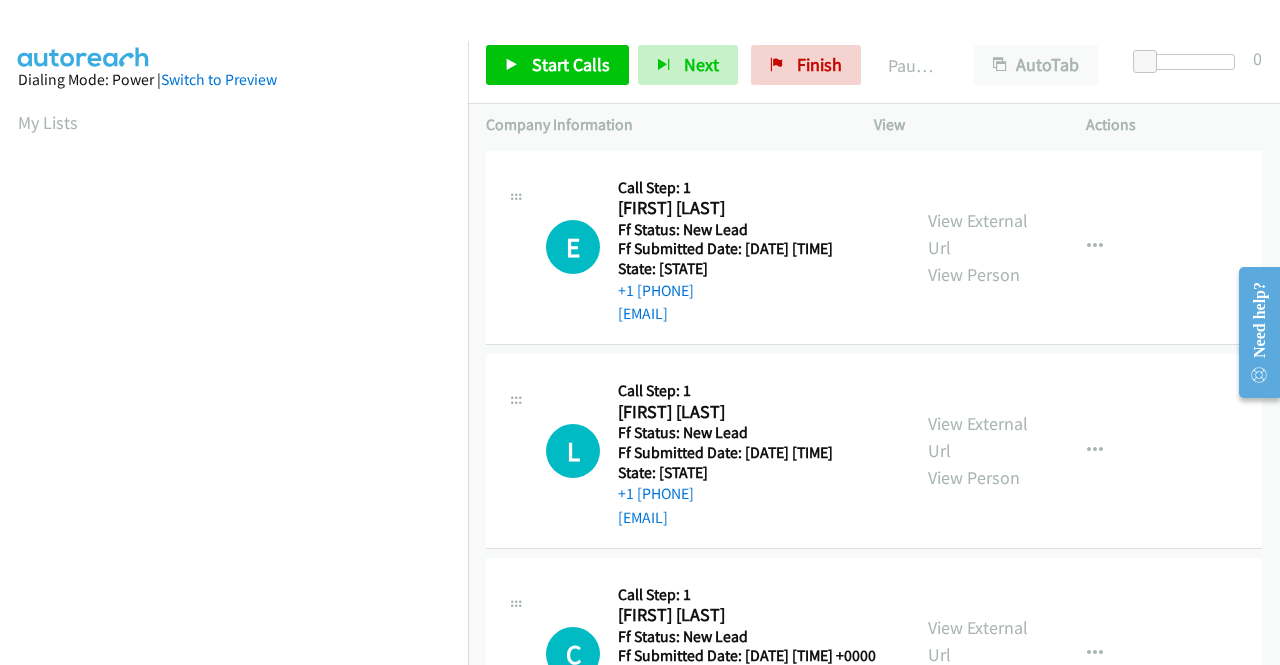 scroll, scrollTop: 0, scrollLeft: 0, axis: both 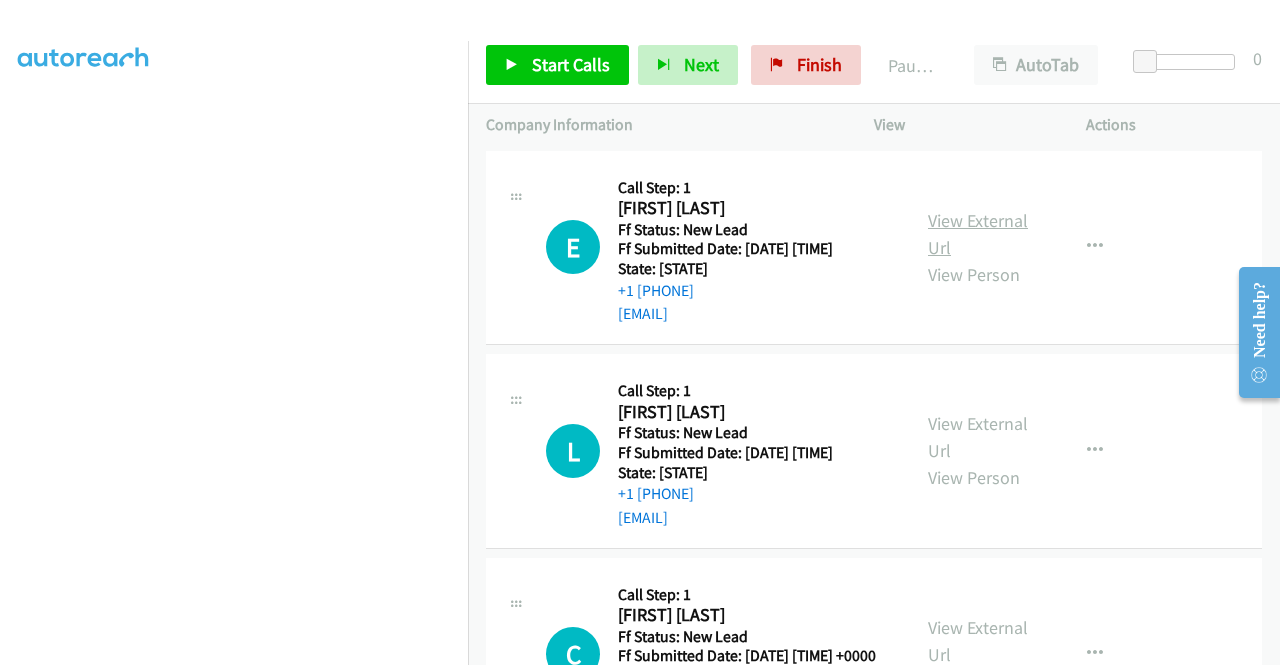 click on "View External Url" at bounding box center (978, 234) 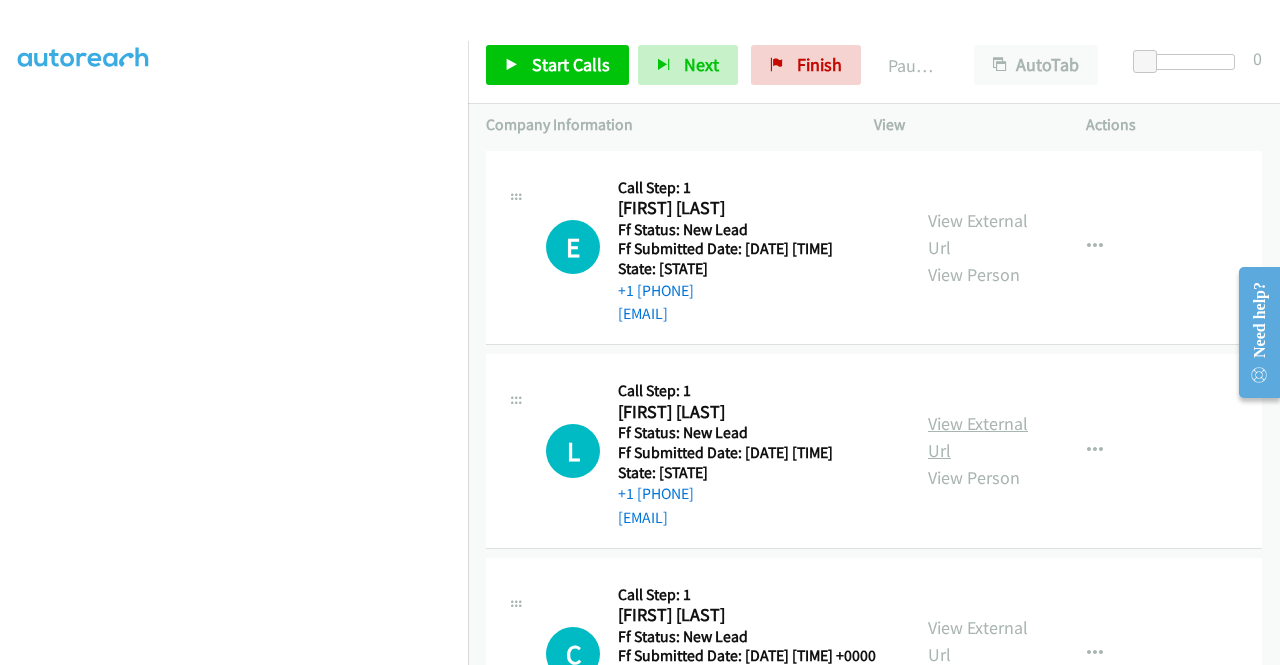 click on "View External Url" at bounding box center (978, 437) 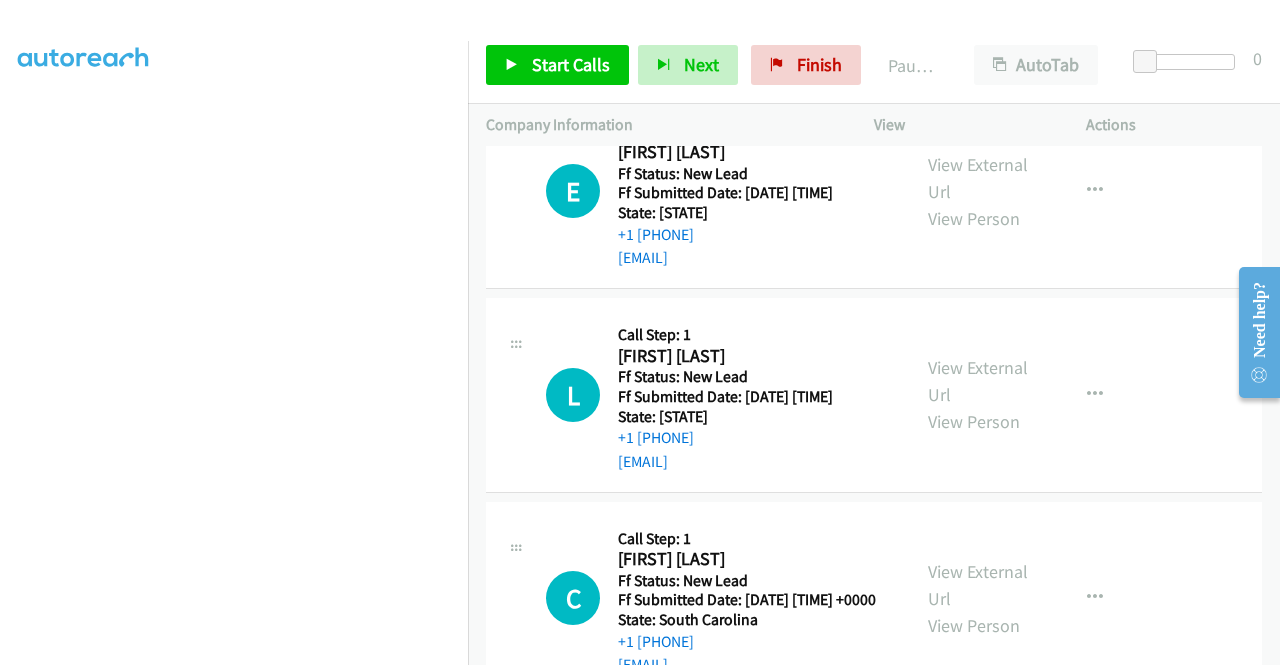 scroll, scrollTop: 100, scrollLeft: 0, axis: vertical 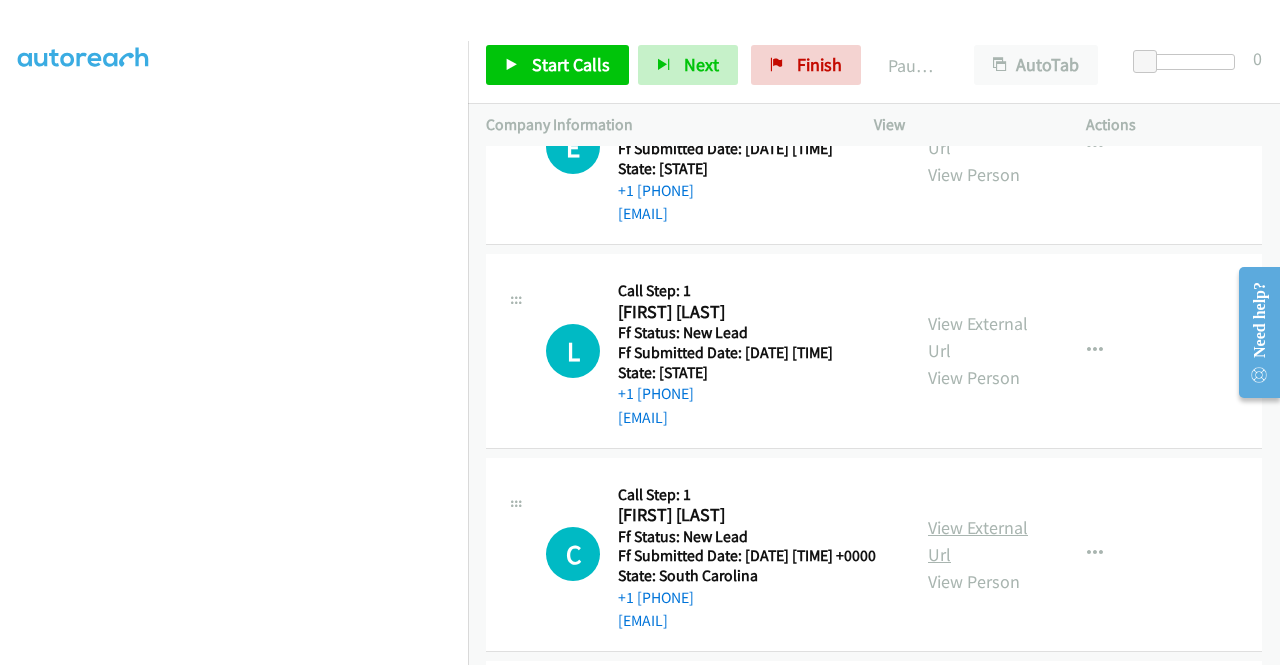 click on "View External Url" at bounding box center [978, 541] 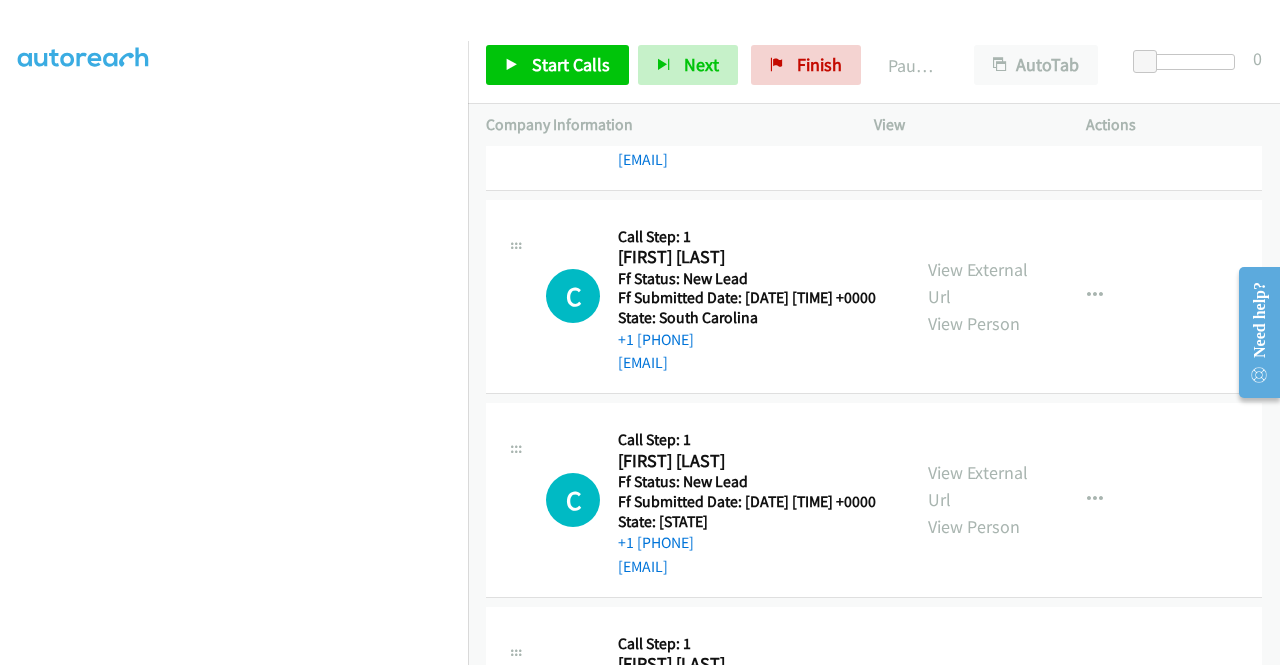 scroll, scrollTop: 400, scrollLeft: 0, axis: vertical 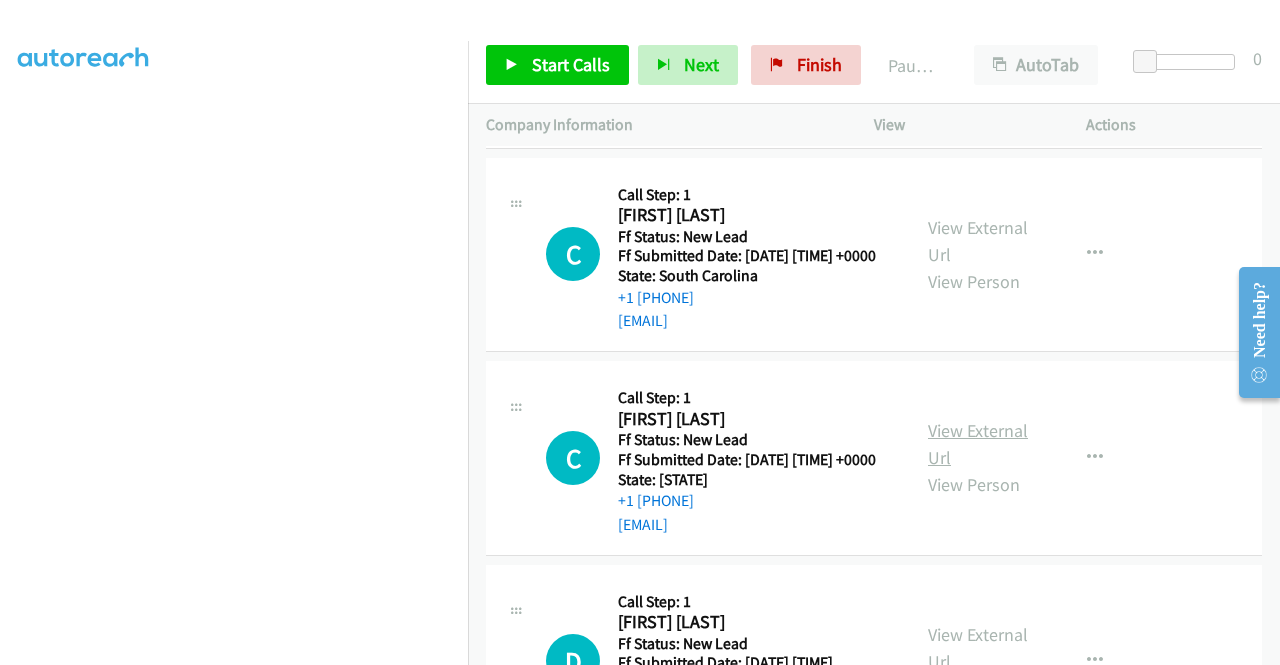 click on "View External Url" at bounding box center (978, 444) 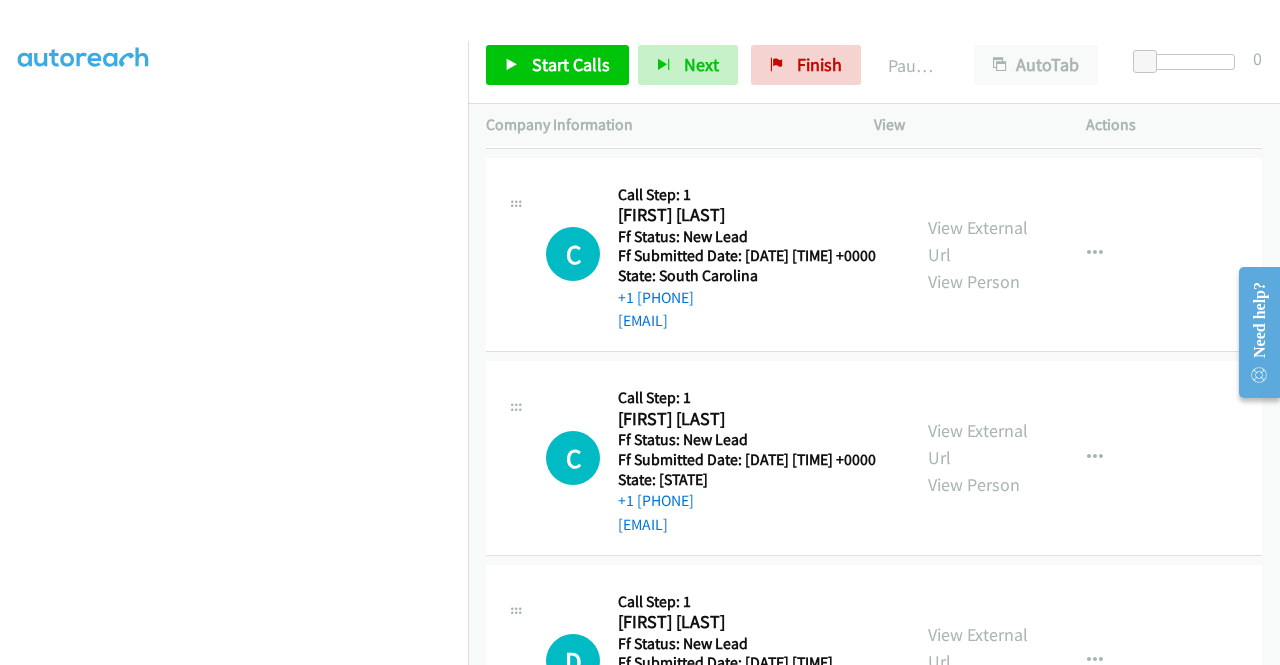 scroll, scrollTop: 0, scrollLeft: 0, axis: both 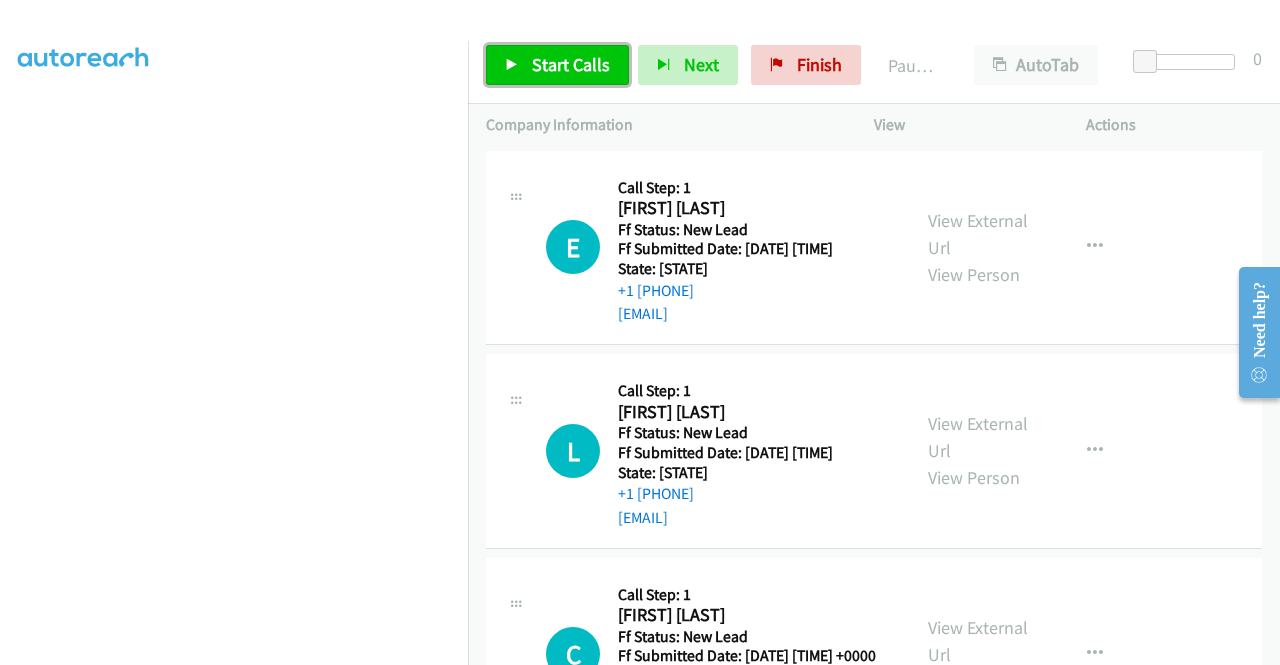 click on "Start Calls" at bounding box center [571, 64] 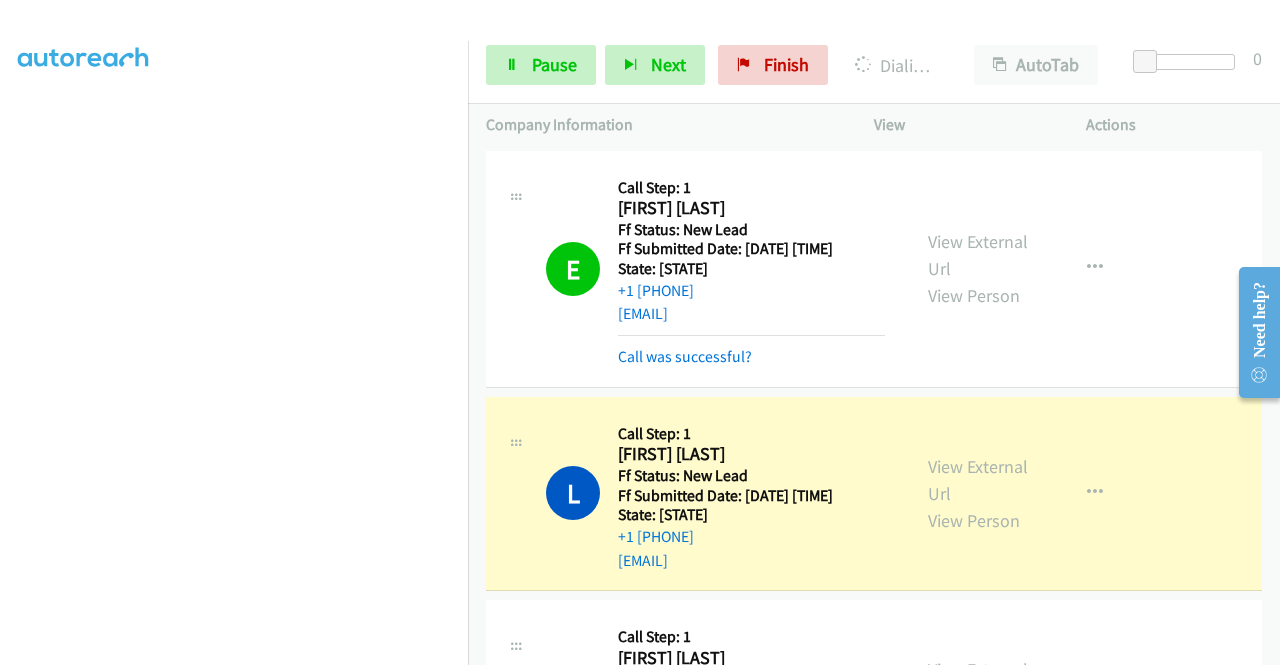 scroll, scrollTop: 456, scrollLeft: 0, axis: vertical 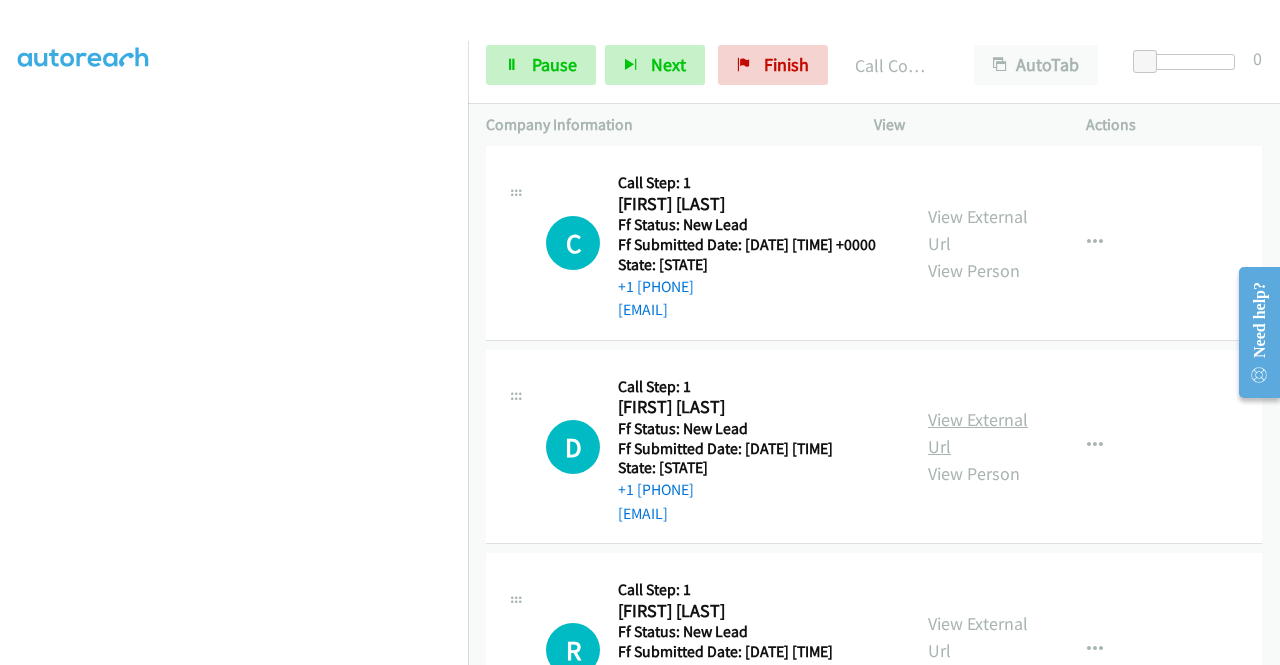 click on "View External Url" at bounding box center (978, 433) 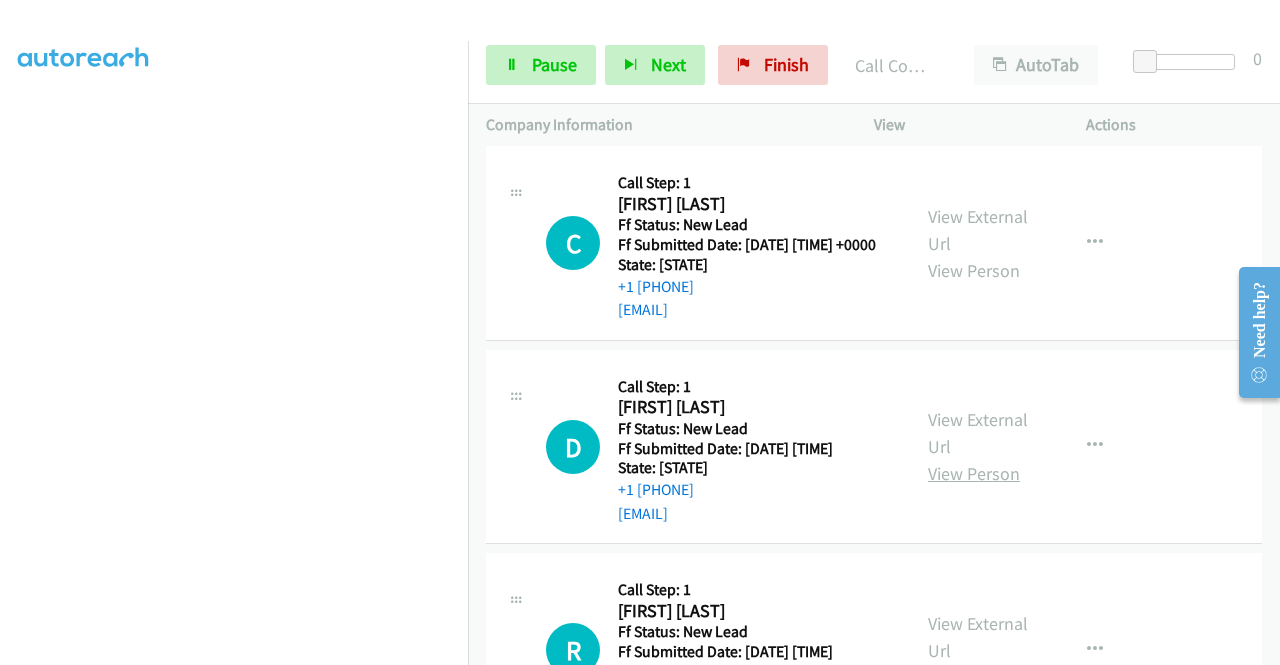 scroll, scrollTop: 800, scrollLeft: 0, axis: vertical 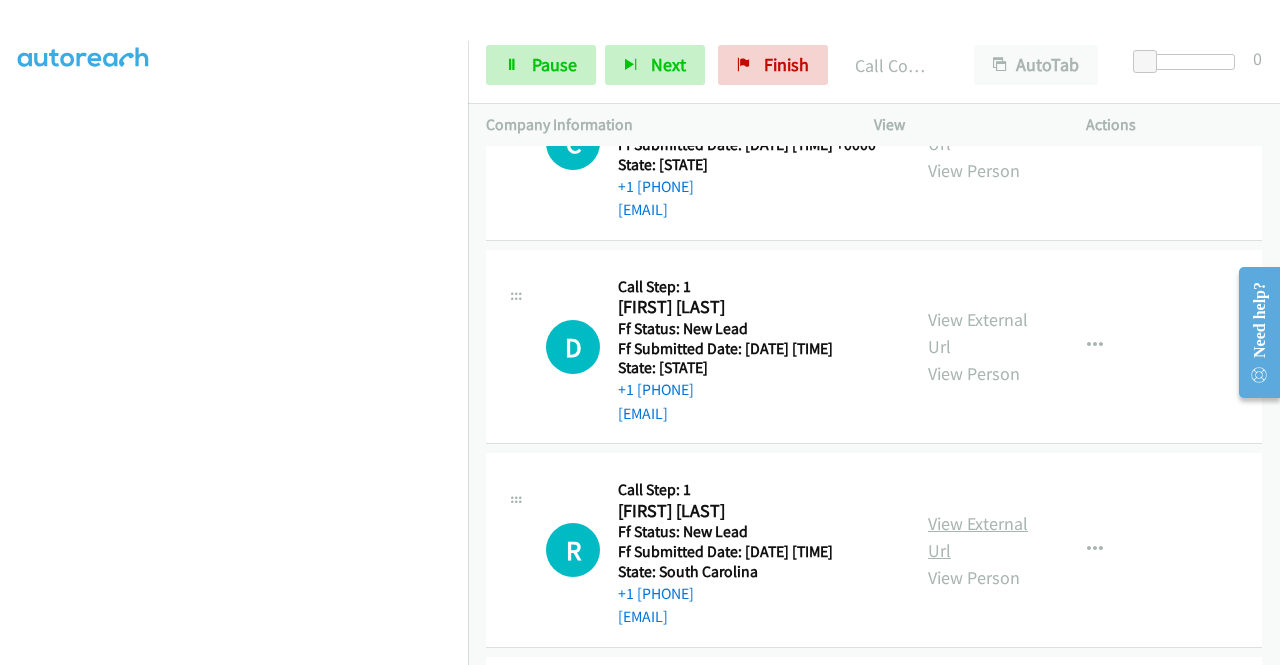 click on "View External Url" at bounding box center [978, 537] 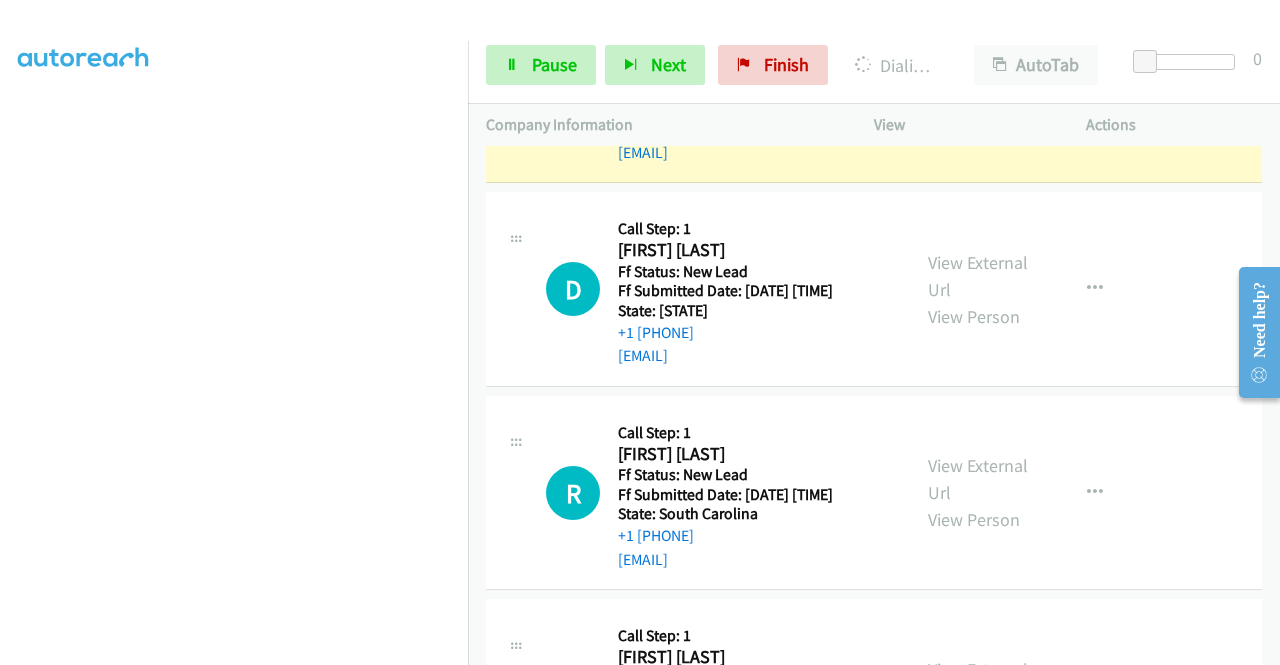 scroll, scrollTop: 1142, scrollLeft: 0, axis: vertical 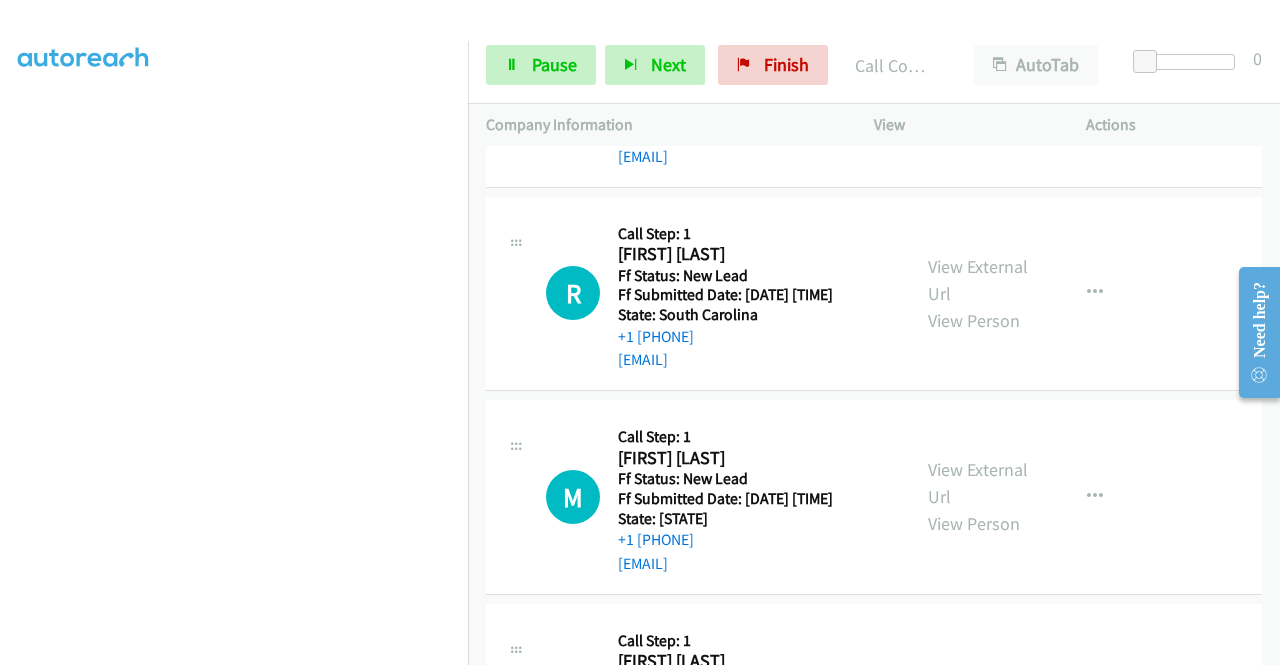 click on "View External Url
View Person" at bounding box center [980, 496] 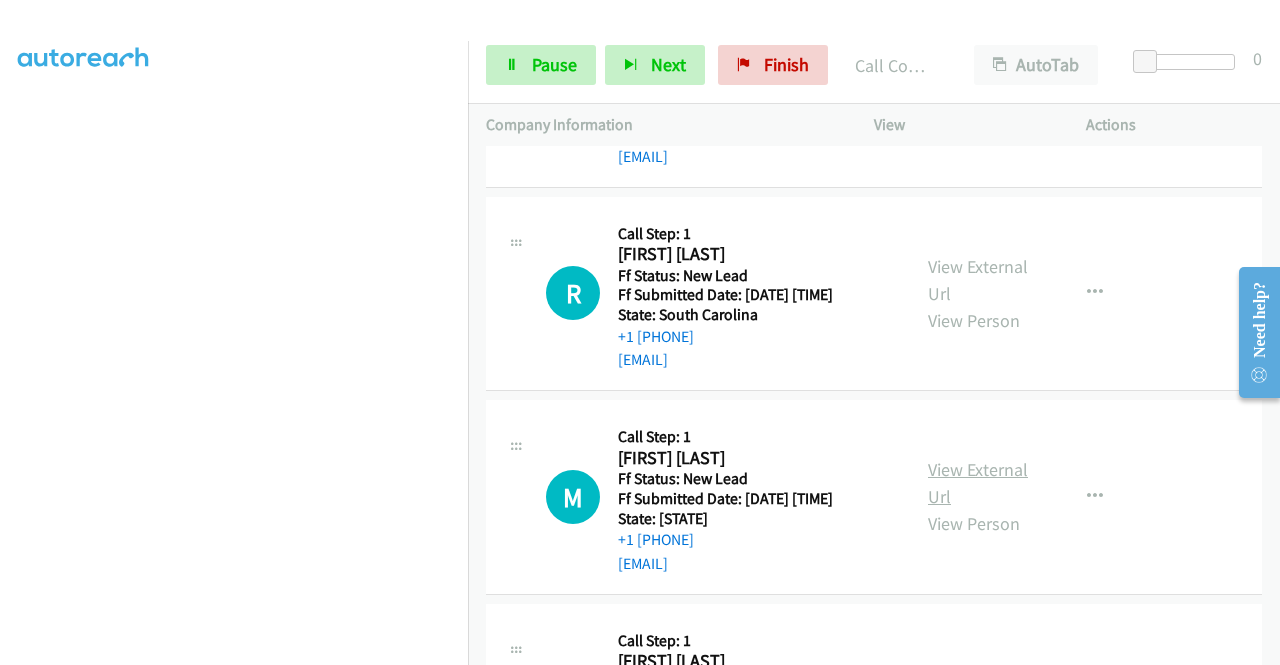 click on "View External Url" at bounding box center (978, 483) 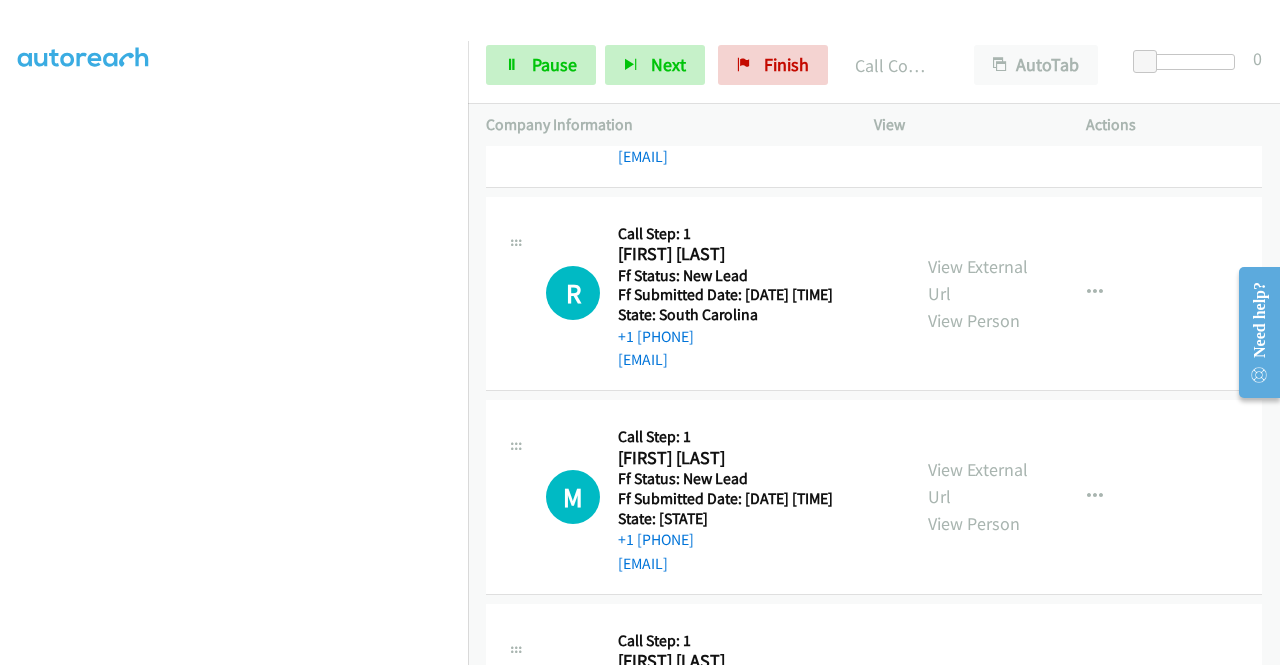 scroll, scrollTop: 1342, scrollLeft: 0, axis: vertical 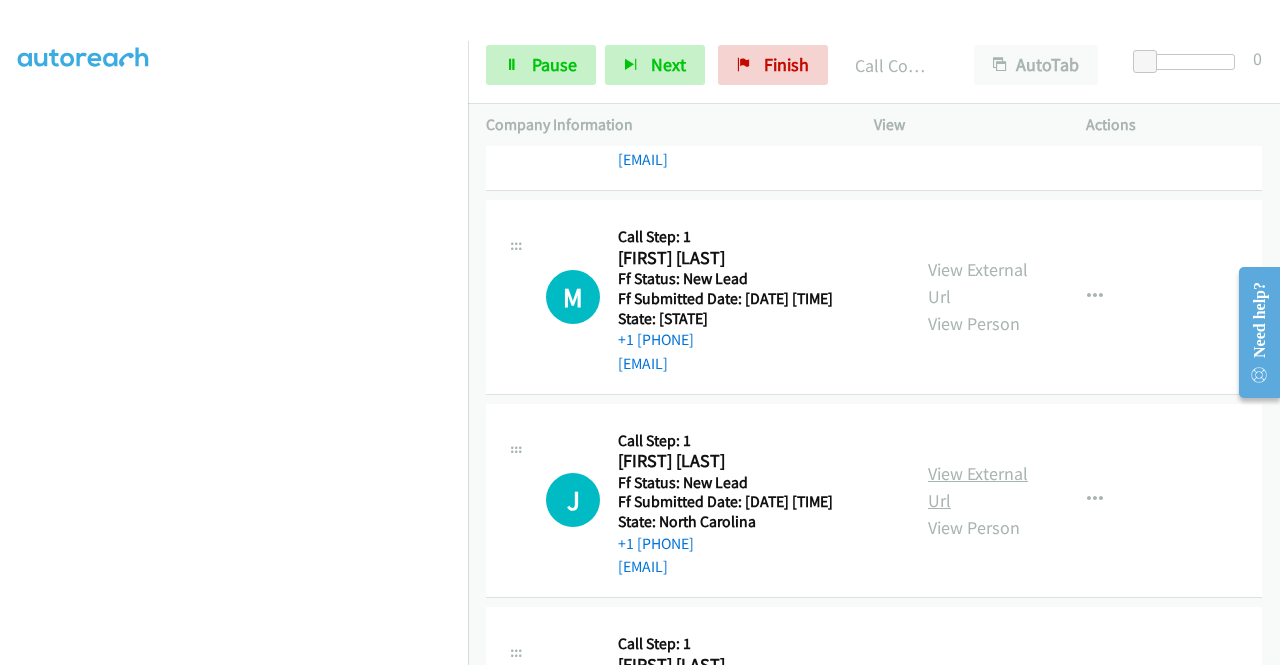 click on "View External Url" at bounding box center [978, 487] 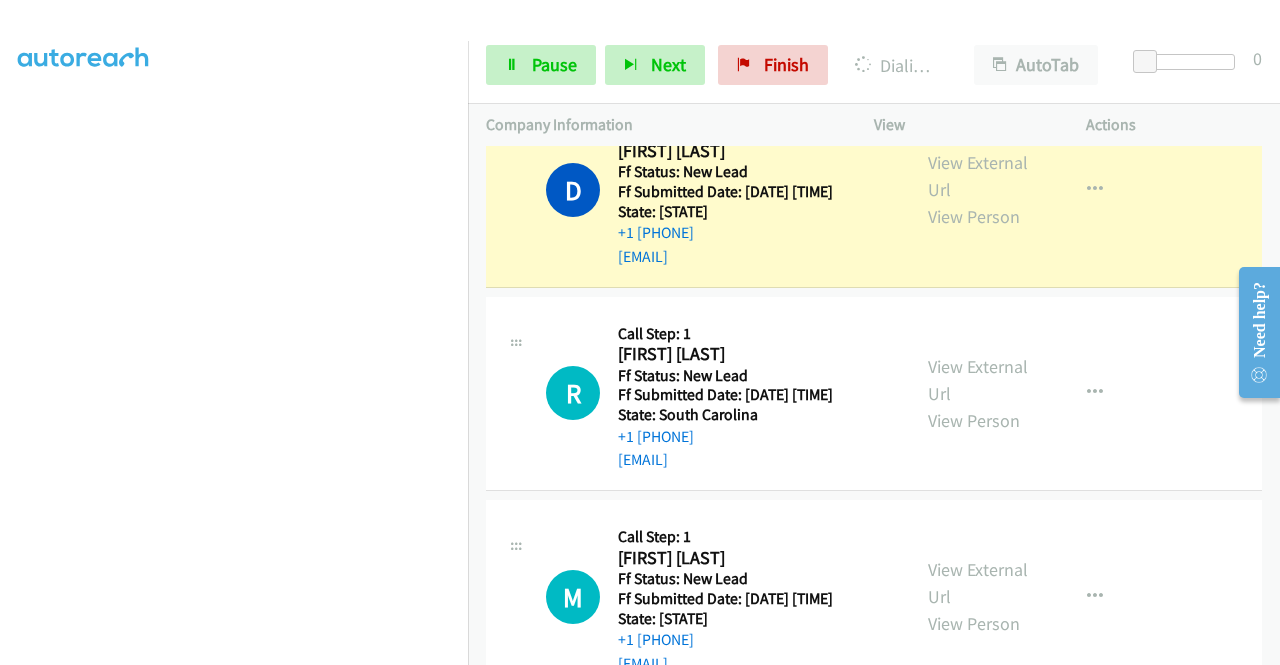 scroll, scrollTop: 942, scrollLeft: 0, axis: vertical 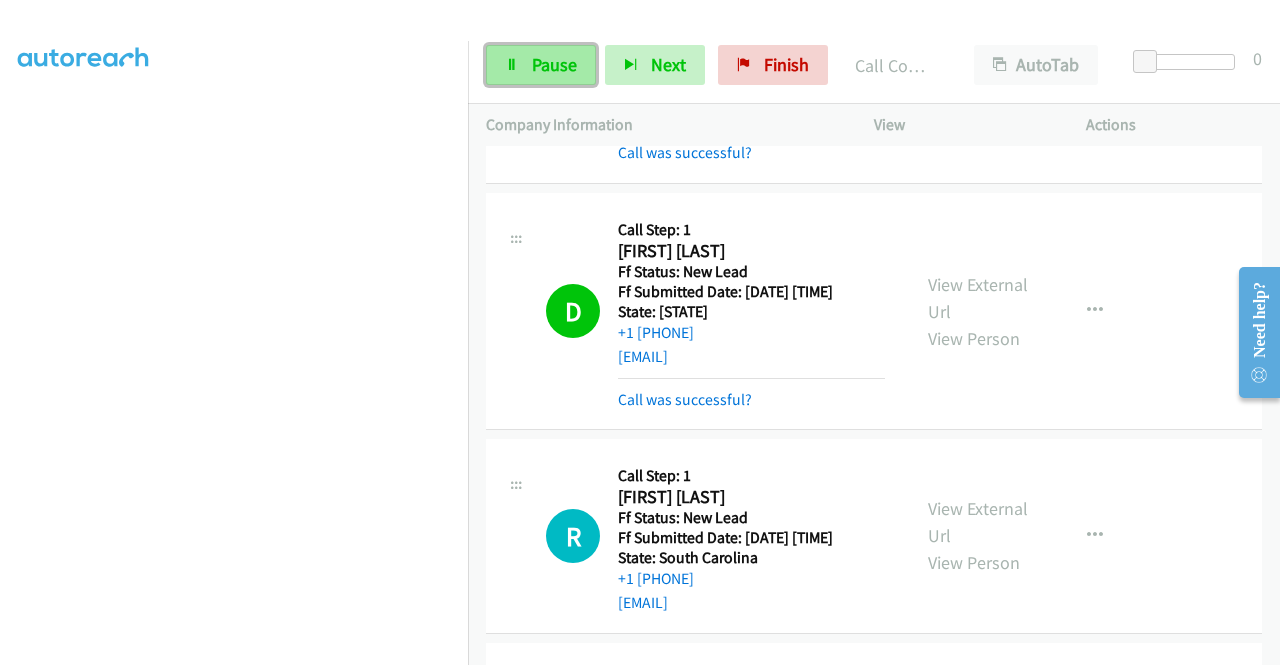 click on "Pause" at bounding box center [554, 64] 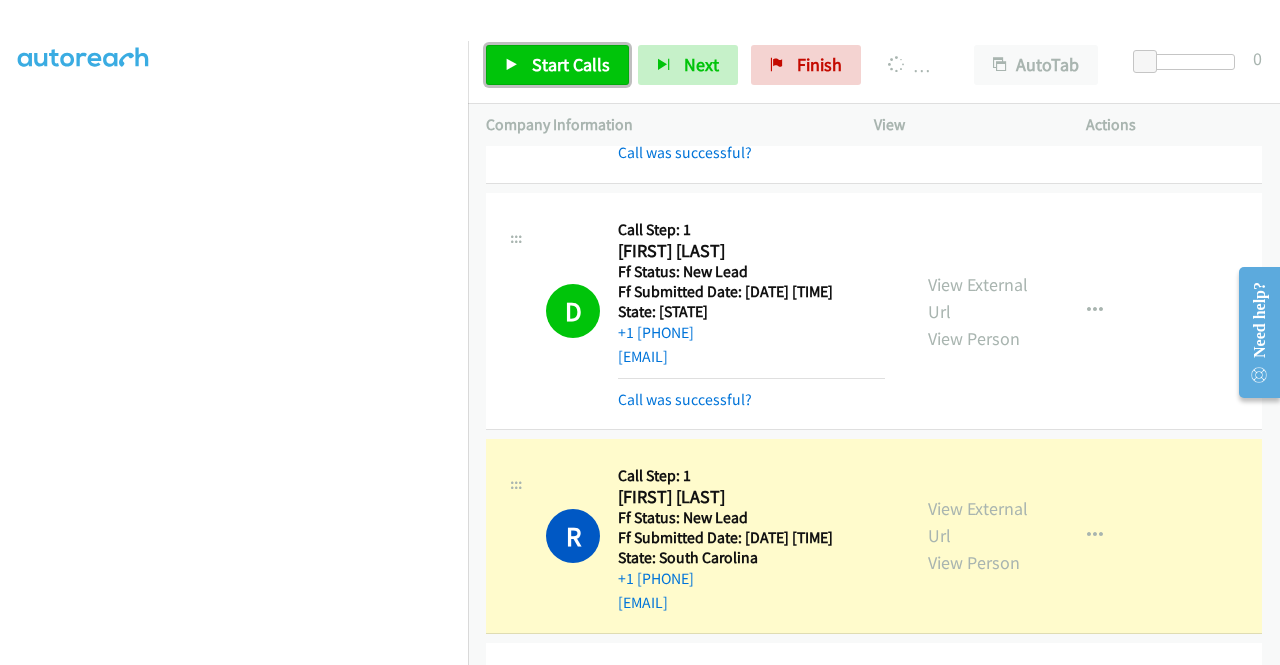 click on "Start Calls" at bounding box center (557, 65) 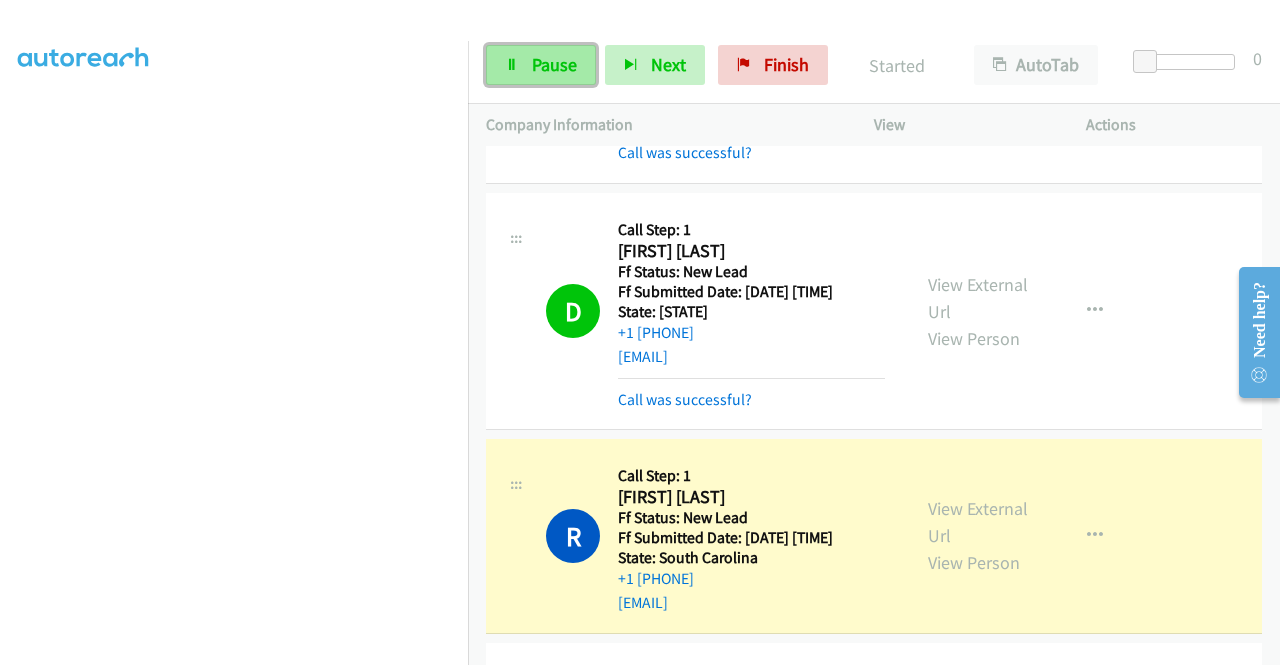 click on "Pause" at bounding box center [554, 64] 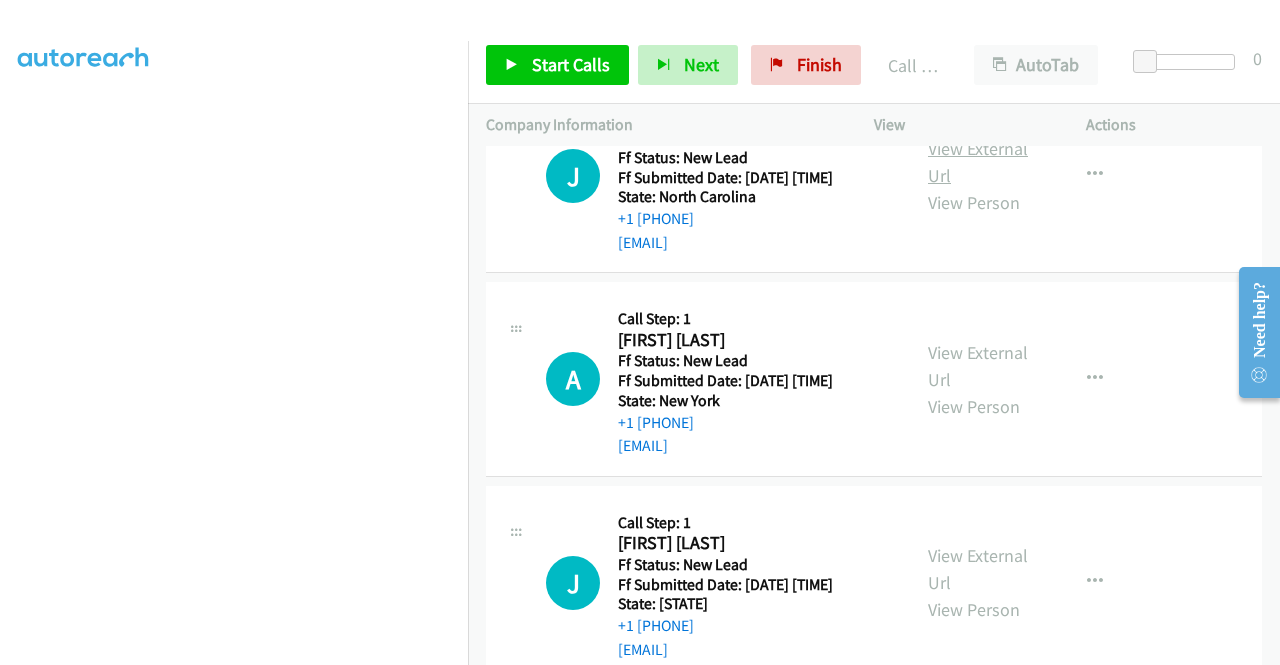 scroll, scrollTop: 1842, scrollLeft: 0, axis: vertical 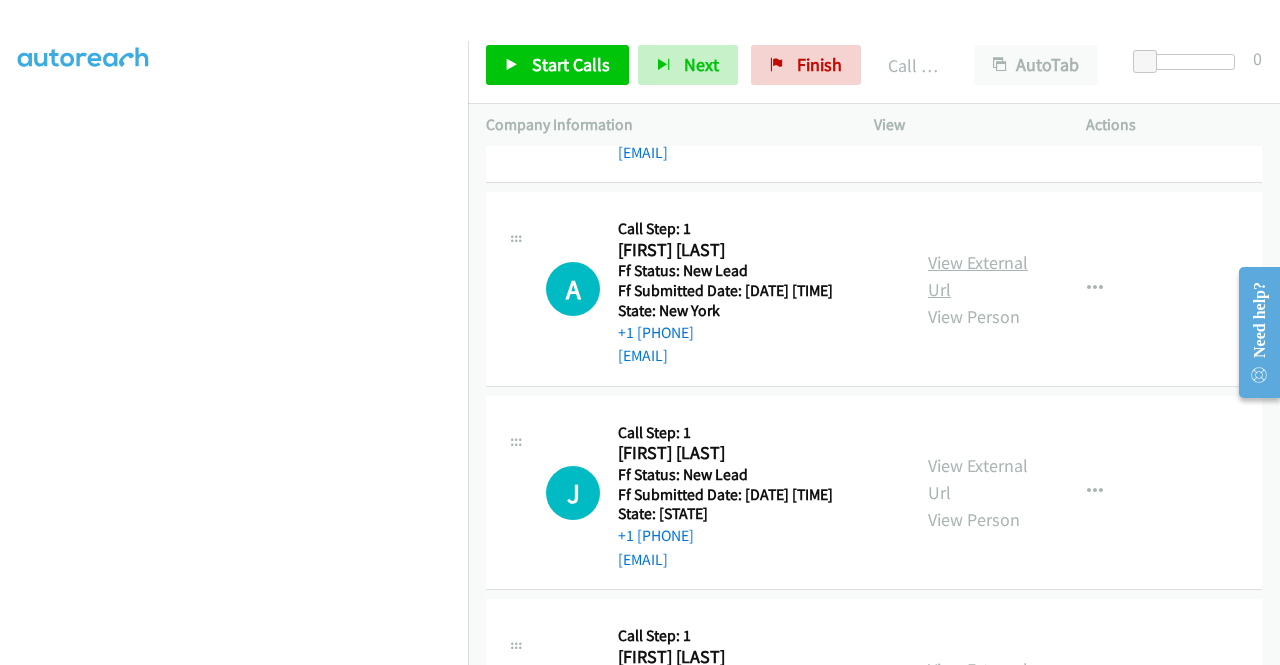 click on "View External Url" at bounding box center [978, 276] 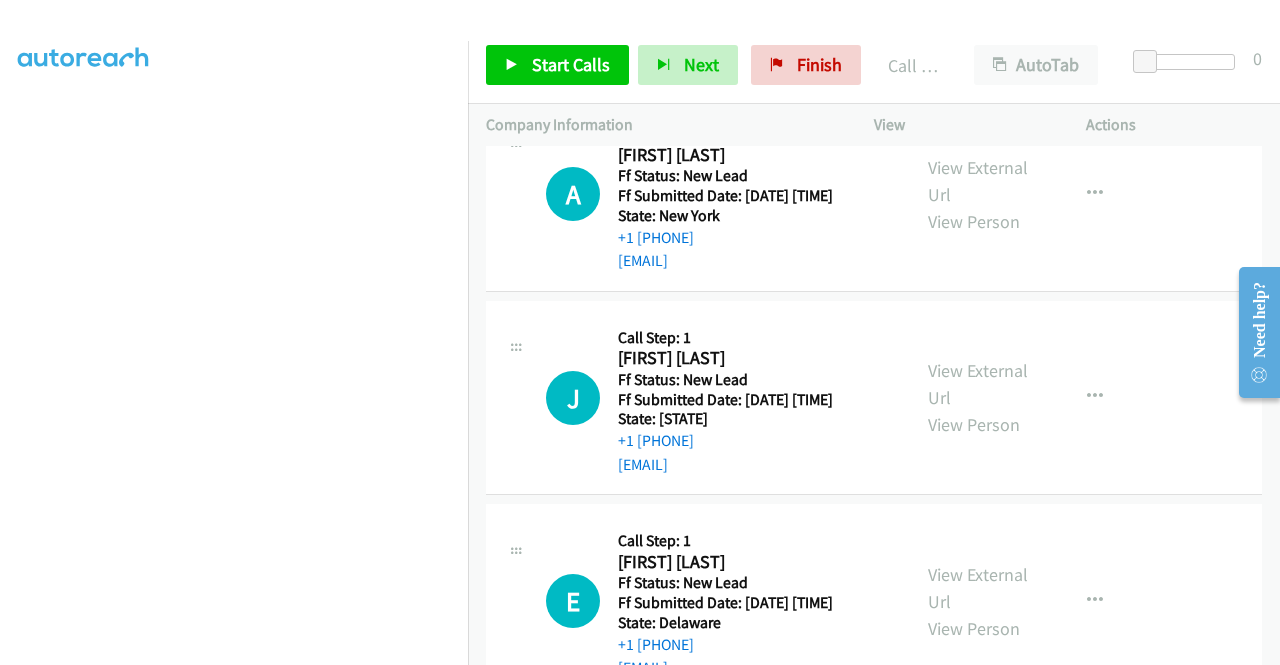 scroll, scrollTop: 2042, scrollLeft: 0, axis: vertical 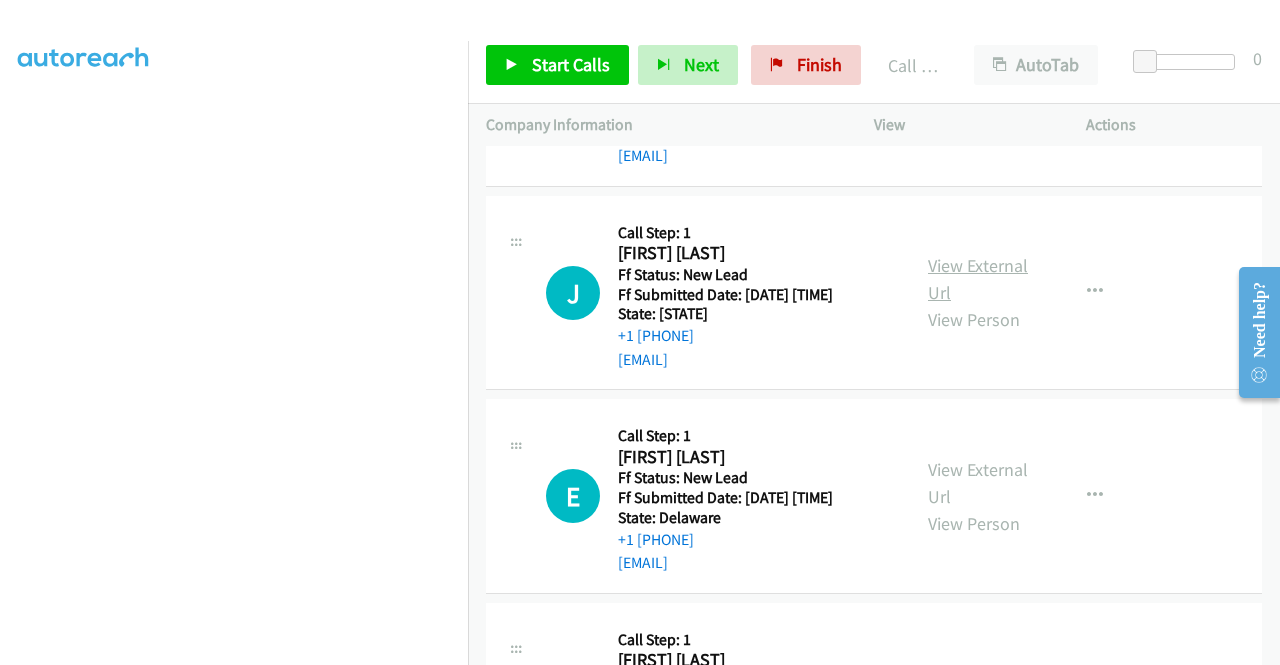 click on "View External Url" at bounding box center (978, 279) 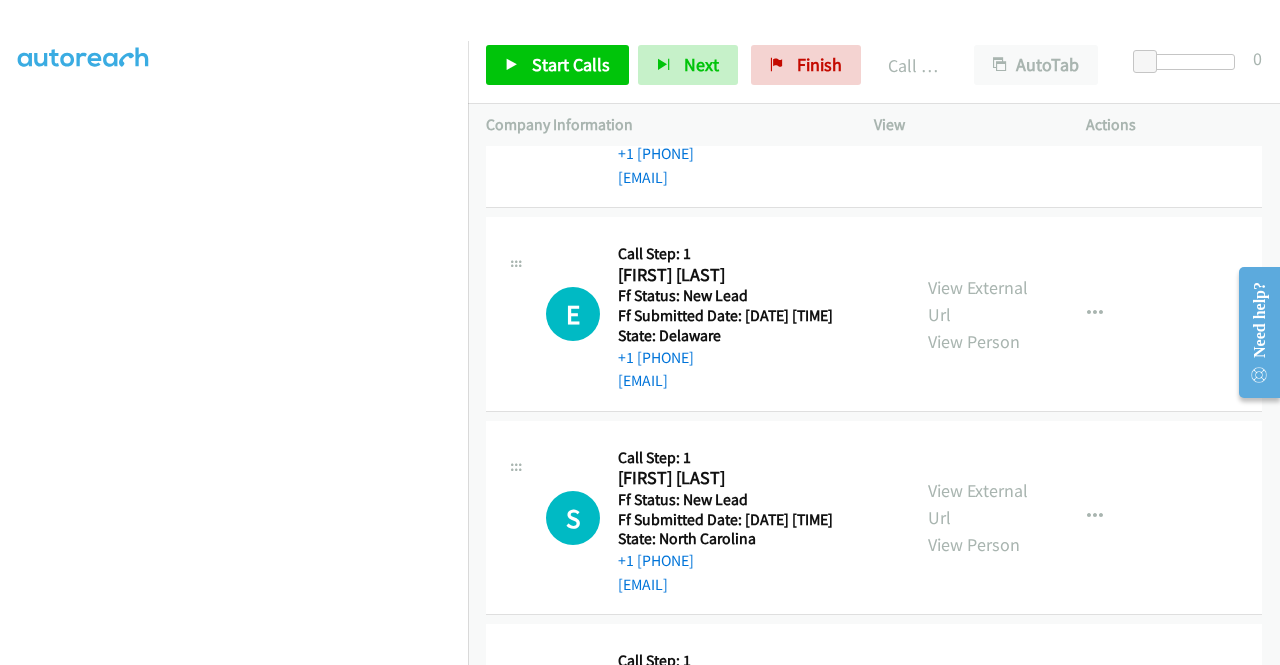 scroll, scrollTop: 2242, scrollLeft: 0, axis: vertical 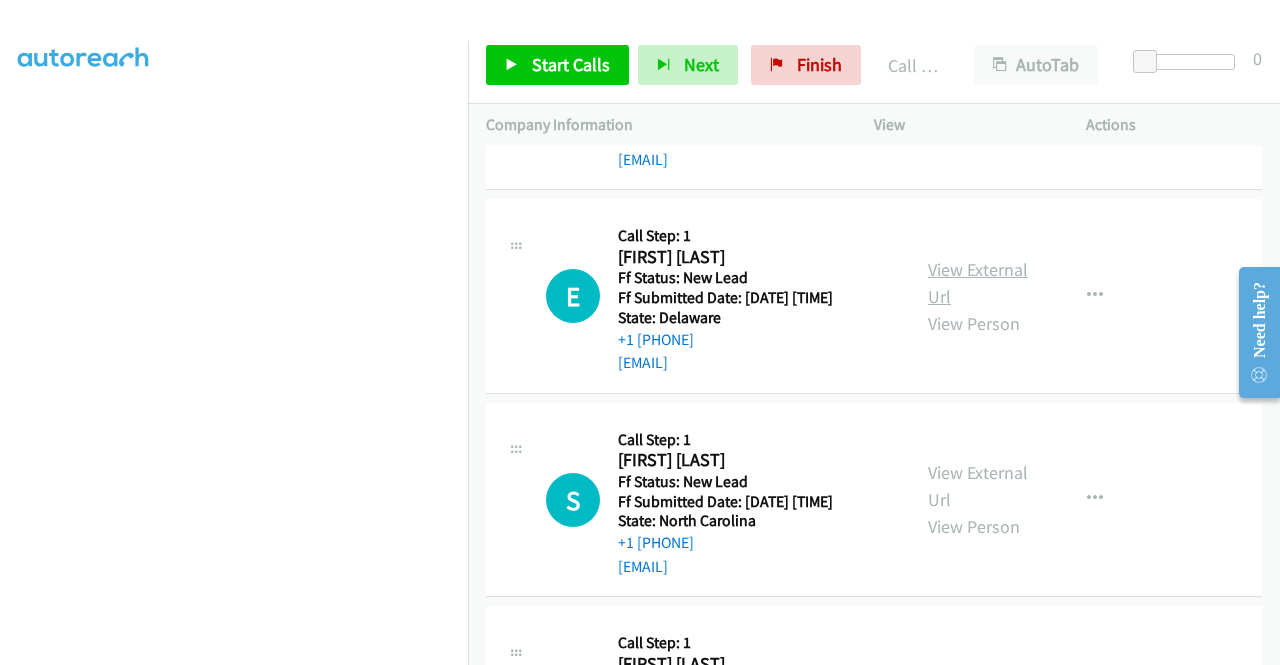 click on "View External Url" at bounding box center [978, 283] 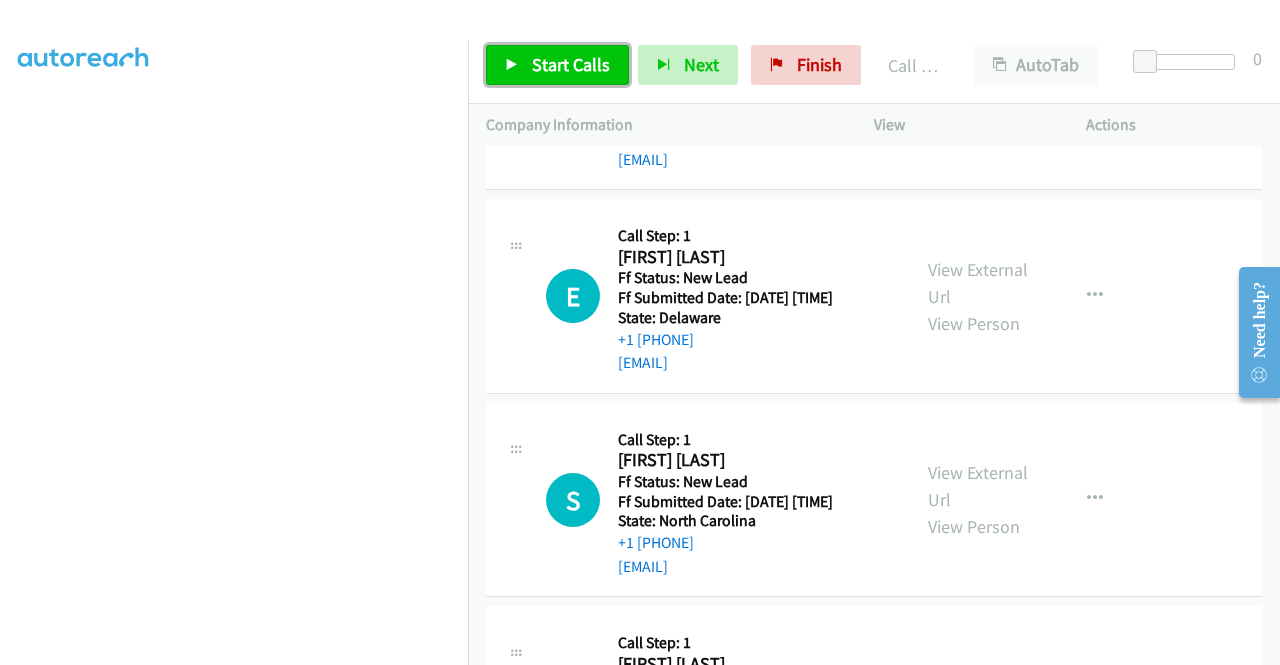 click on "Start Calls" at bounding box center [571, 64] 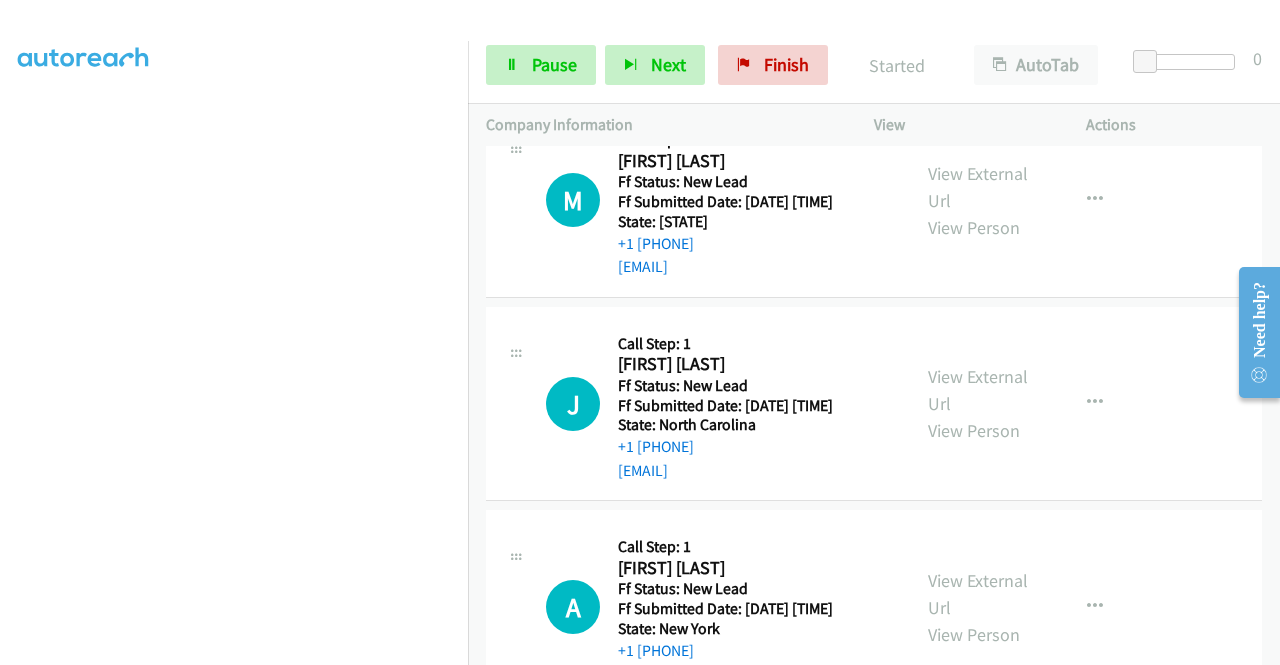 scroll, scrollTop: 1442, scrollLeft: 0, axis: vertical 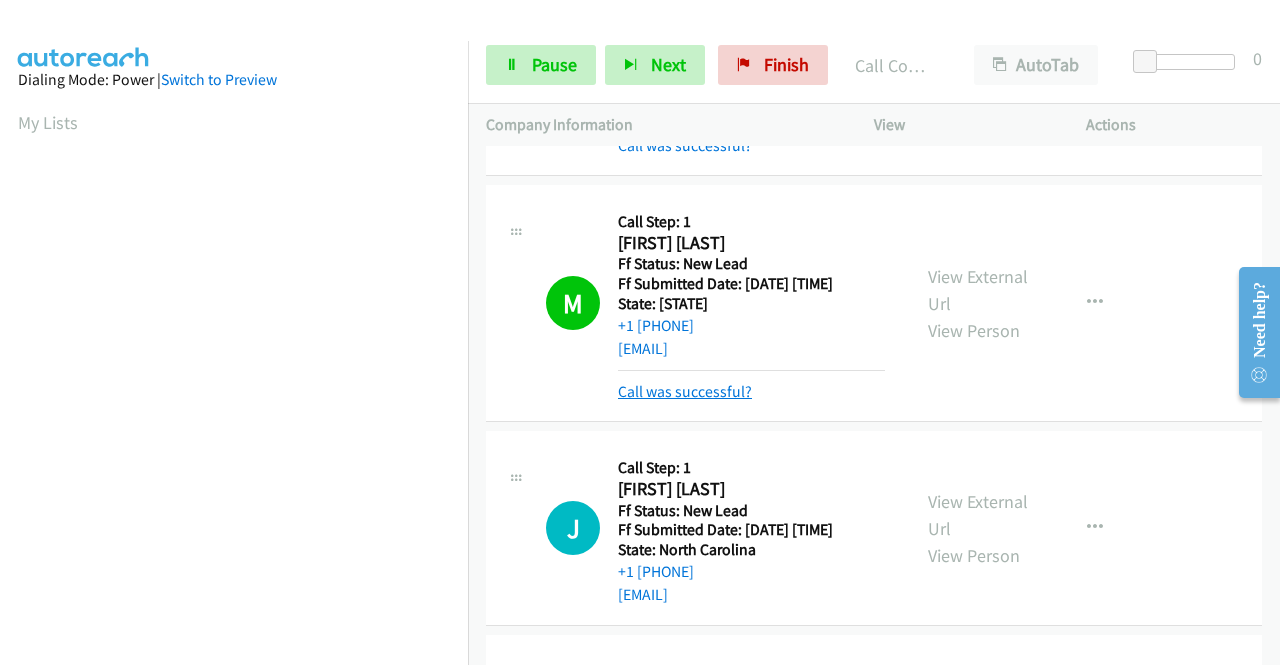 click on "Call was successful?" at bounding box center (685, 391) 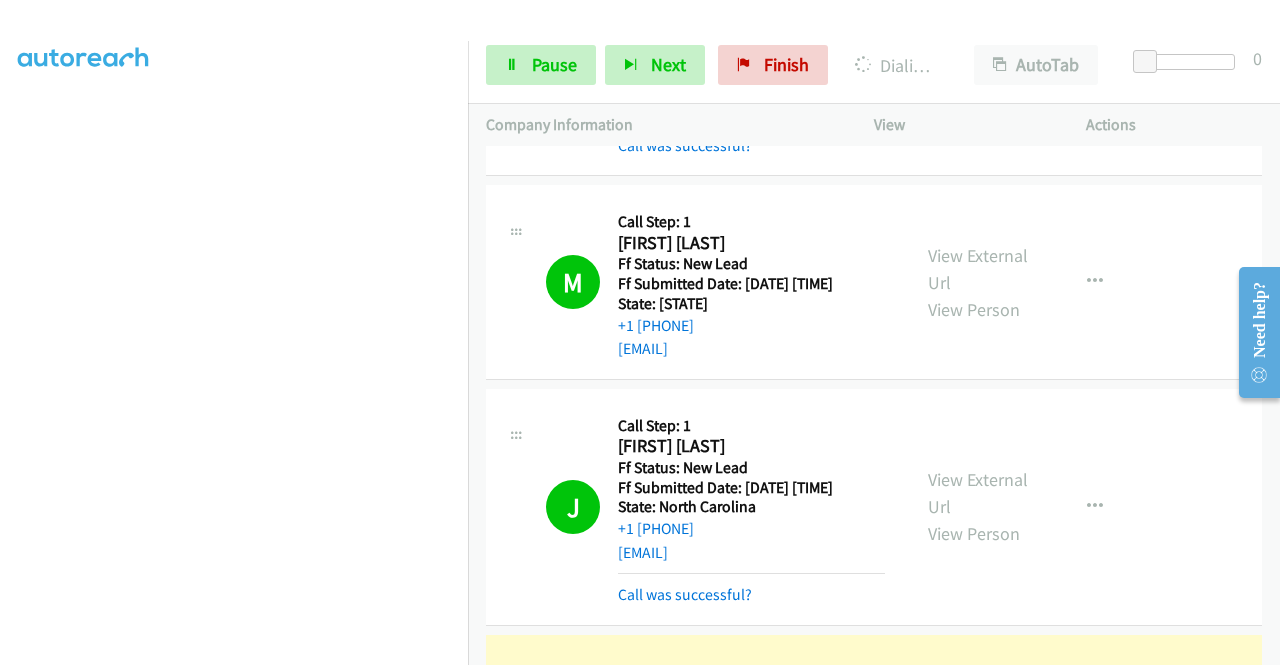 scroll, scrollTop: 413, scrollLeft: 0, axis: vertical 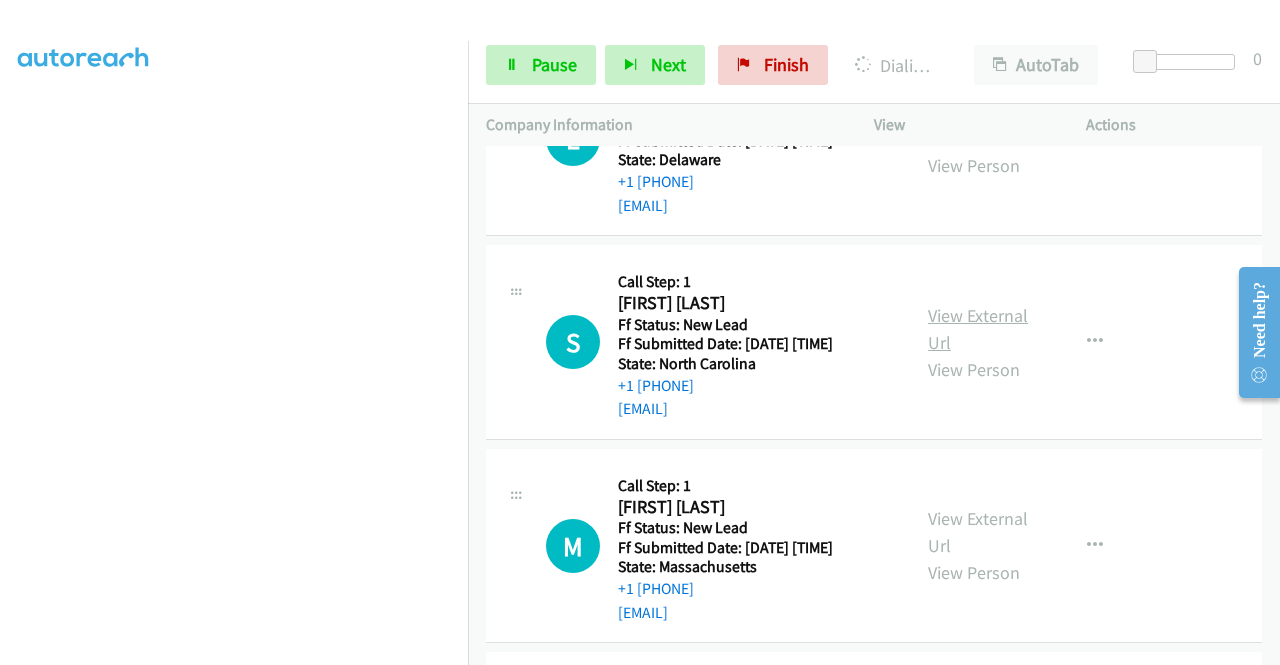 click on "View External Url" at bounding box center [978, 329] 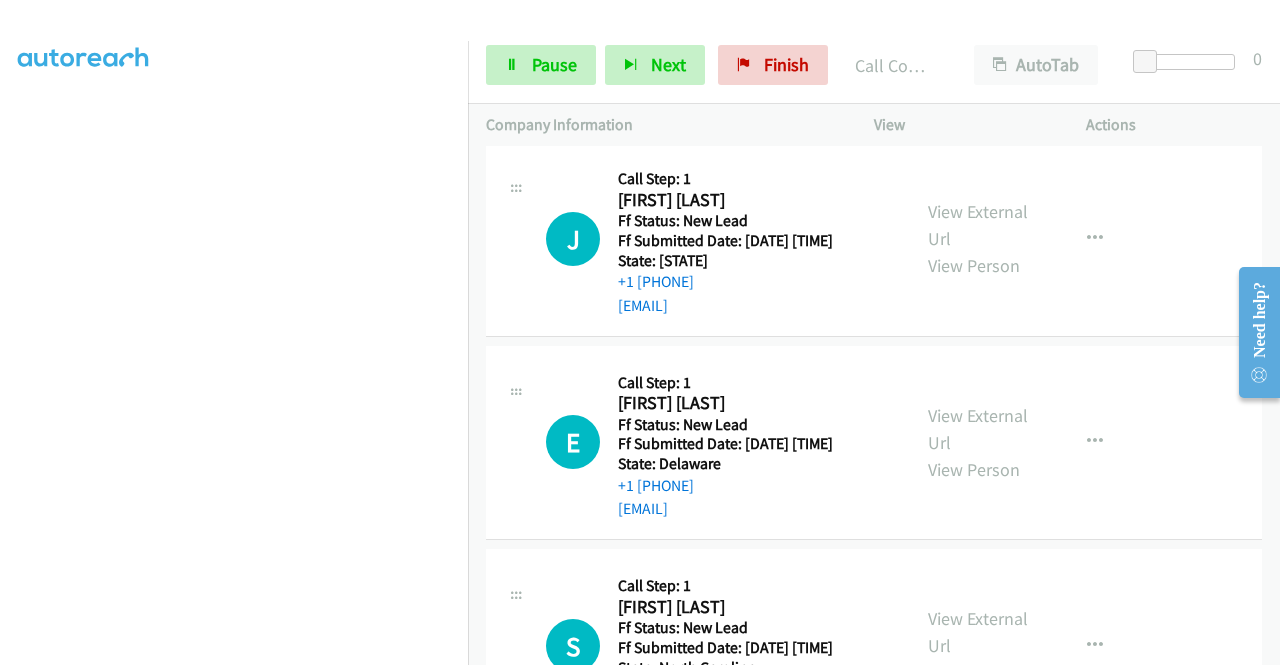 scroll, scrollTop: 2084, scrollLeft: 0, axis: vertical 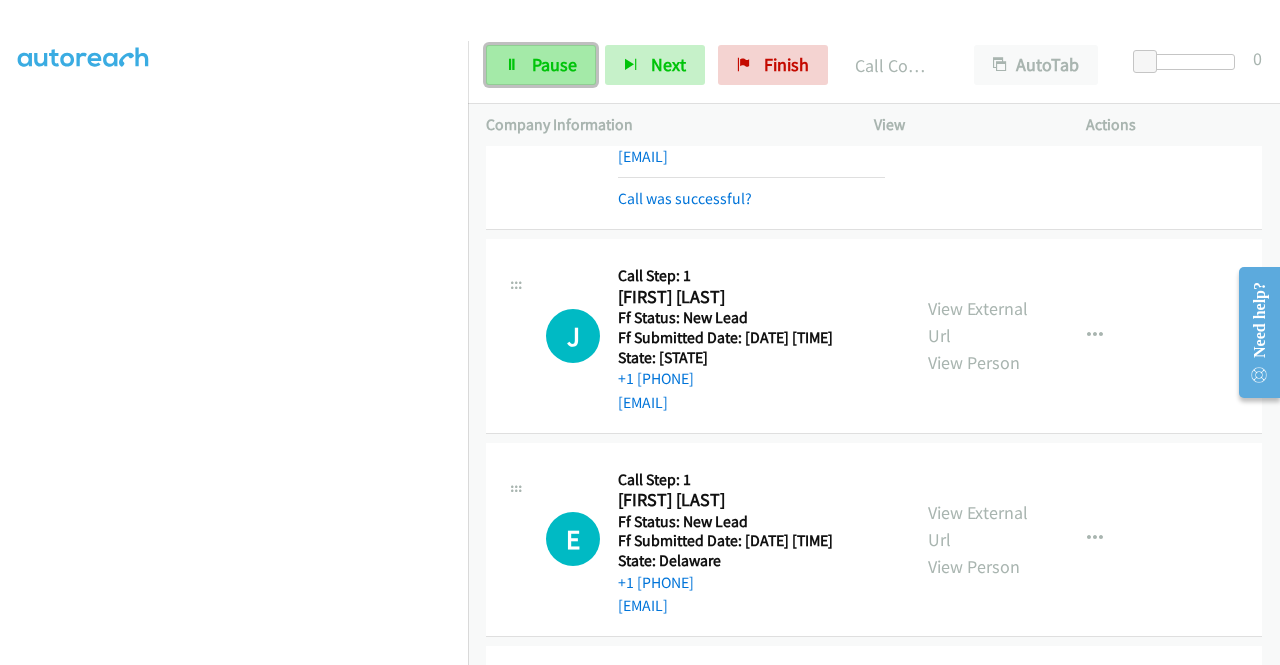 click on "Pause" at bounding box center [554, 64] 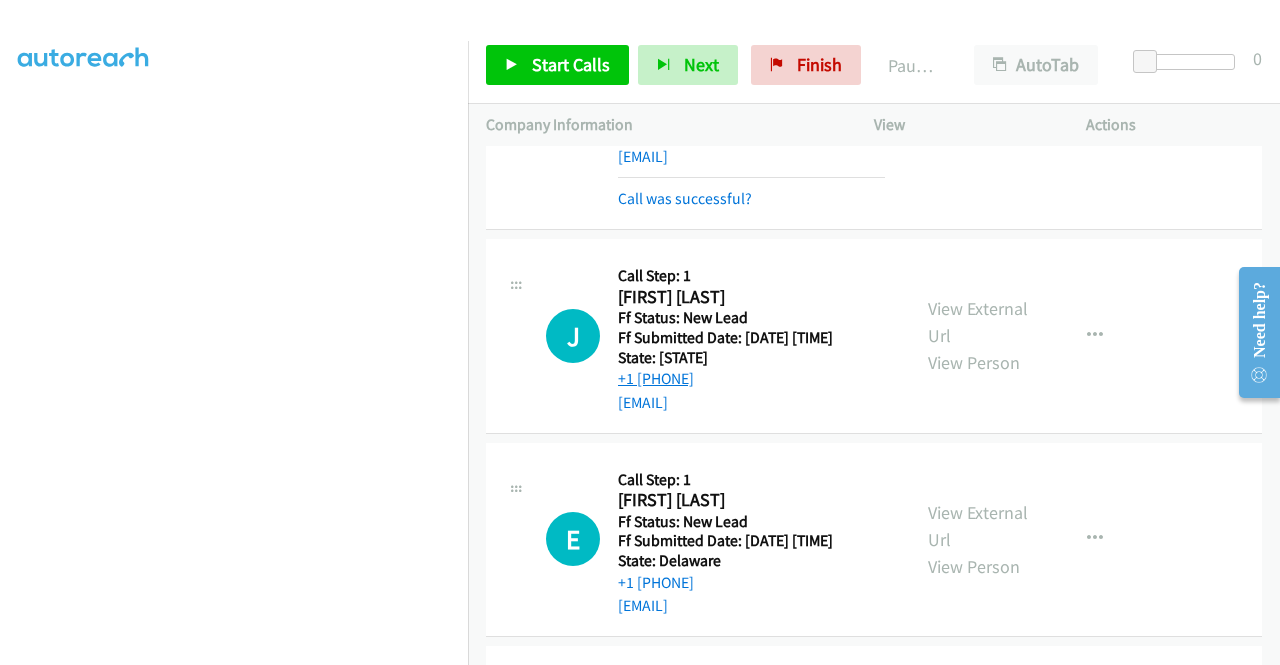 drag, startPoint x: 749, startPoint y: 565, endPoint x: 638, endPoint y: 574, distance: 111.364265 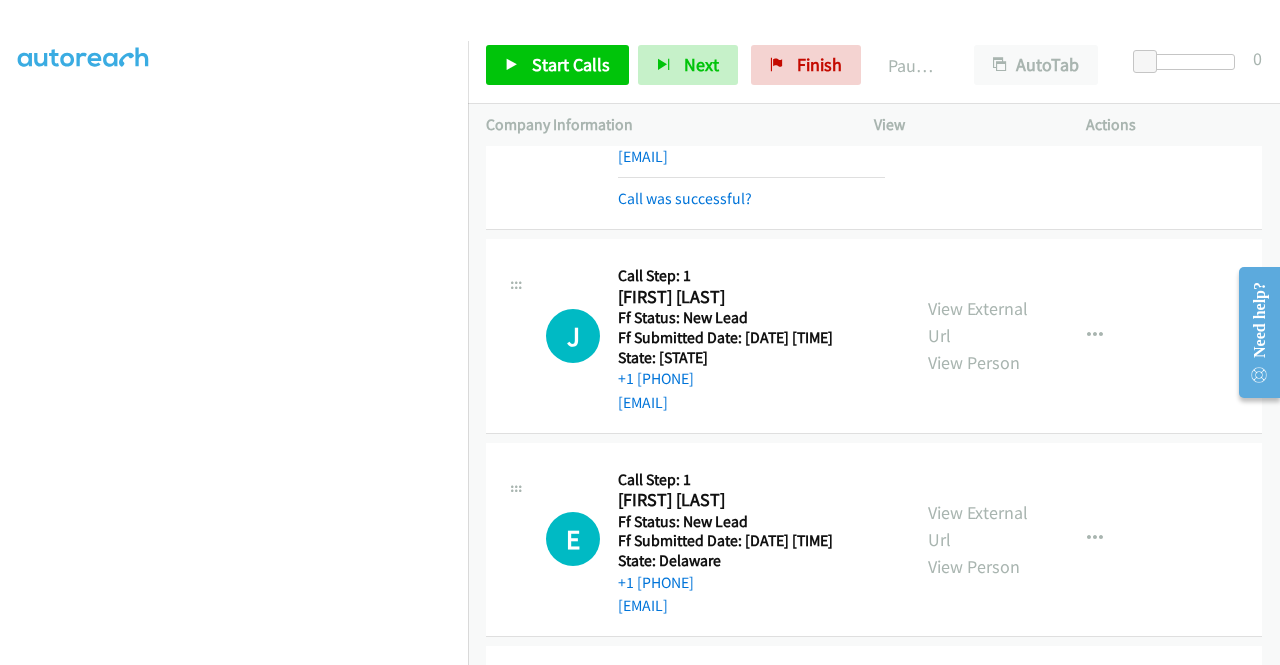 copy on "[PHONE]" 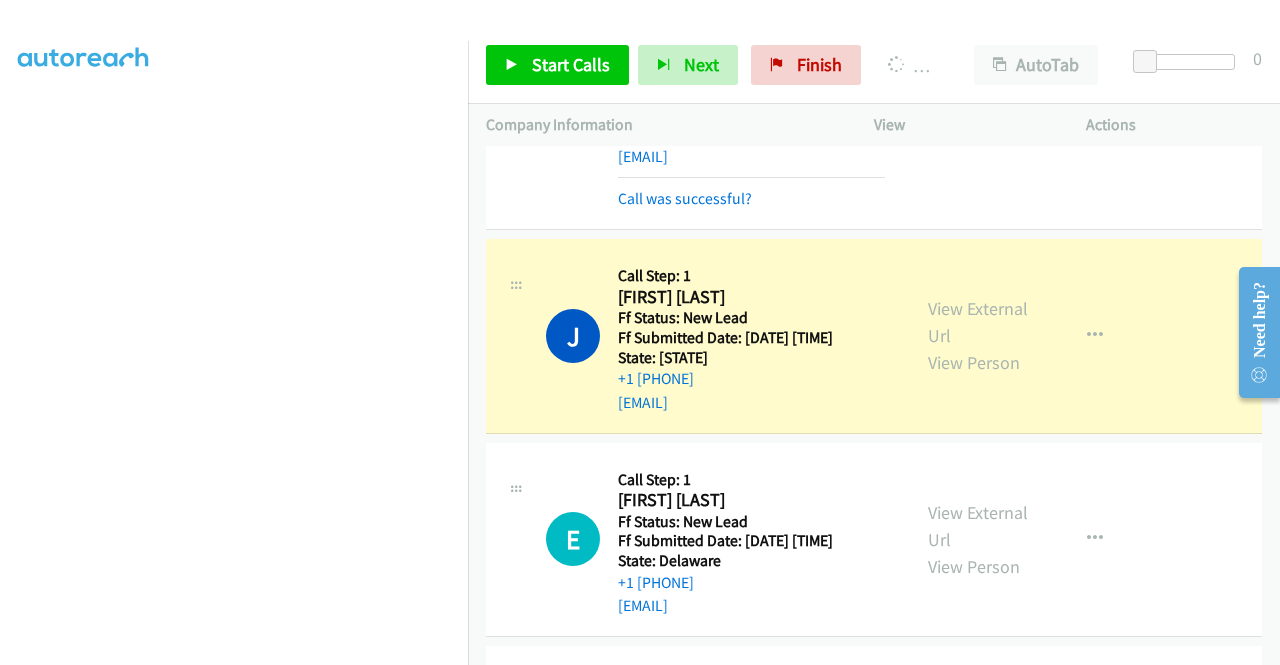 scroll, scrollTop: 413, scrollLeft: 0, axis: vertical 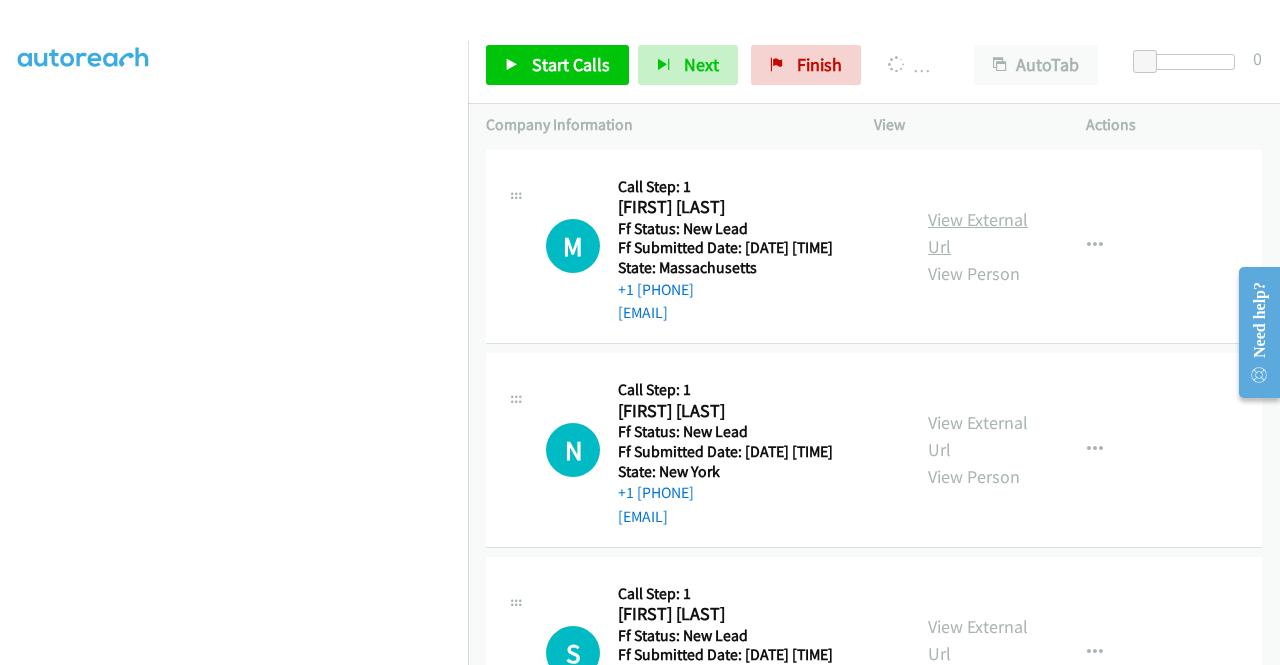 click on "View External Url" at bounding box center (978, 233) 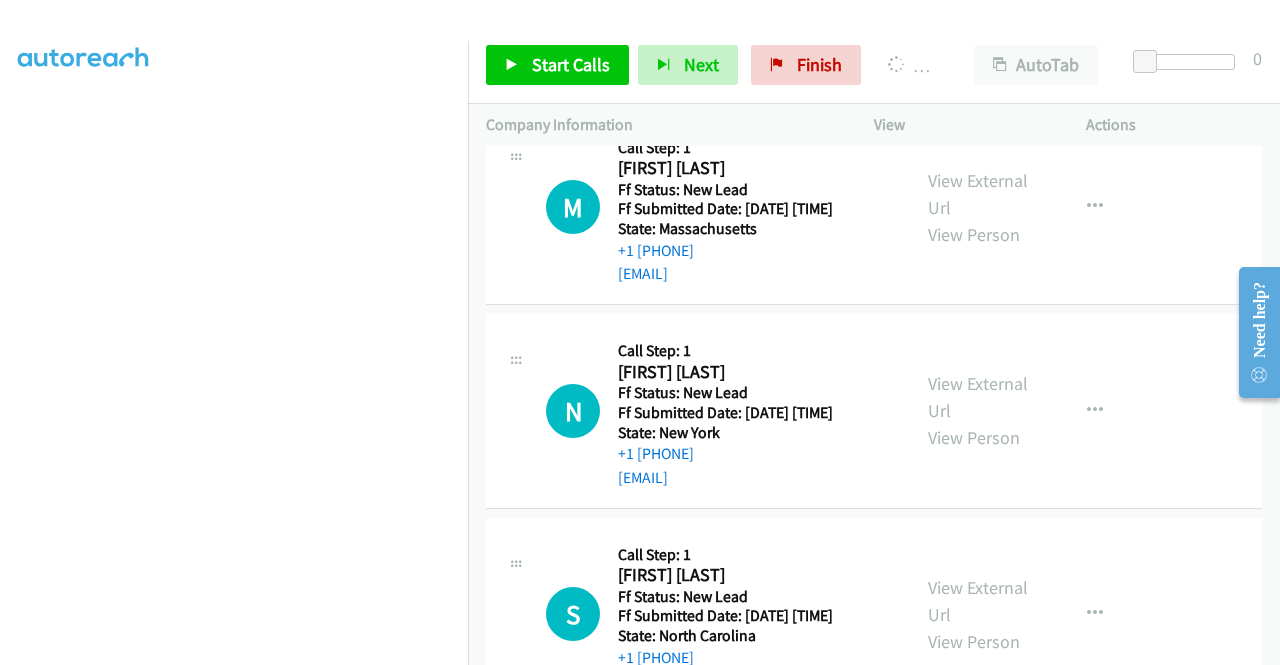 scroll, scrollTop: 2884, scrollLeft: 0, axis: vertical 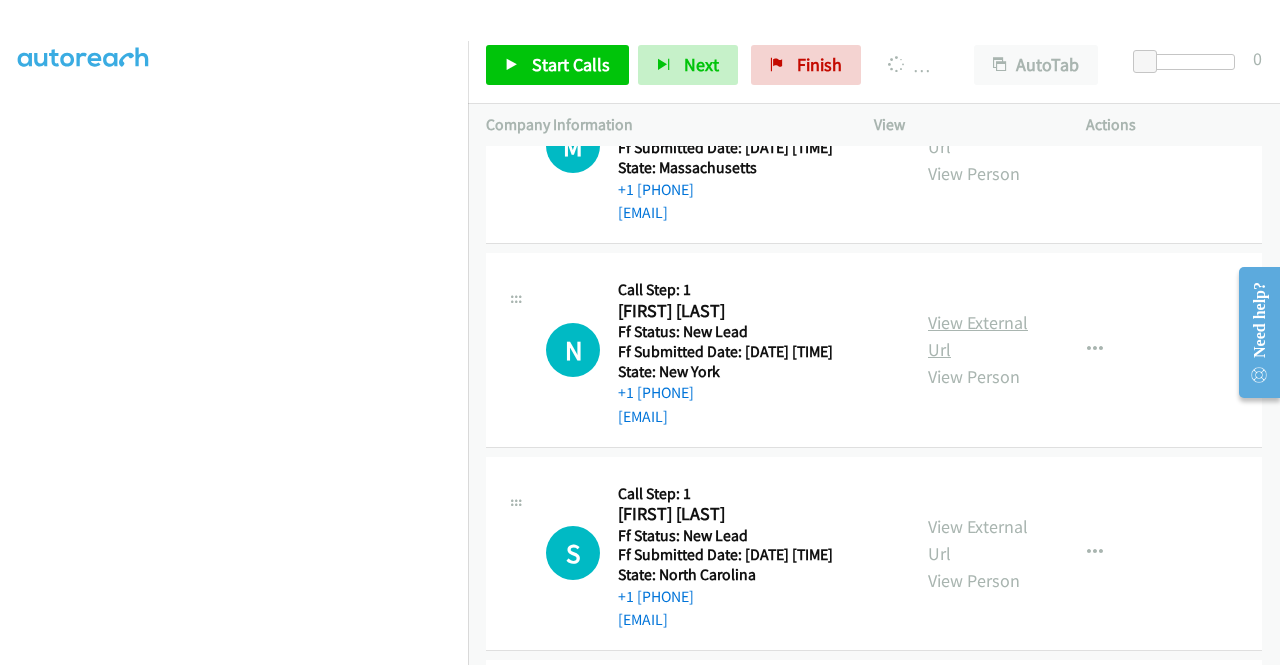 click on "View External Url" at bounding box center [978, 336] 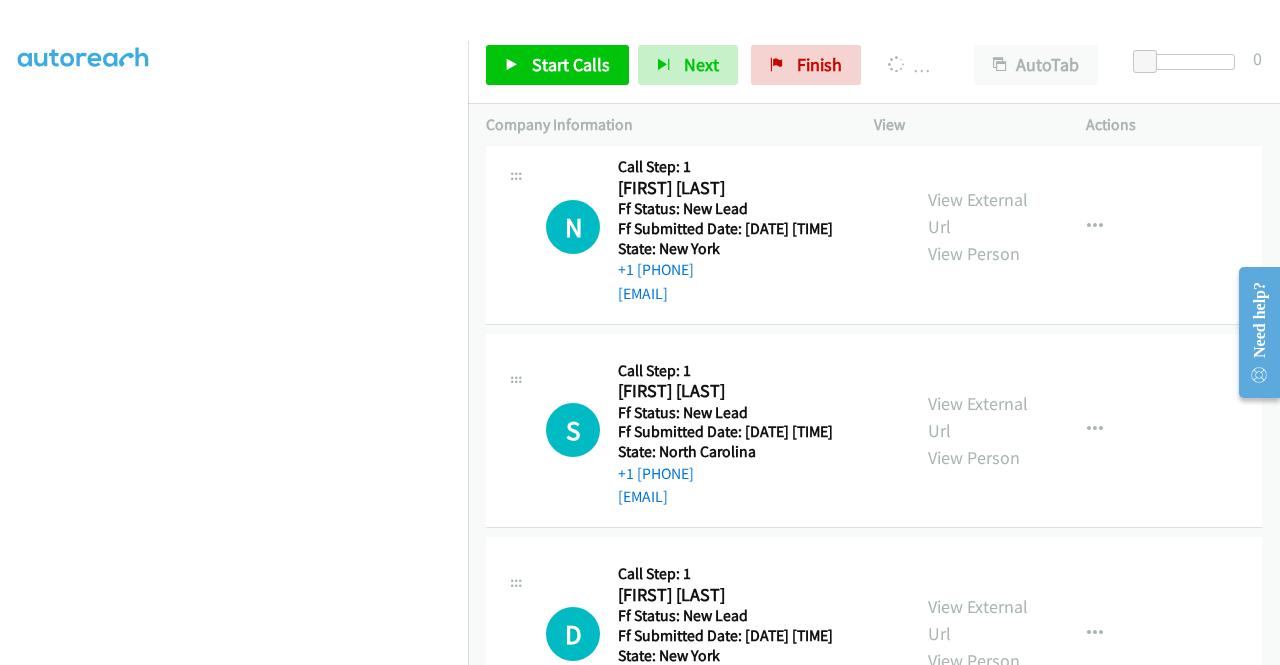 scroll, scrollTop: 3184, scrollLeft: 0, axis: vertical 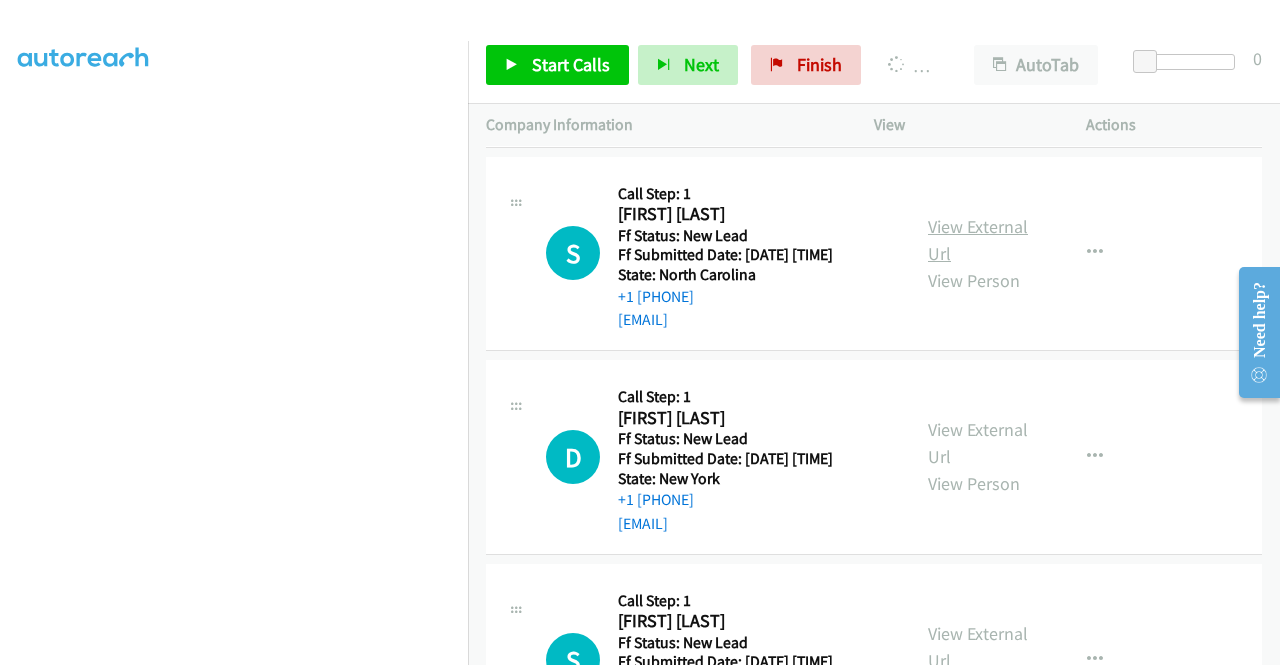 click on "View External Url" at bounding box center [978, 240] 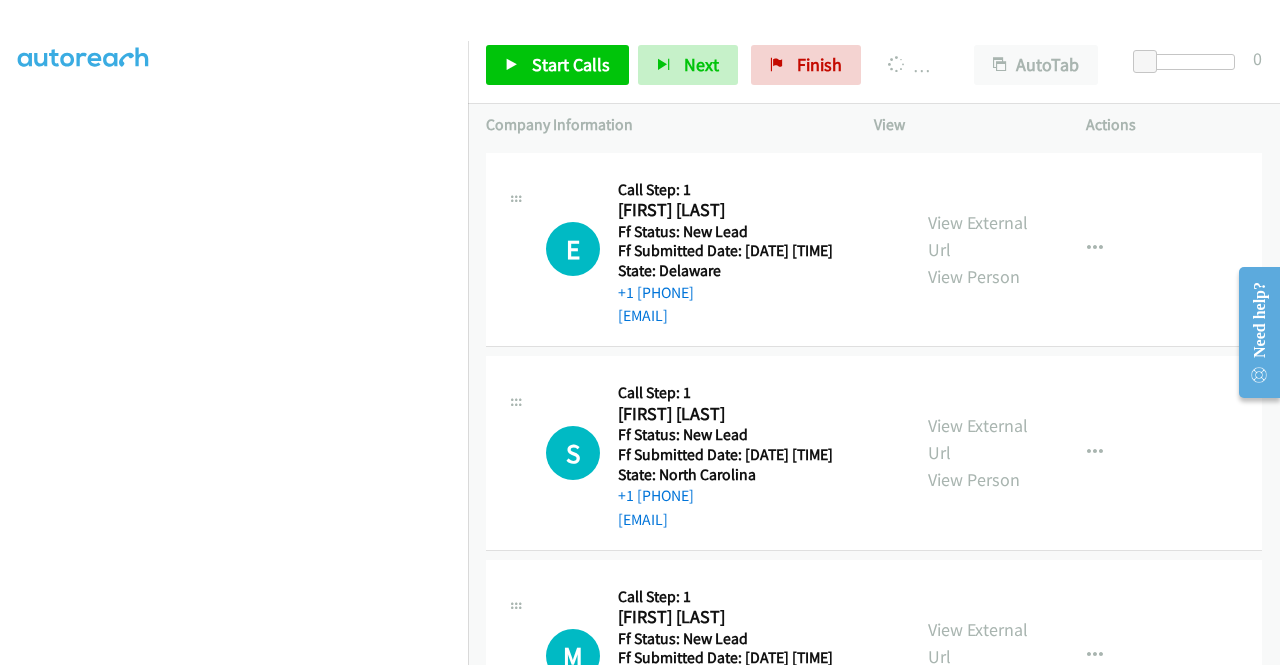 scroll, scrollTop: 2284, scrollLeft: 0, axis: vertical 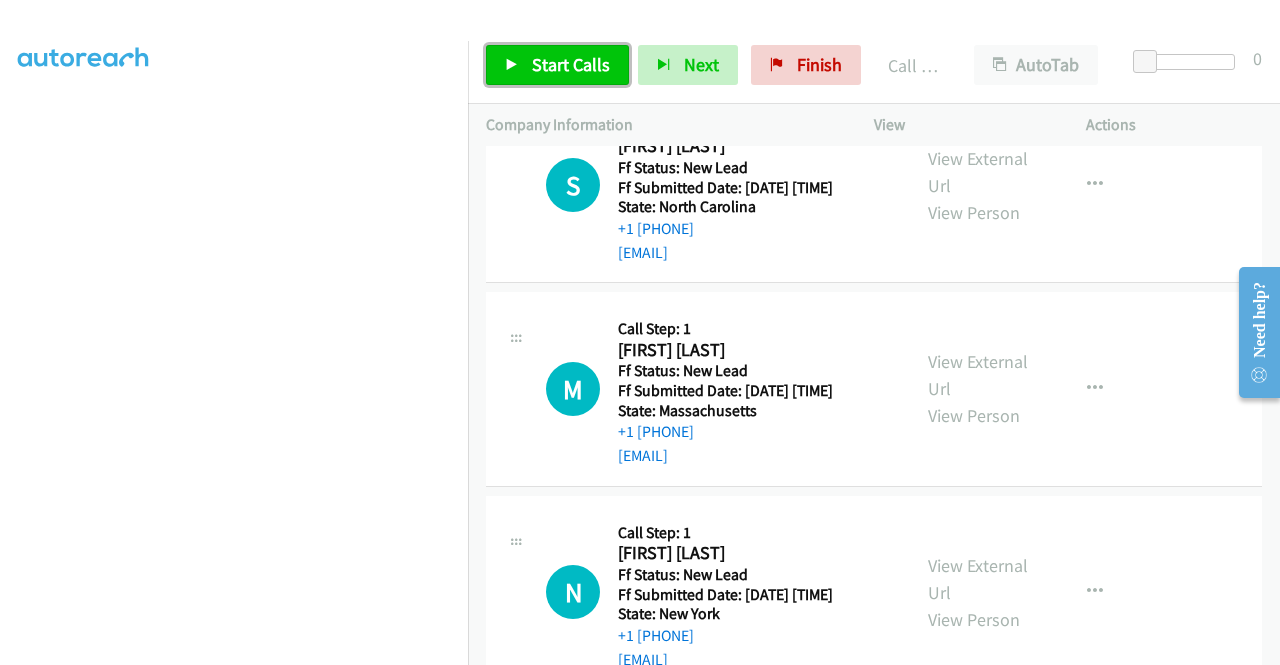 click on "Start Calls" at bounding box center (571, 64) 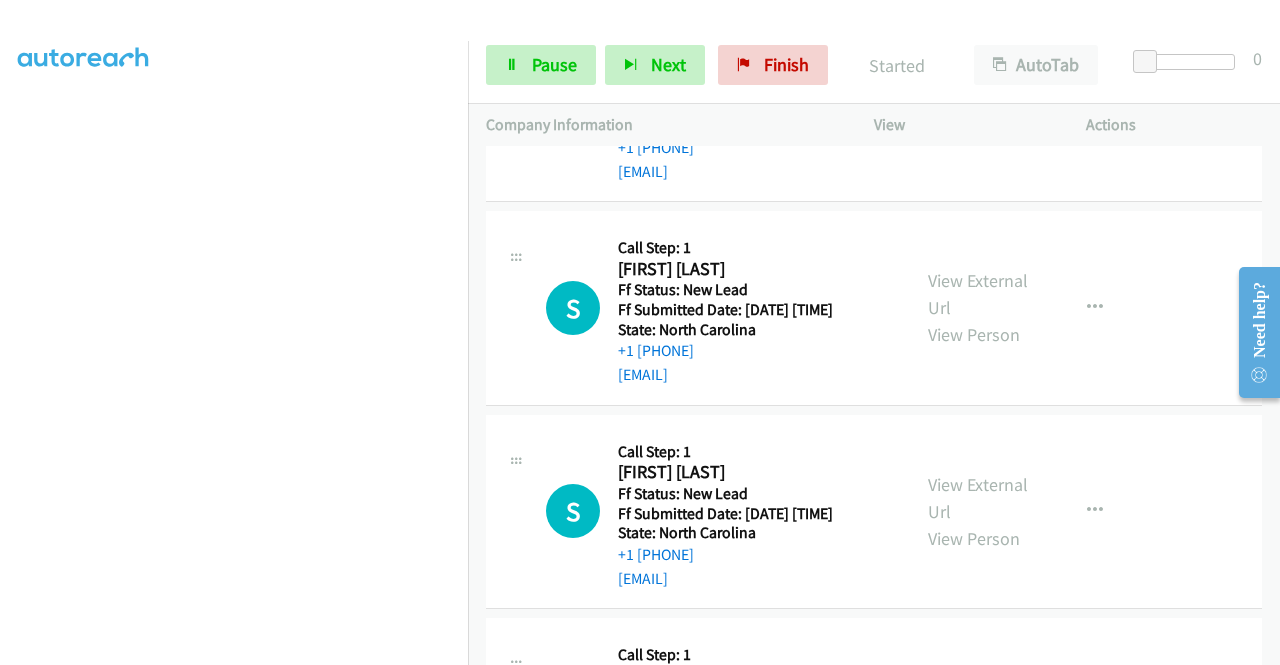 scroll, scrollTop: 3584, scrollLeft: 0, axis: vertical 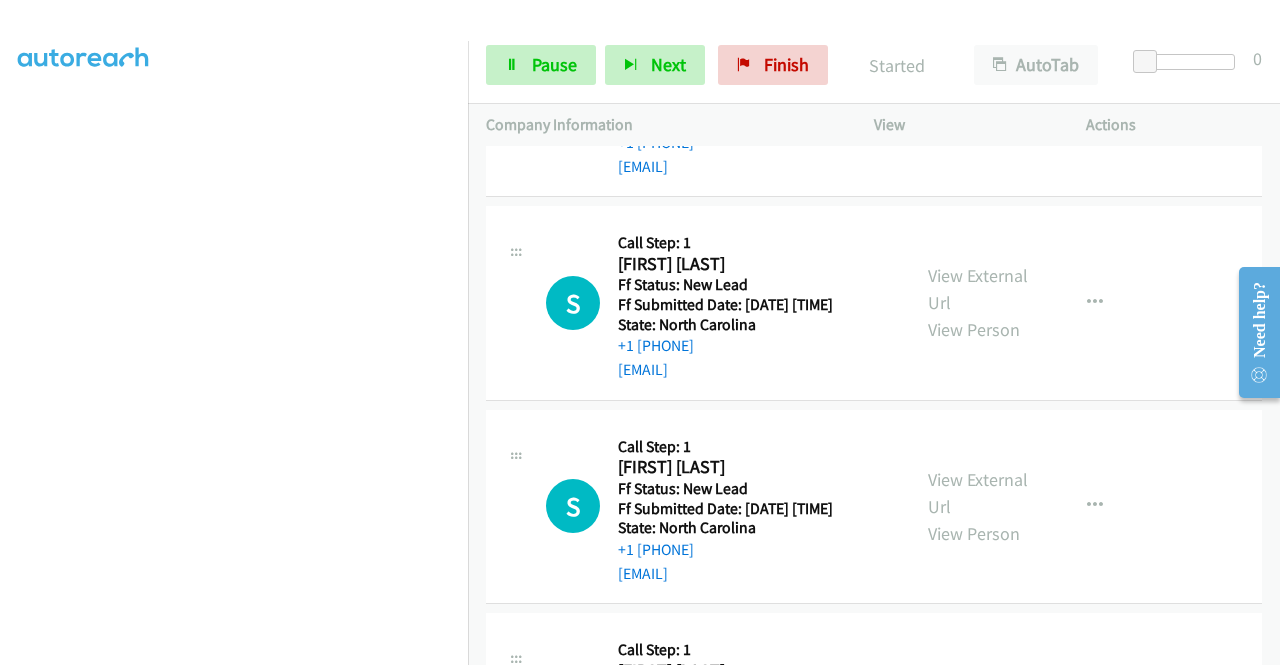 click on "View External Url" at bounding box center (978, 86) 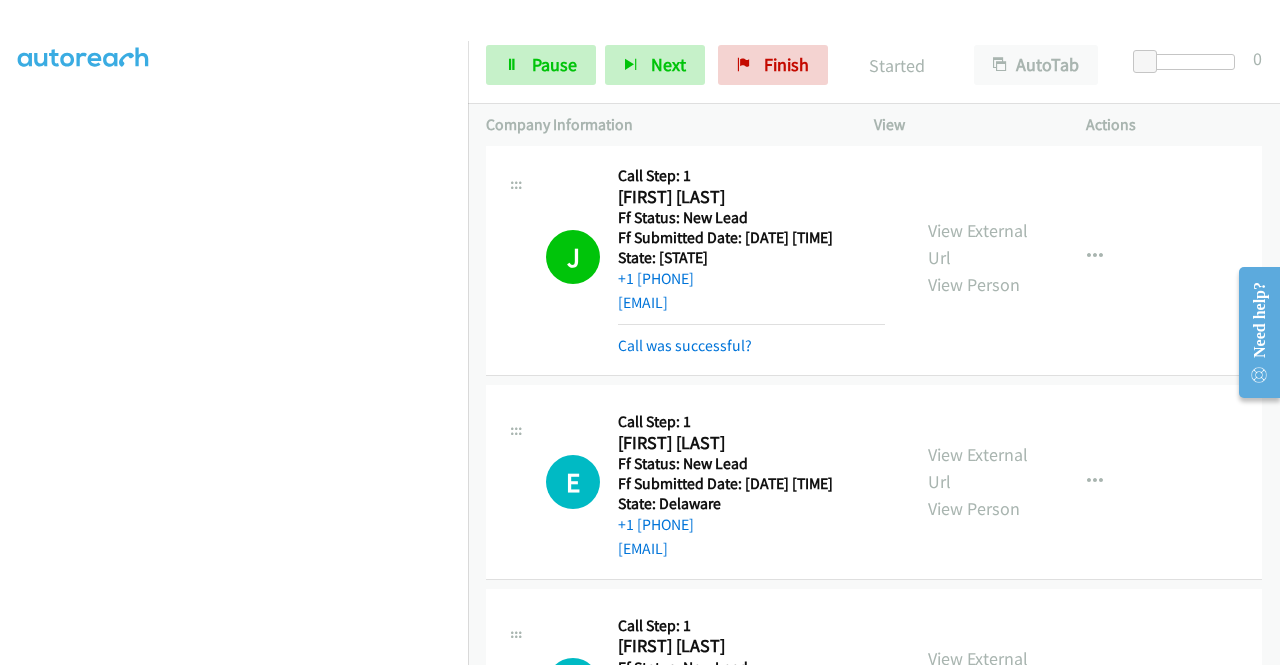 scroll, scrollTop: 2584, scrollLeft: 0, axis: vertical 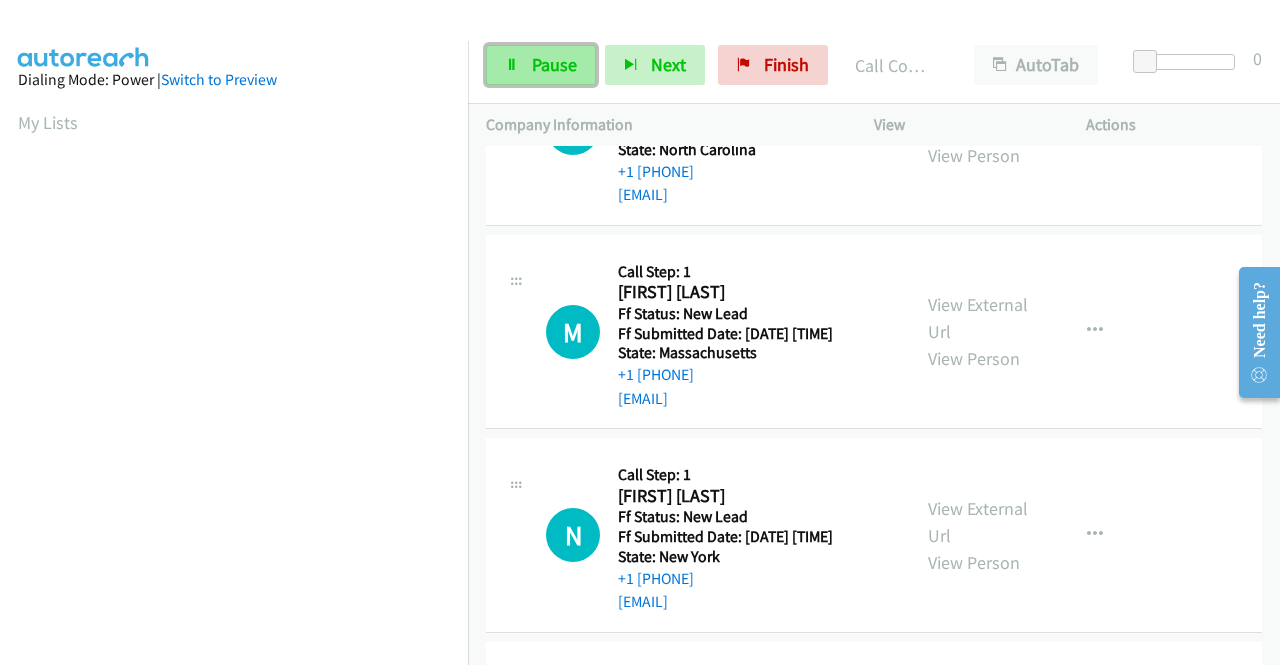 click on "Pause" at bounding box center [554, 64] 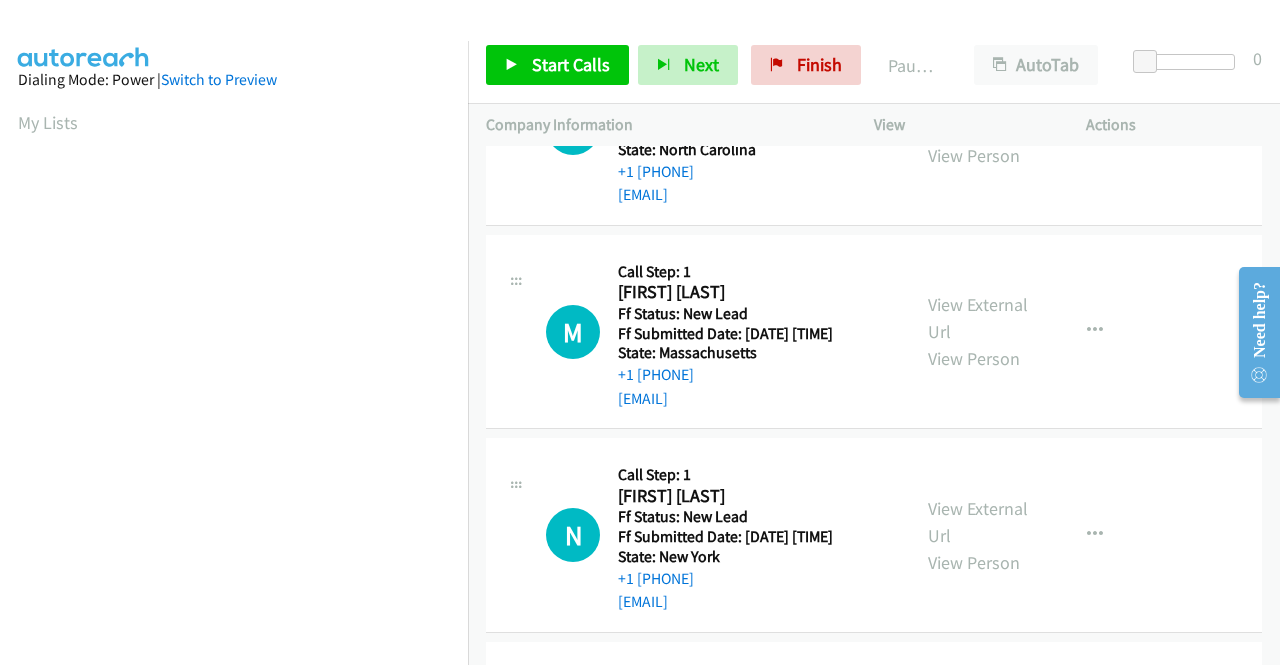 scroll, scrollTop: 2684, scrollLeft: 0, axis: vertical 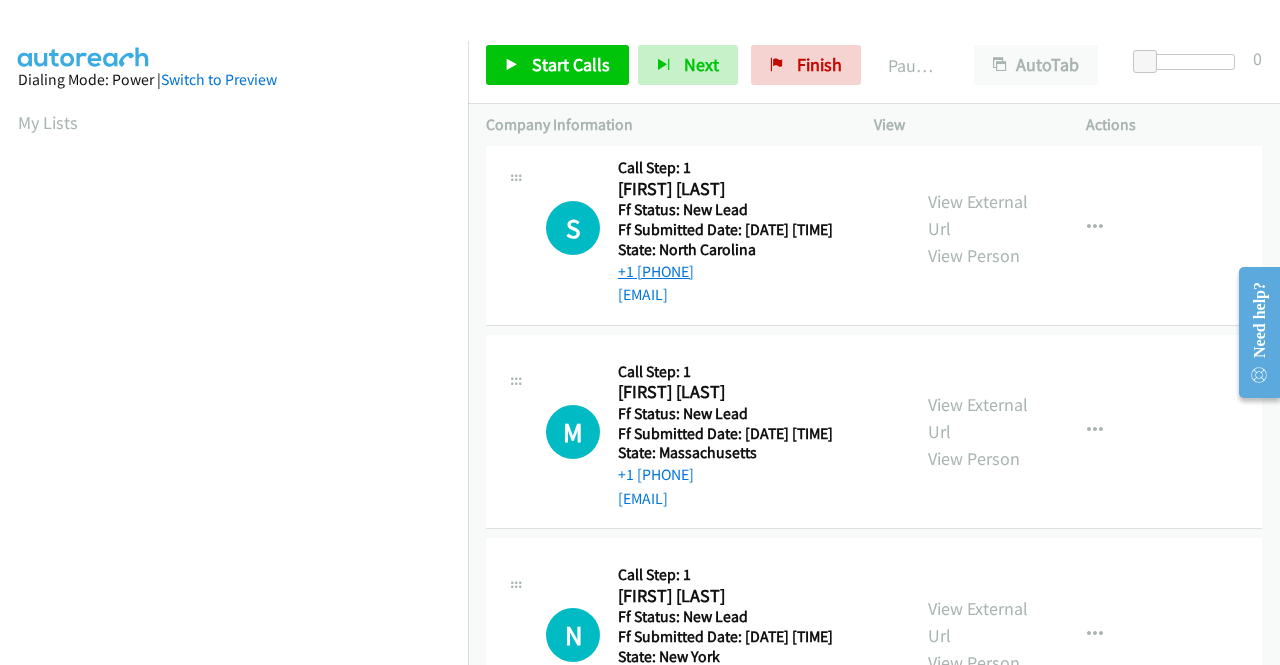 drag, startPoint x: 749, startPoint y: 497, endPoint x: 636, endPoint y: 502, distance: 113.110565 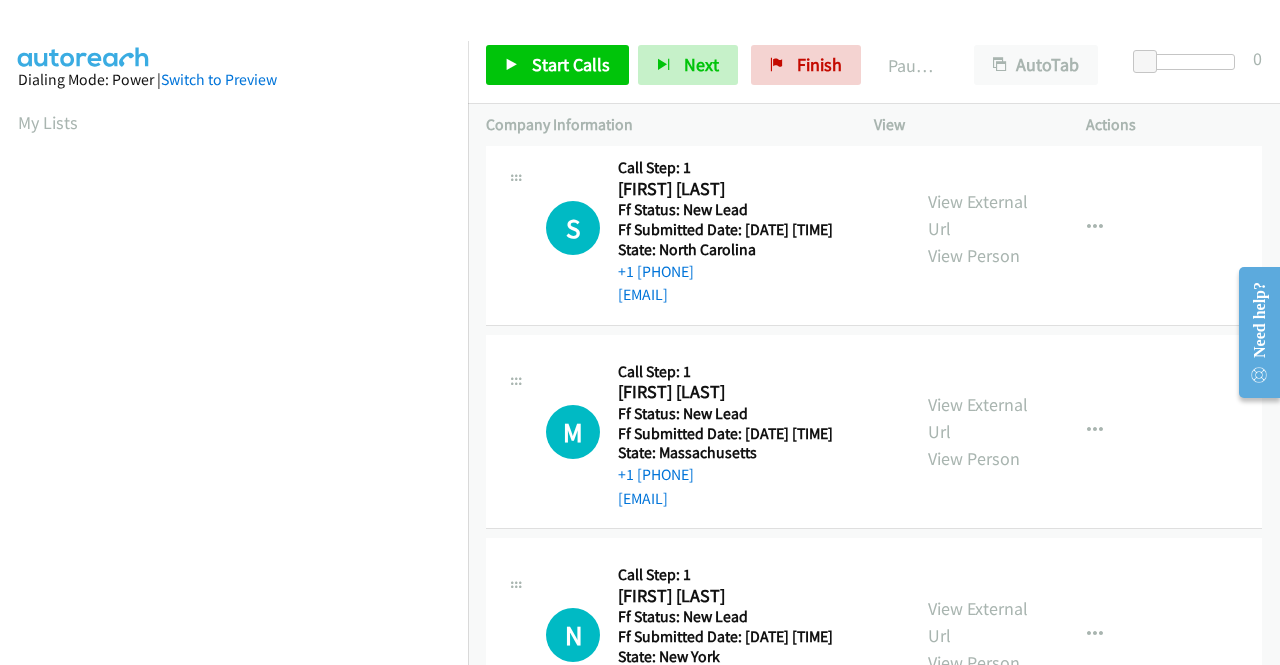 copy on "[PHONE]" 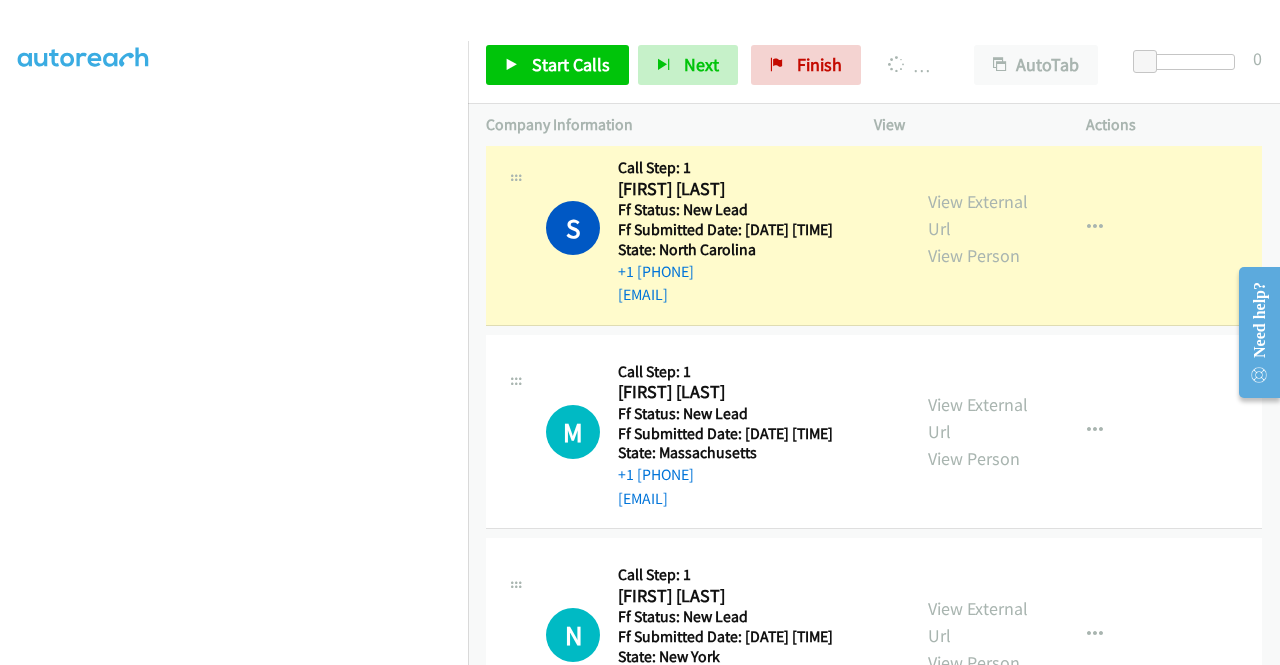 scroll, scrollTop: 56, scrollLeft: 0, axis: vertical 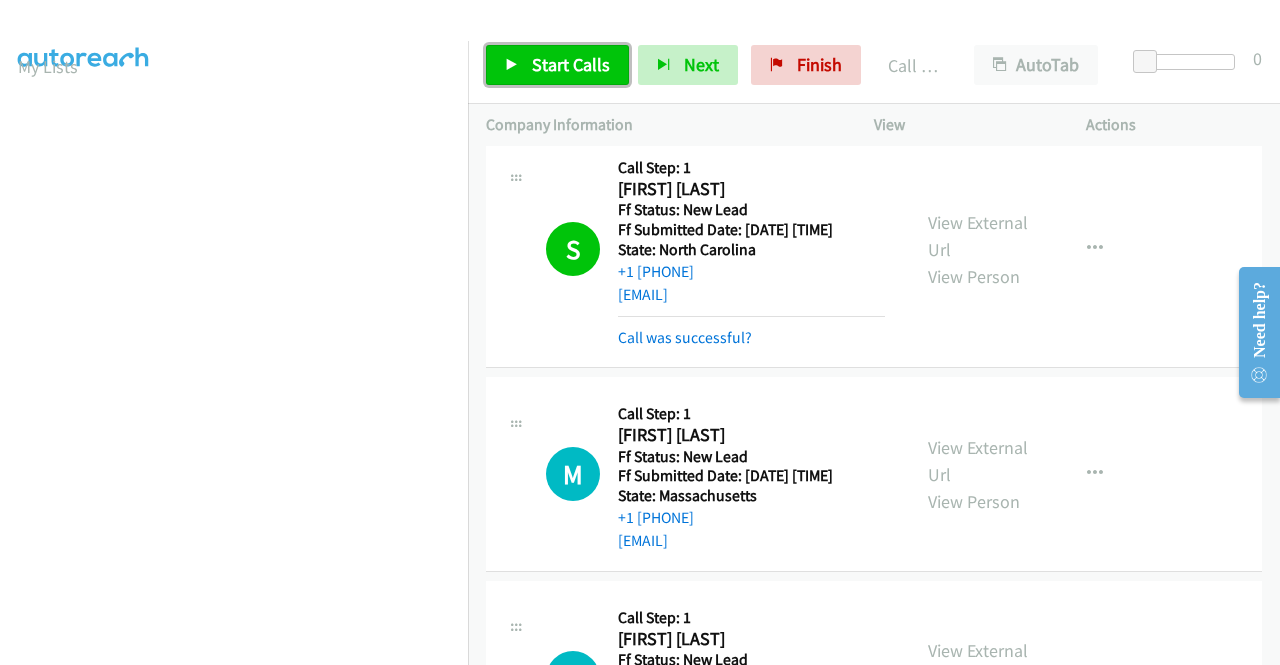 click on "Start Calls" at bounding box center (571, 64) 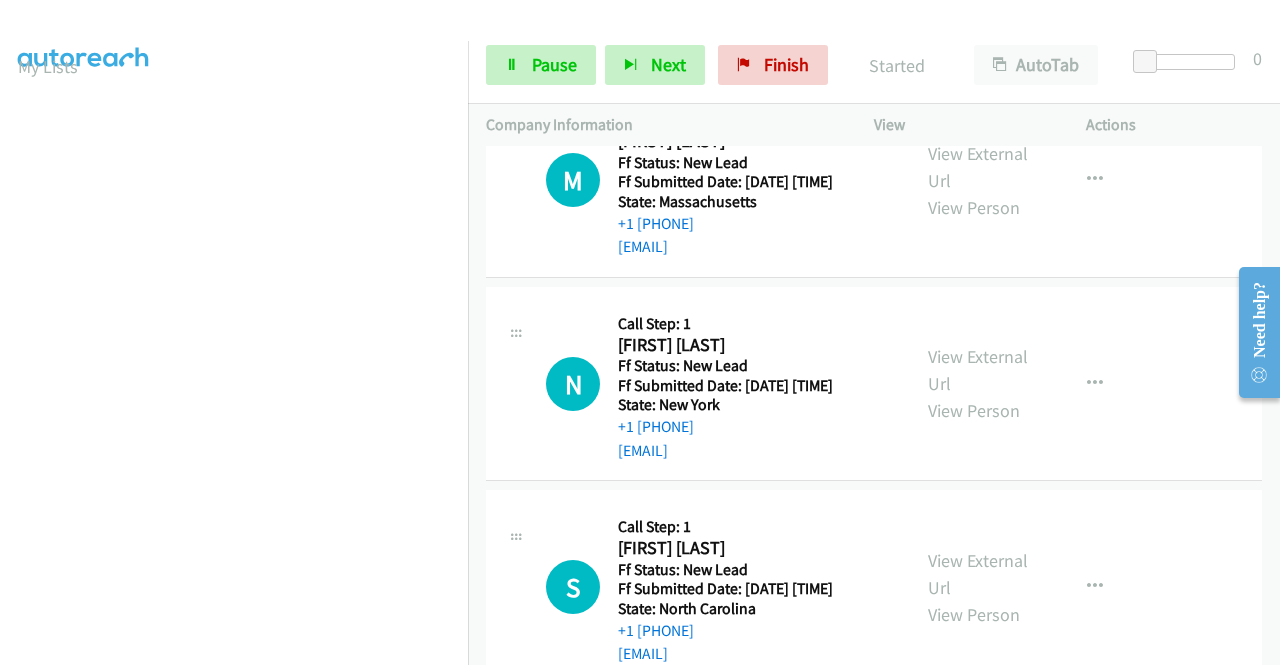 scroll, scrollTop: 2984, scrollLeft: 0, axis: vertical 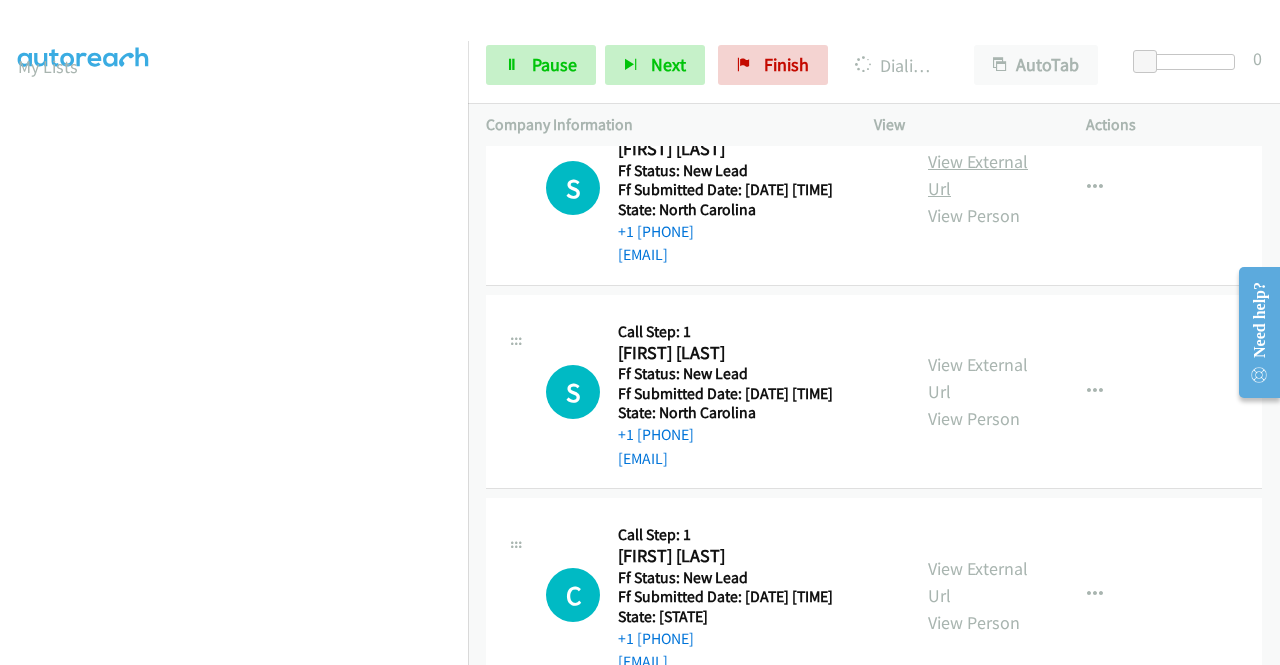 click on "View External Url" at bounding box center (978, 175) 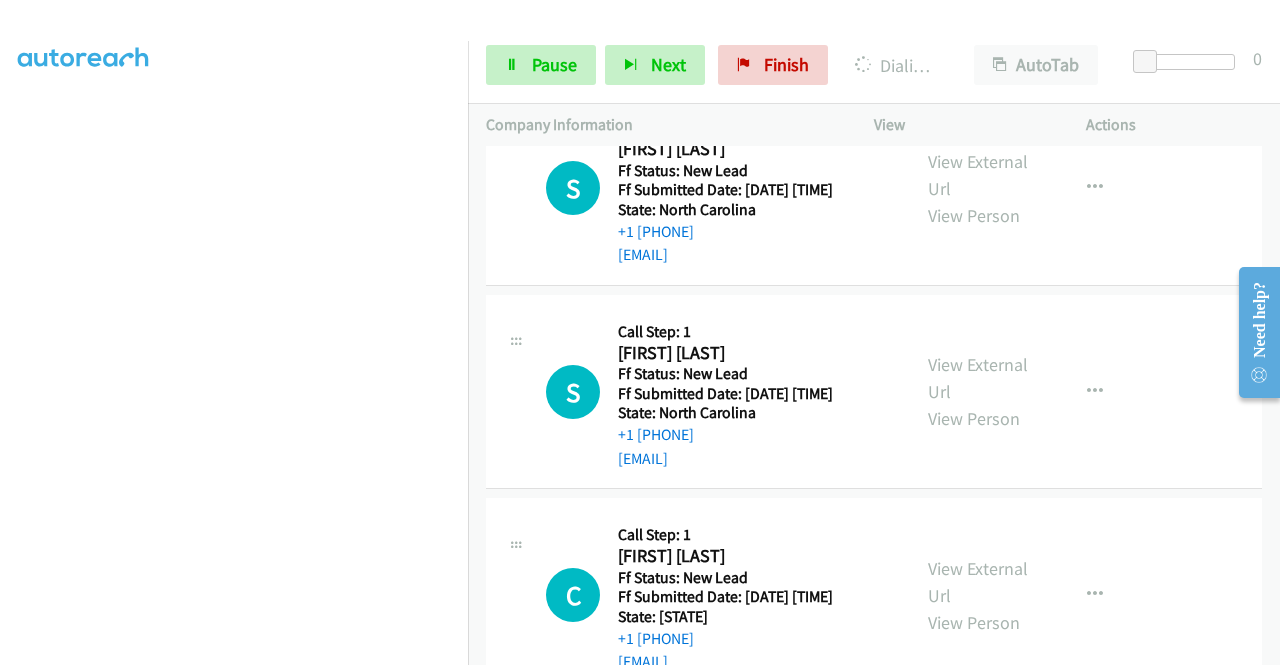 scroll, scrollTop: 256, scrollLeft: 0, axis: vertical 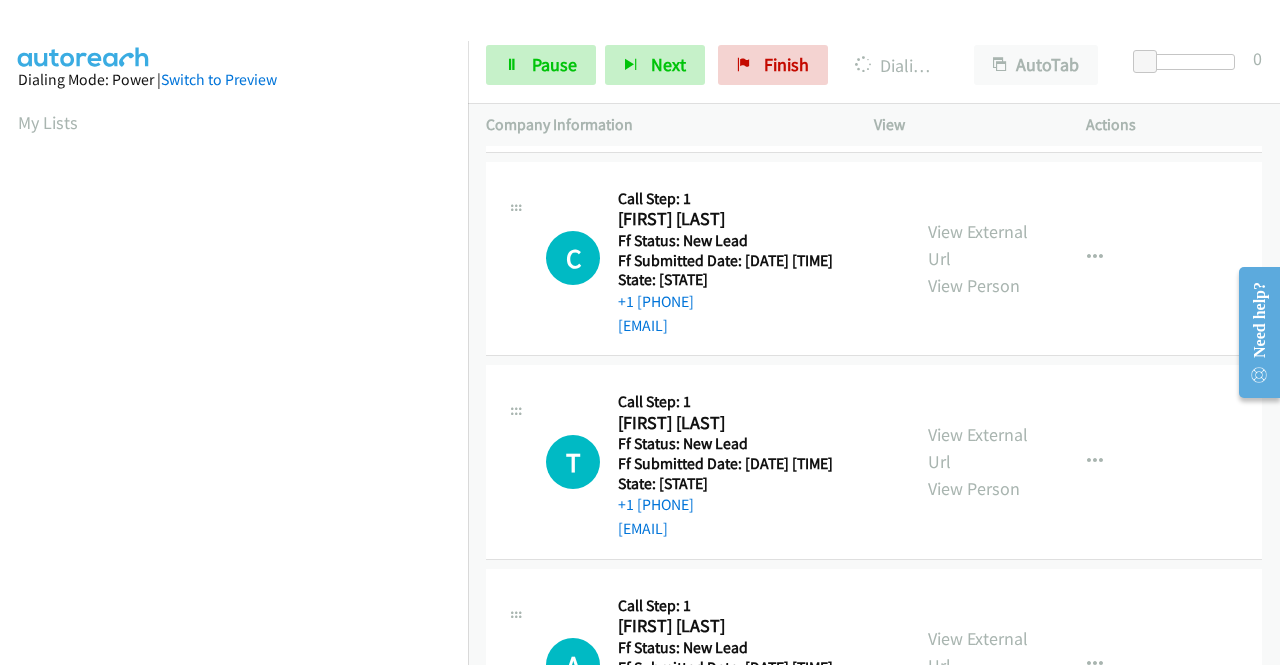 click on "View External Url" at bounding box center [978, 41] 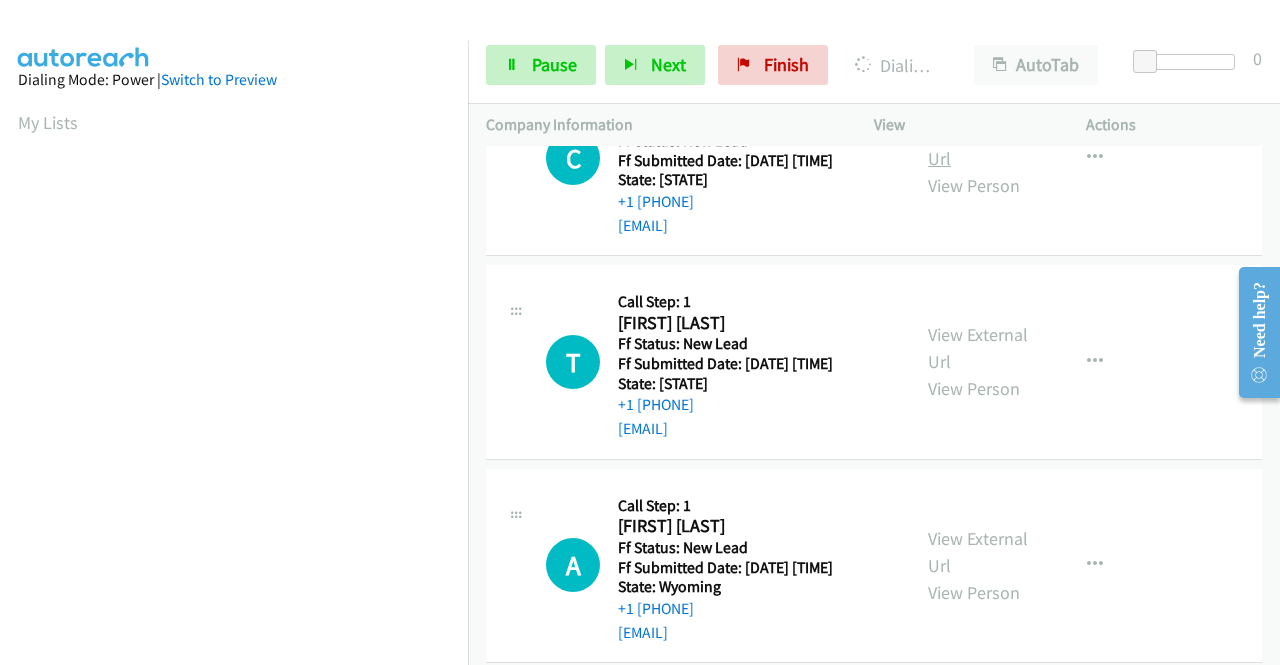 scroll, scrollTop: 4406, scrollLeft: 0, axis: vertical 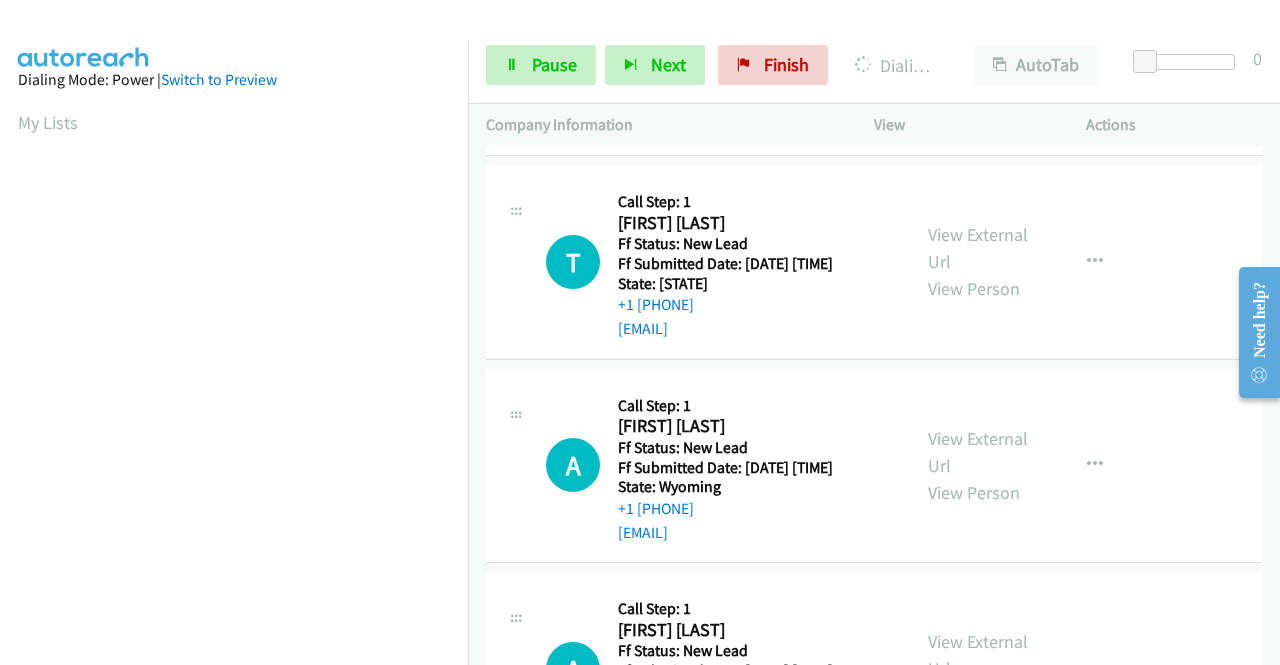 click on "View External Url" at bounding box center [978, 45] 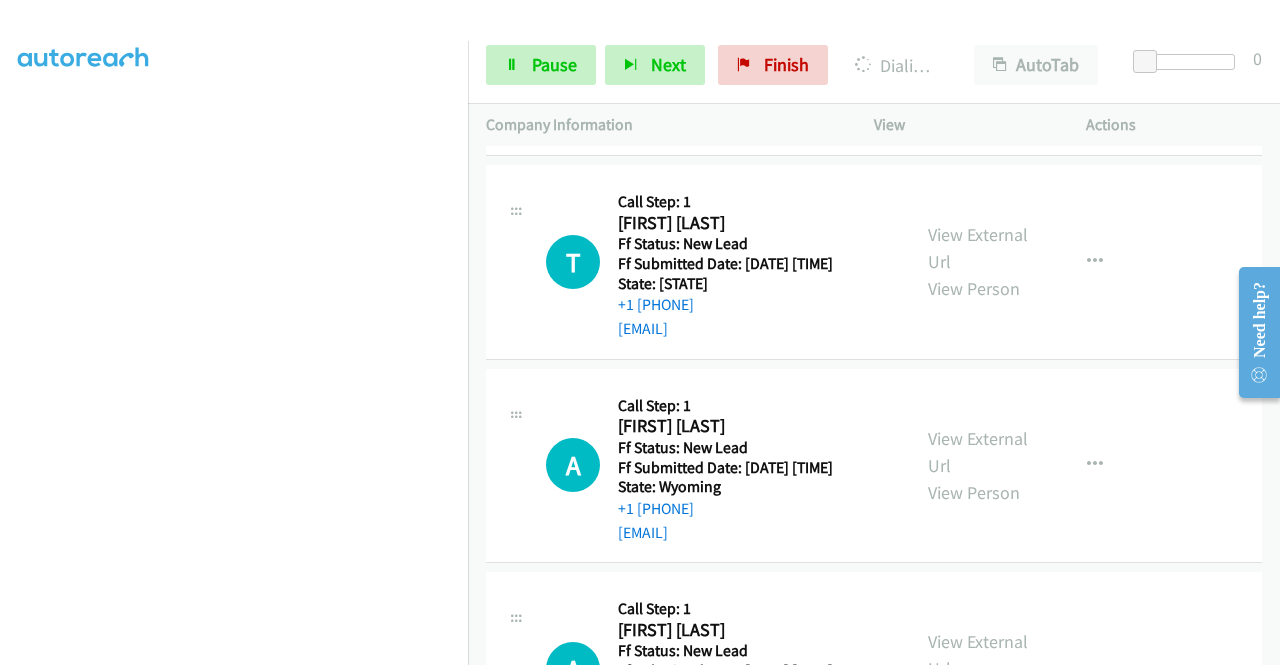 scroll, scrollTop: 456, scrollLeft: 0, axis: vertical 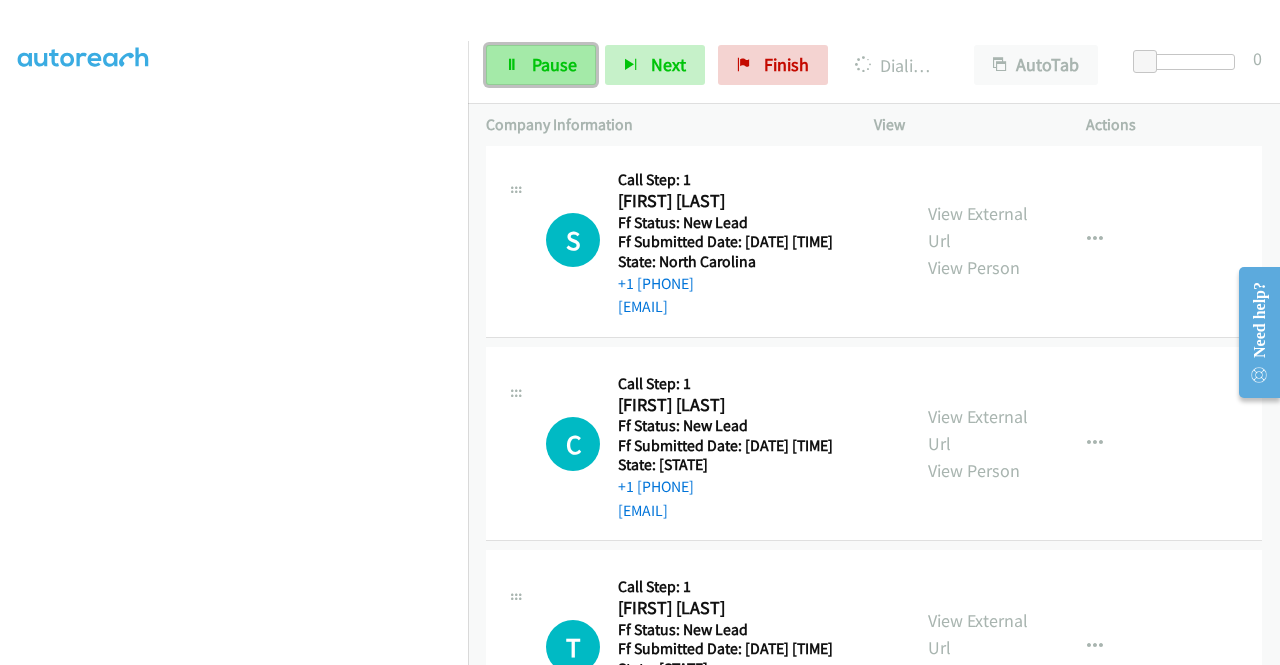 click on "Pause" at bounding box center (541, 65) 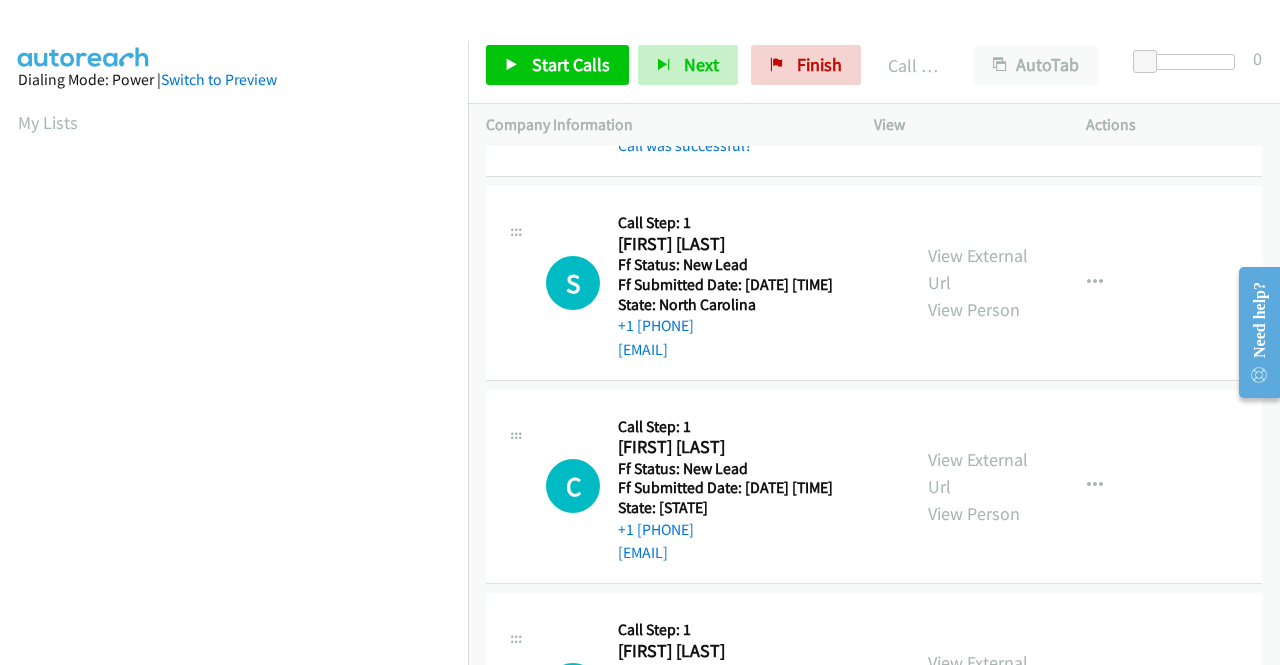 scroll, scrollTop: 456, scrollLeft: 0, axis: vertical 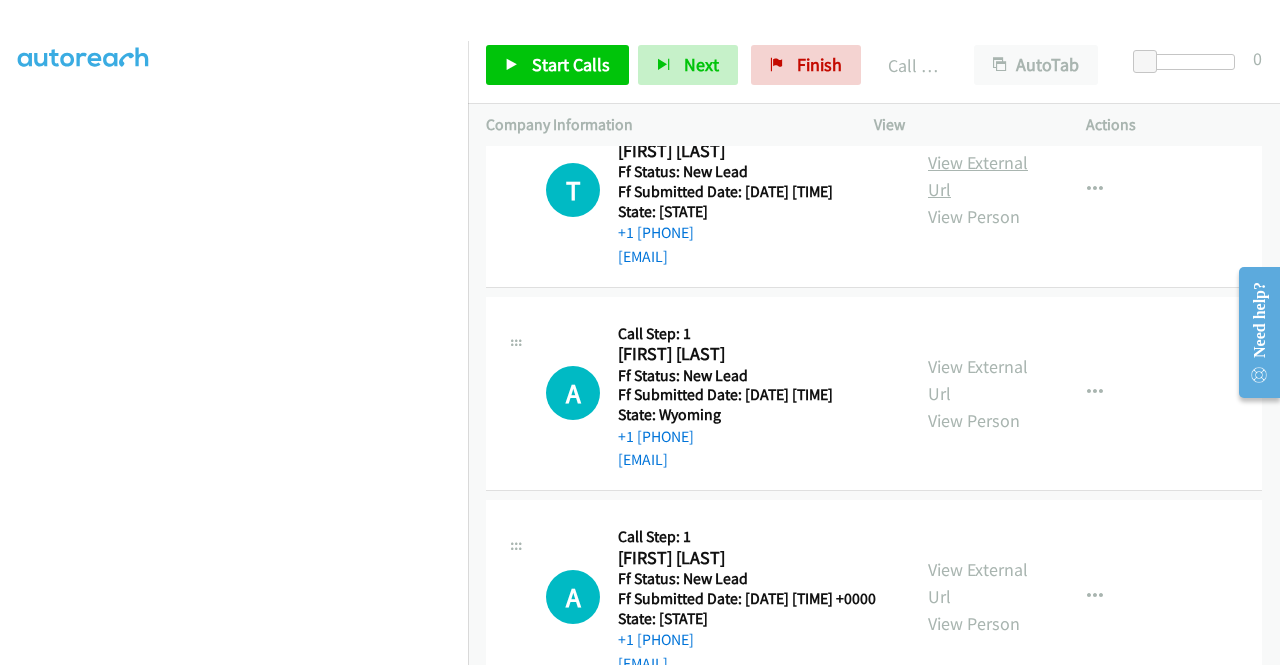 click on "View External Url" at bounding box center (978, 176) 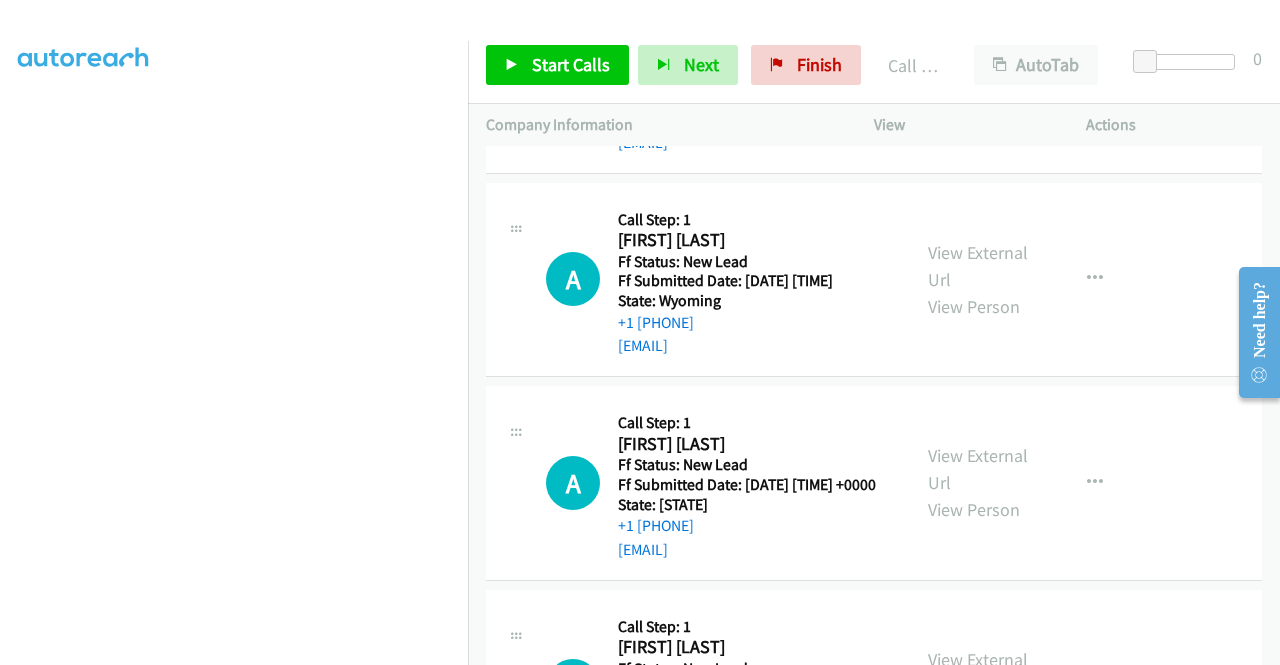 scroll, scrollTop: 4806, scrollLeft: 0, axis: vertical 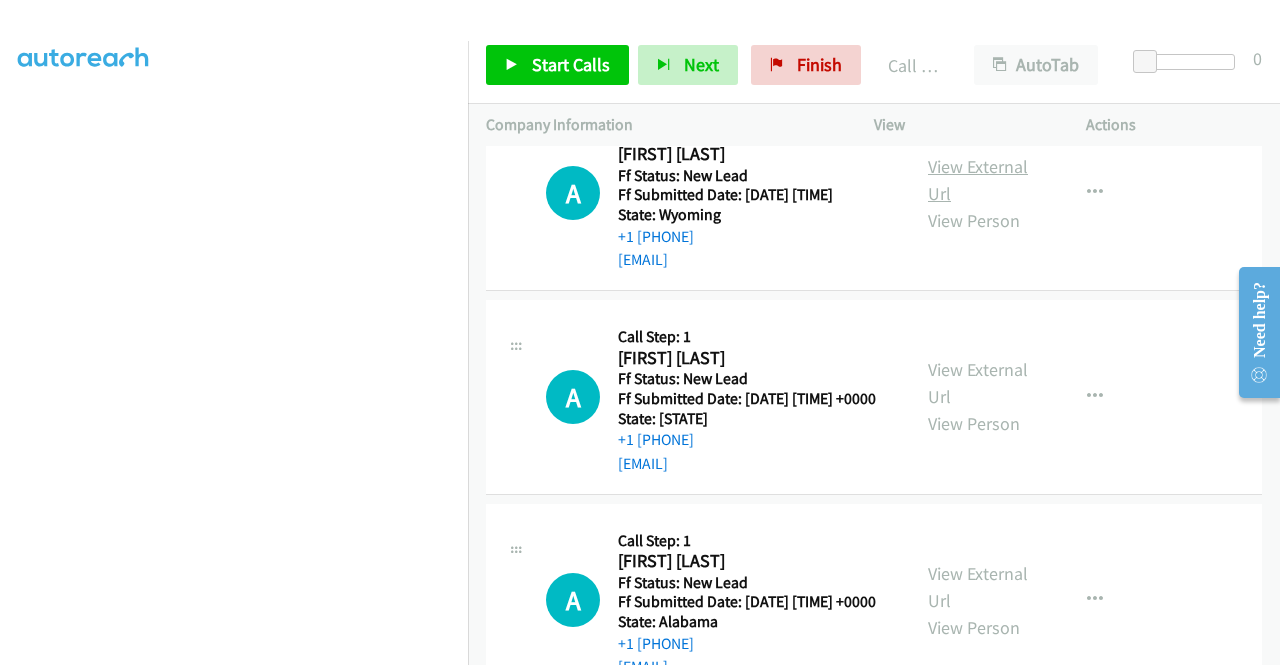 click on "View External Url" at bounding box center [978, 180] 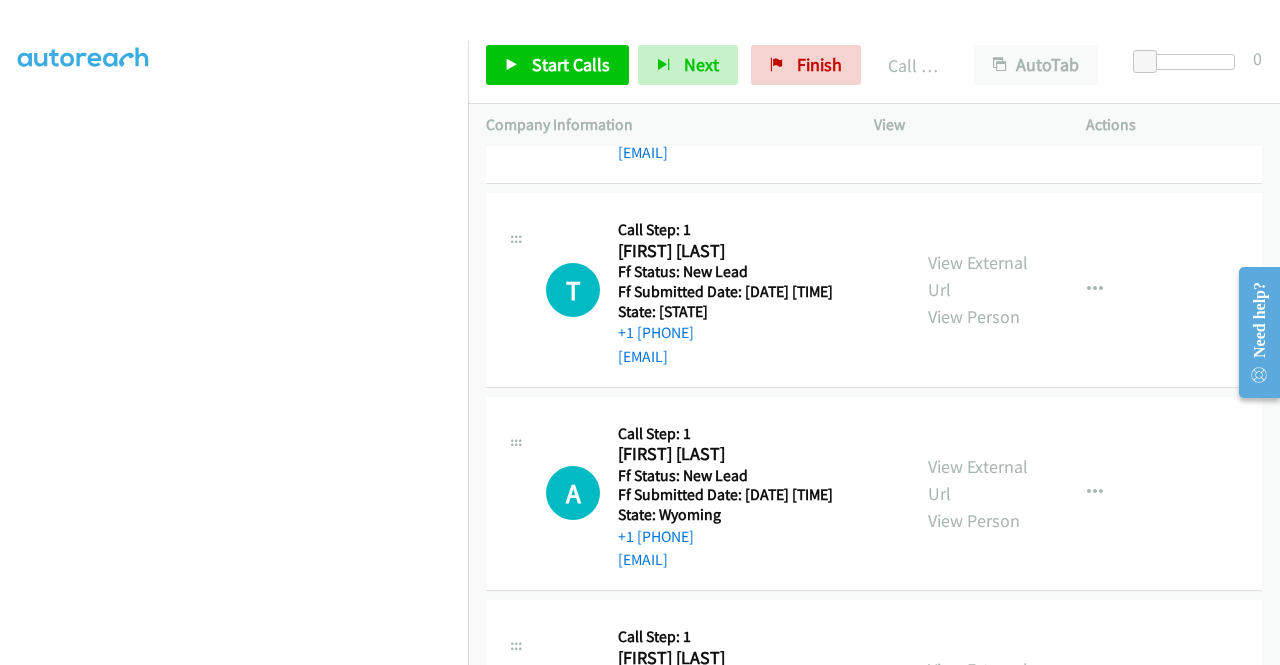scroll, scrollTop: 4306, scrollLeft: 0, axis: vertical 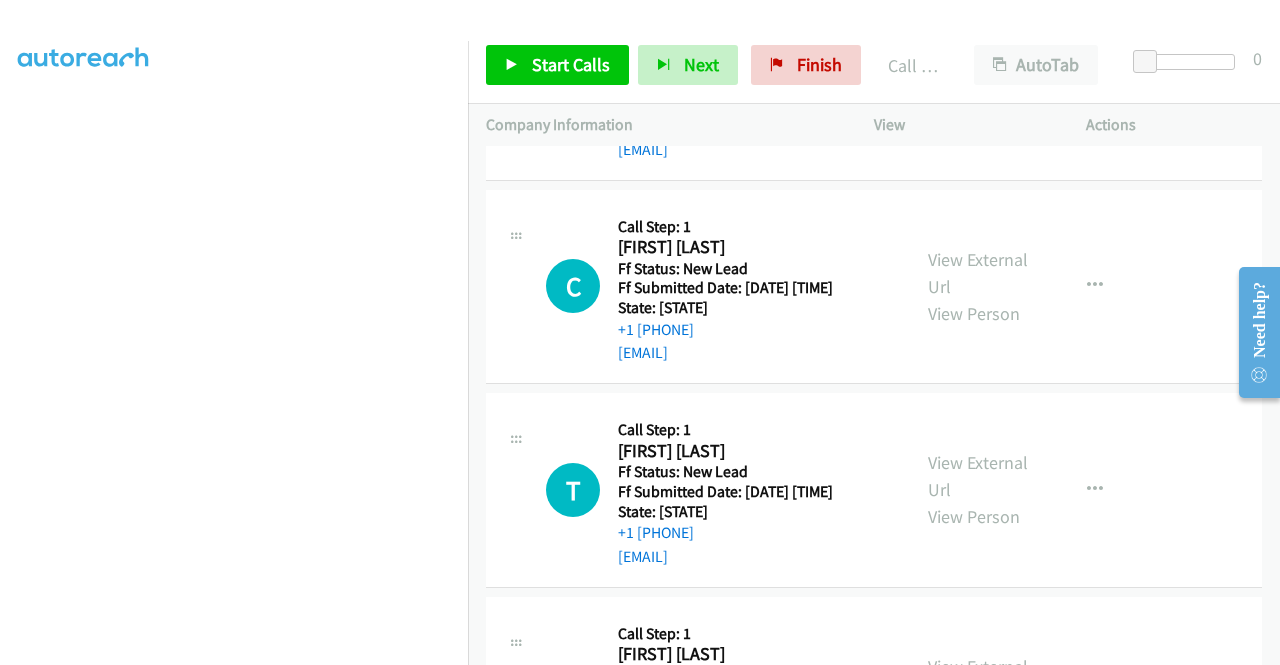 click on "Start Calls
Pause
Next
Finish
Call Completed
AutoTab
AutoTab
0" at bounding box center [874, 65] 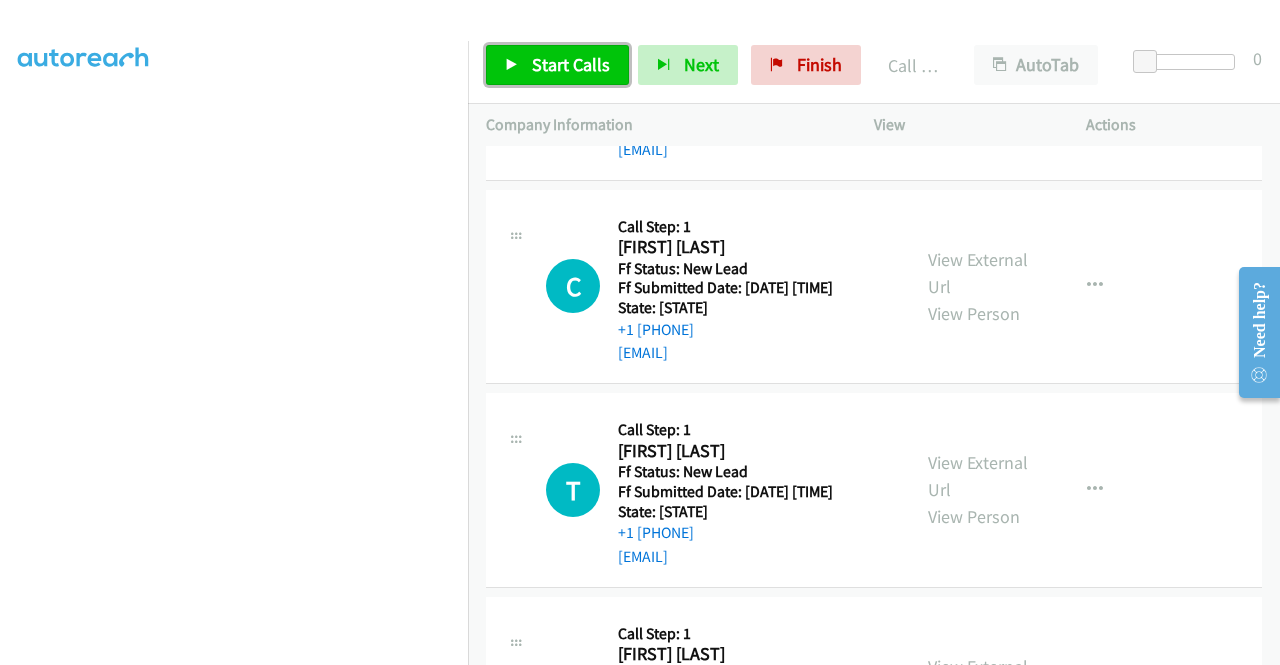 click on "Start Calls" at bounding box center (571, 64) 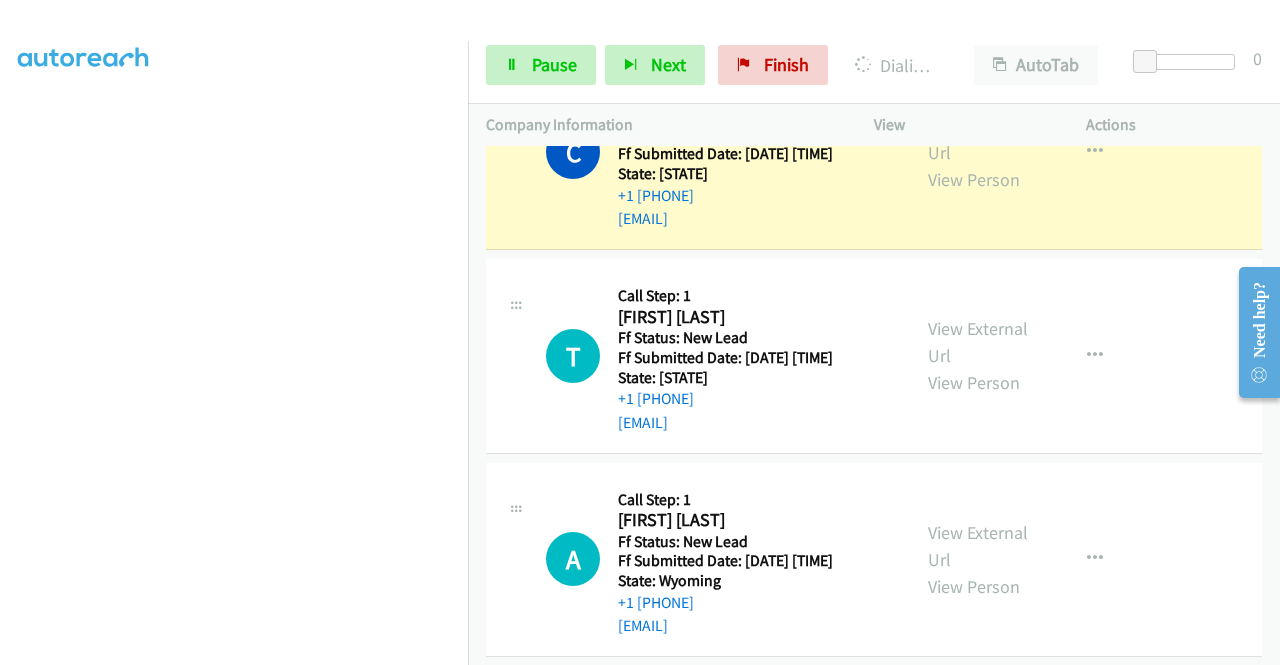 scroll, scrollTop: 4506, scrollLeft: 0, axis: vertical 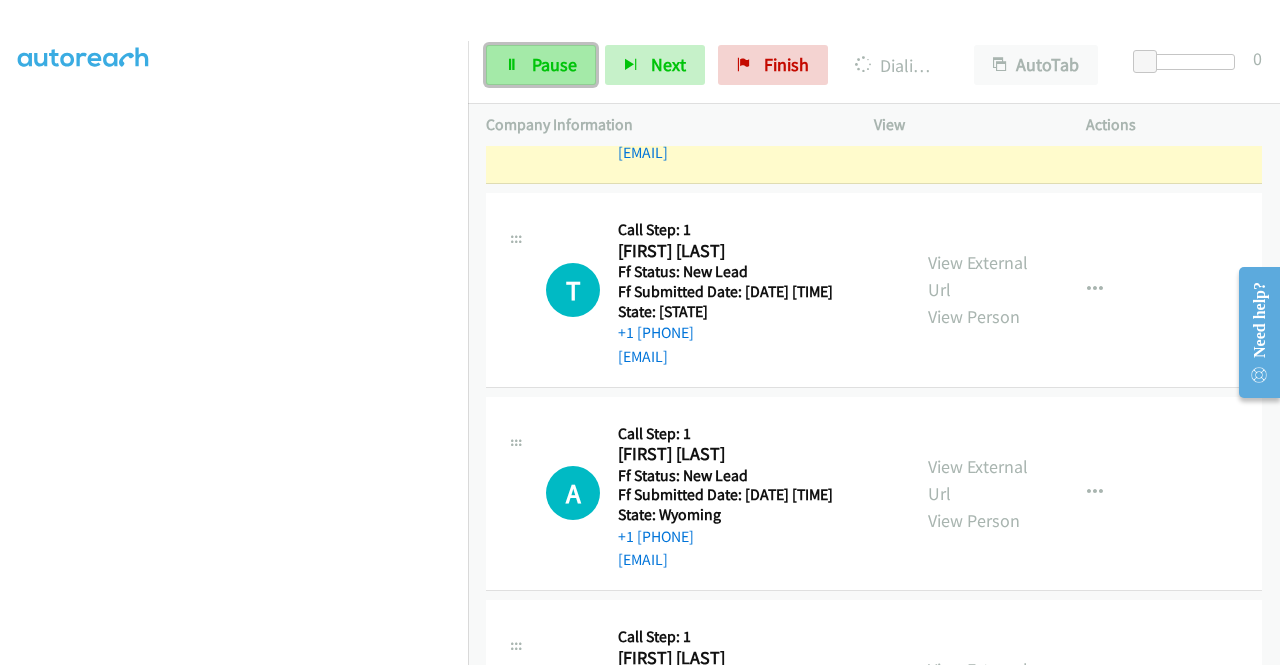 click on "Pause" at bounding box center [554, 64] 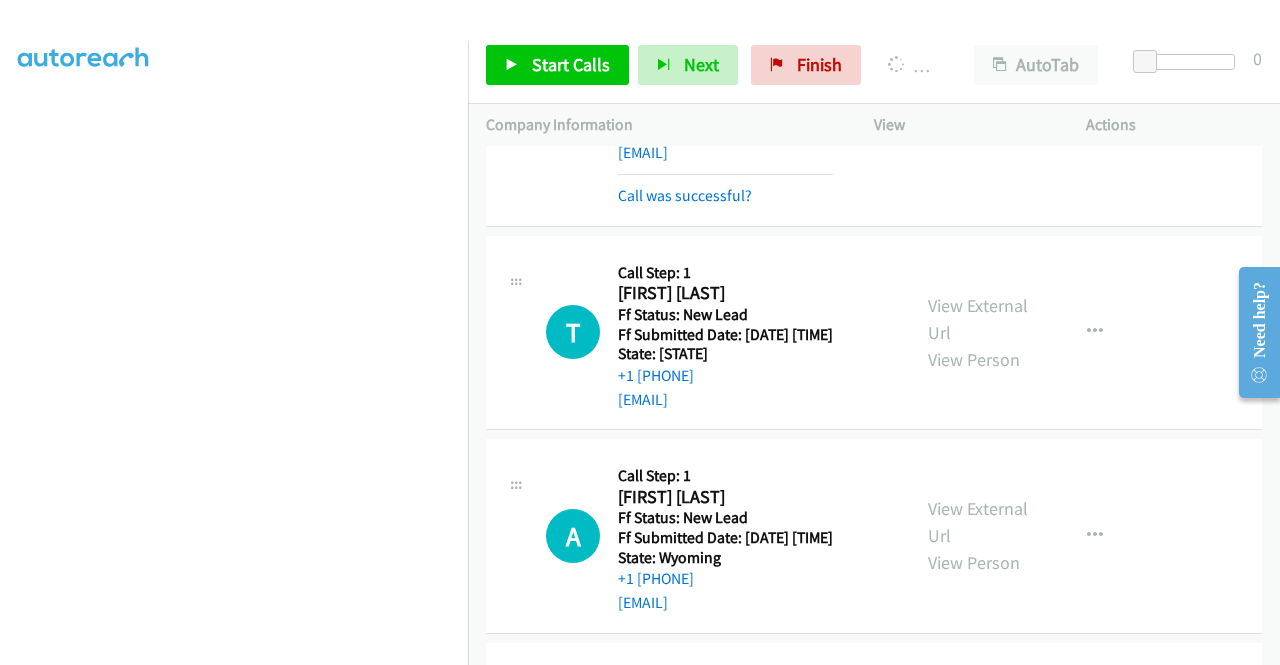 scroll, scrollTop: 456, scrollLeft: 0, axis: vertical 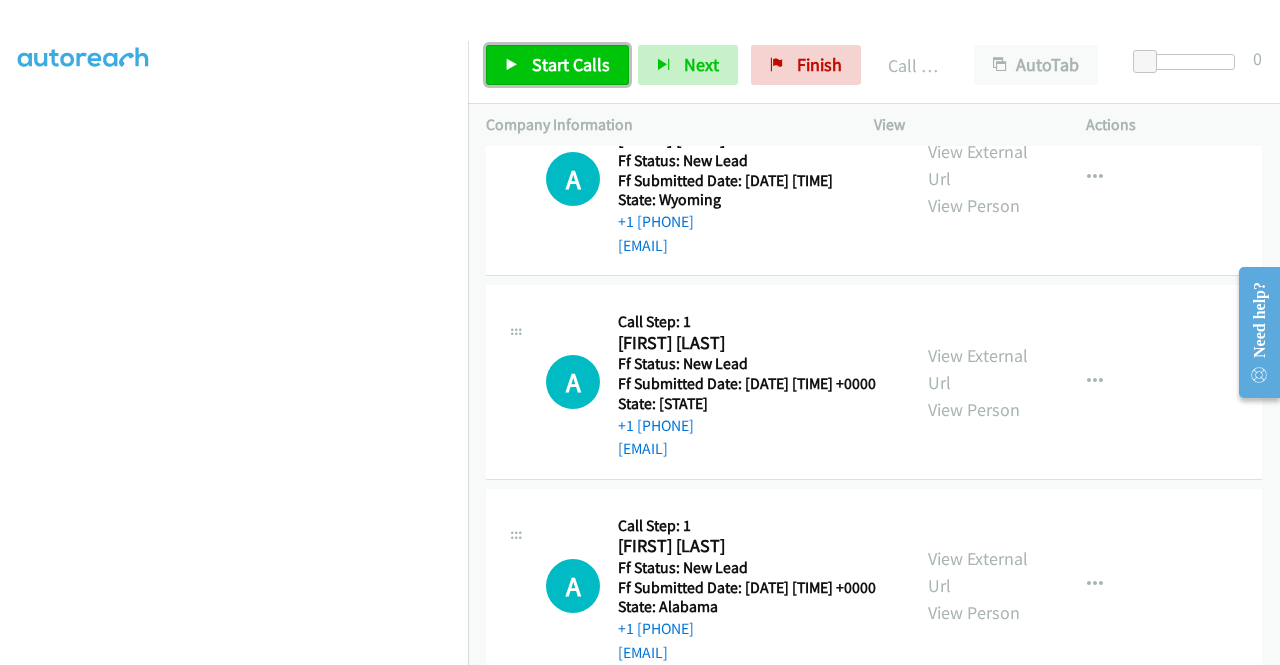 click on "Start Calls" at bounding box center (571, 64) 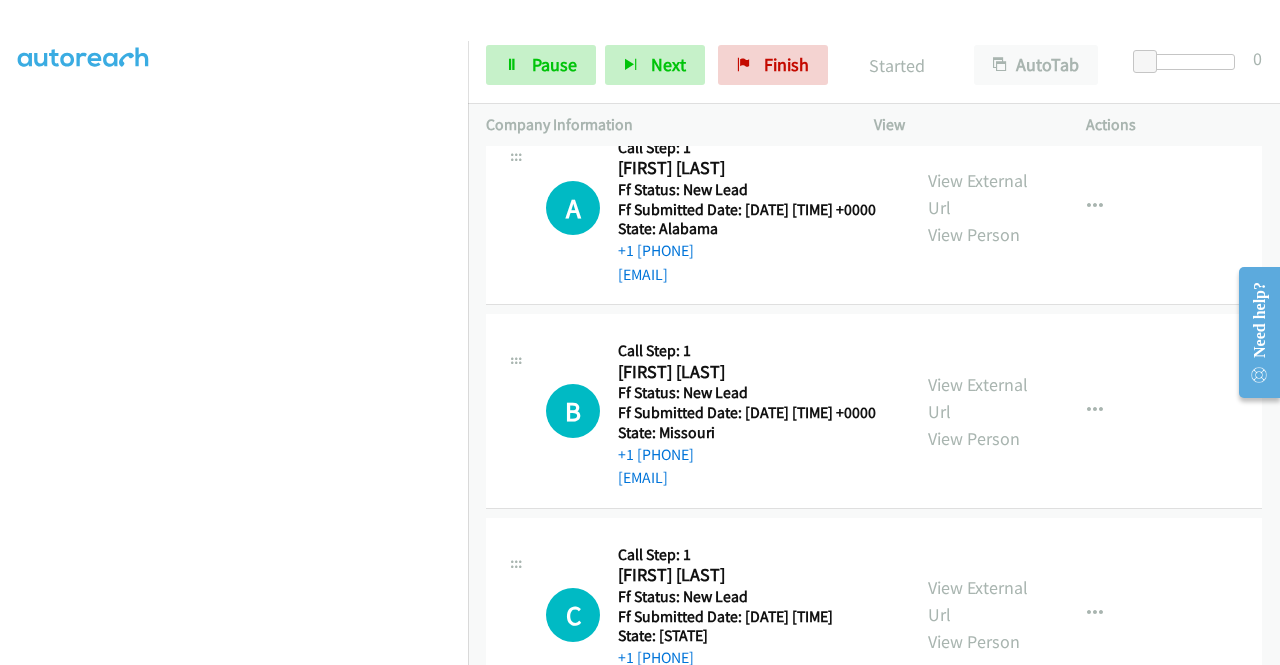 scroll, scrollTop: 5306, scrollLeft: 0, axis: vertical 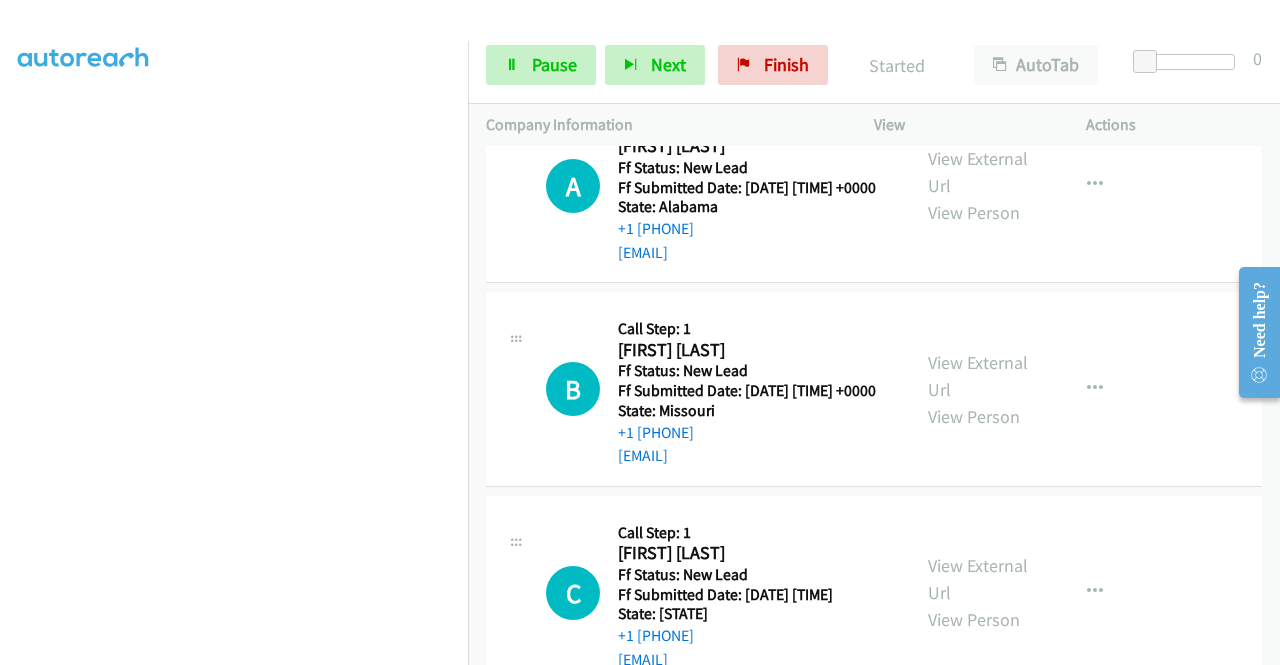click on "View External Url" at bounding box center (978, -31) 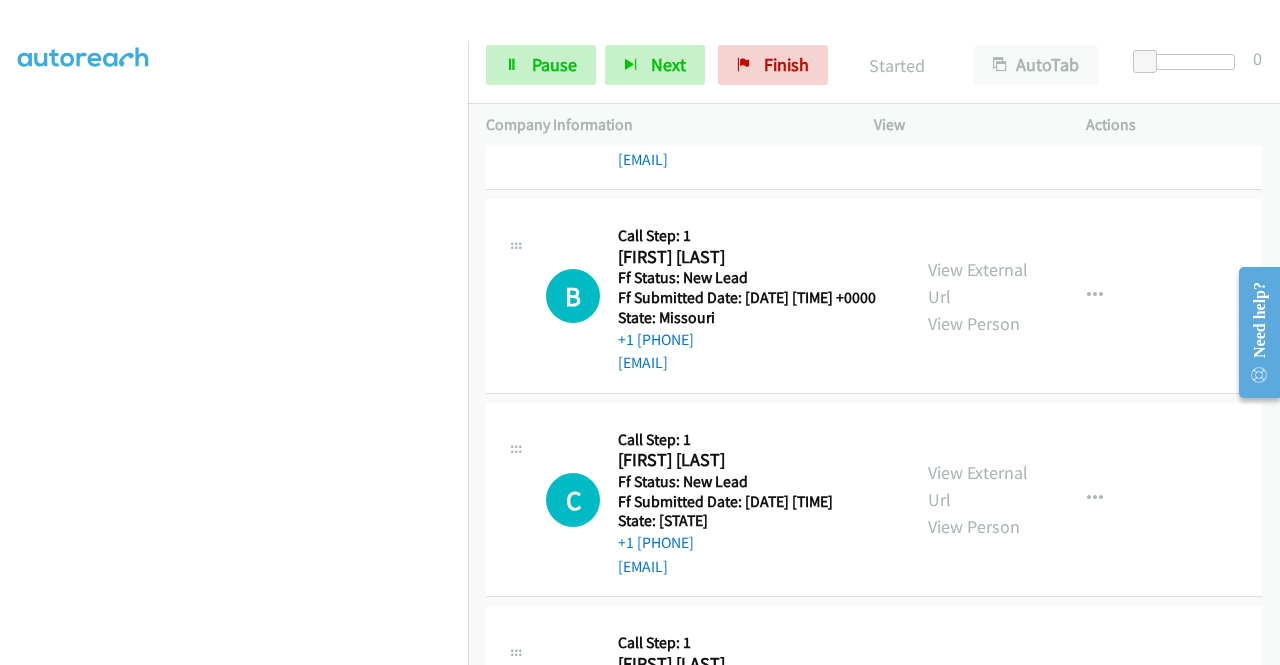 scroll, scrollTop: 5506, scrollLeft: 0, axis: vertical 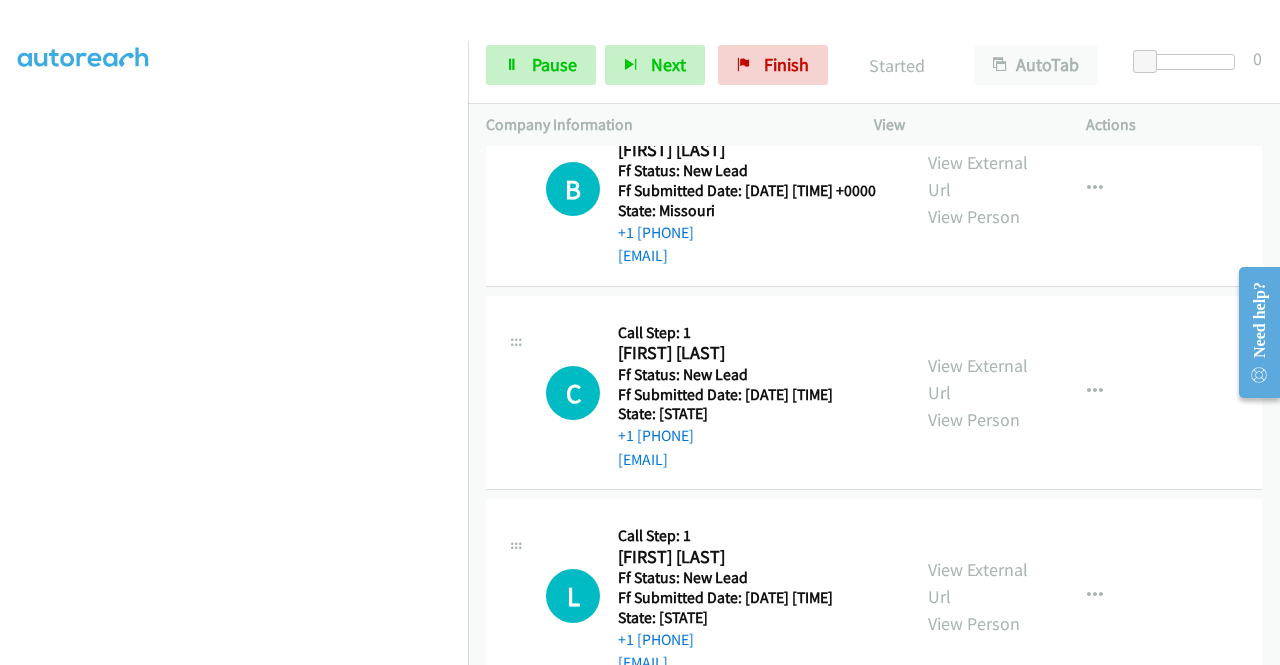 click on "View External Url" at bounding box center [978, -28] 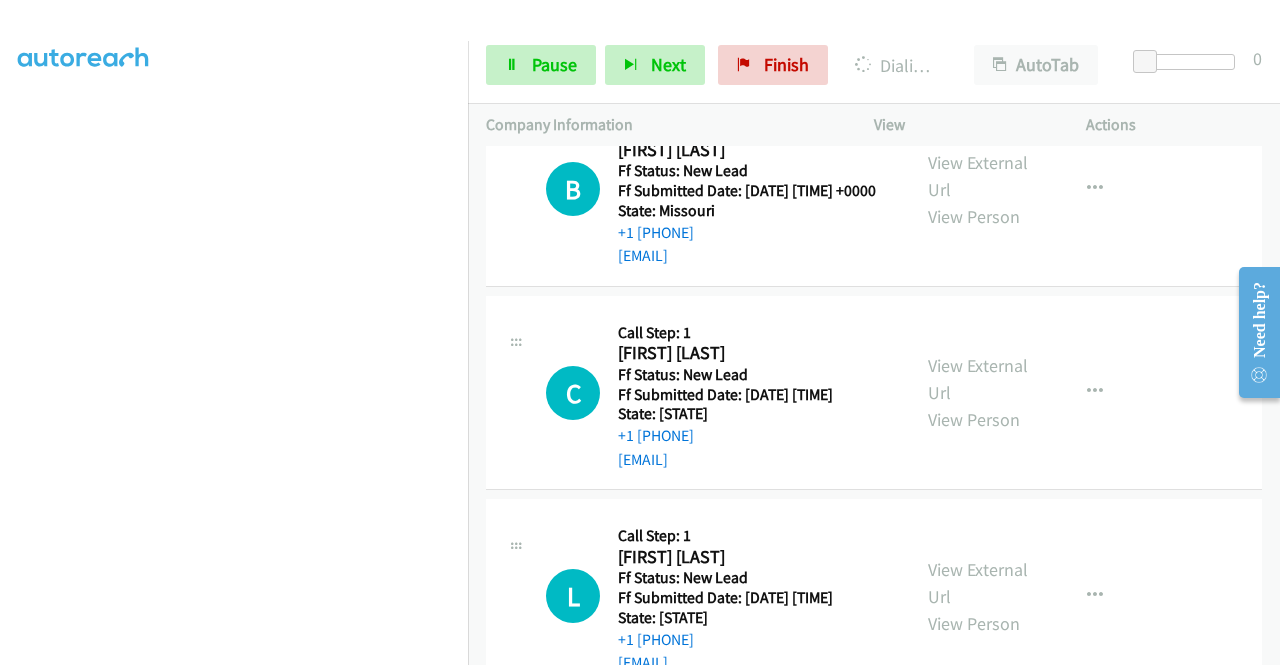 click on "A
Callback Scheduled
Call Step: 1
[FIRST] [LAST]
America/New_York
Ff Status: New Lead
Ff Submitted Date: [DATE] [TIME] +0000
State: [STATE]
+1 555-628-0131
[EMAIL]
Call was successful?
View External Url
View Person
View External Url
Email
Schedule/Manage Callback
Skip Call
Add to do not call list" at bounding box center [874, -217] 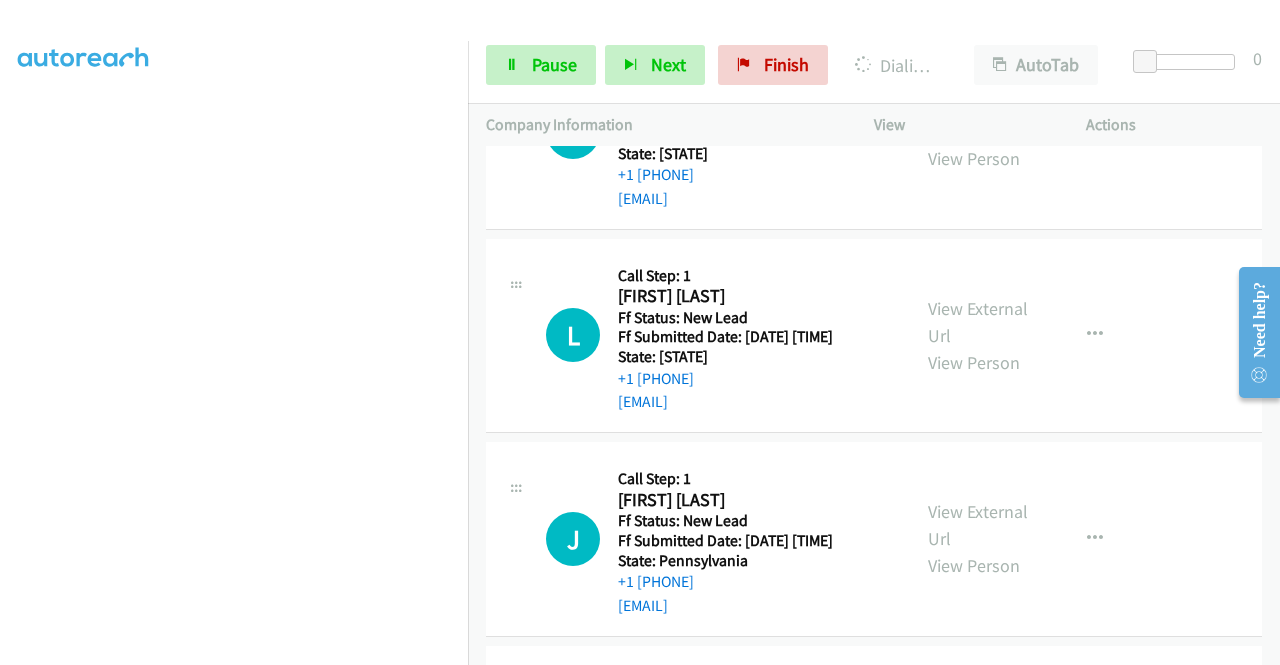 scroll, scrollTop: 5906, scrollLeft: 0, axis: vertical 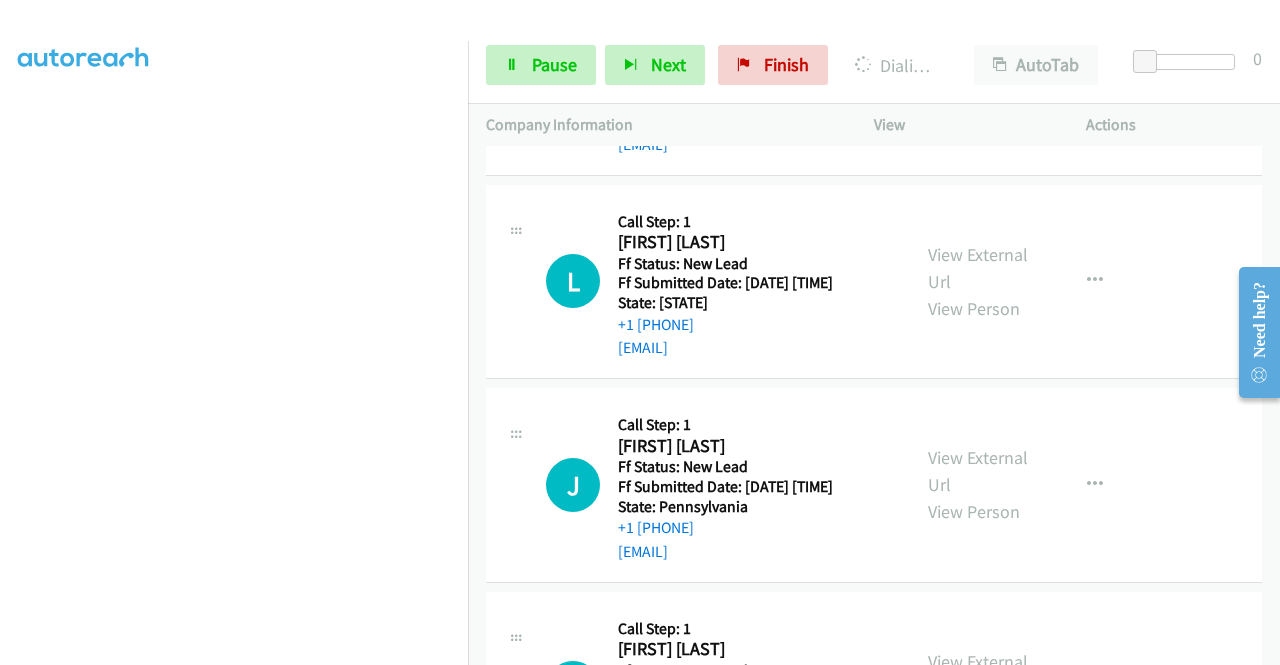 click on "View External Url" at bounding box center (978, -139) 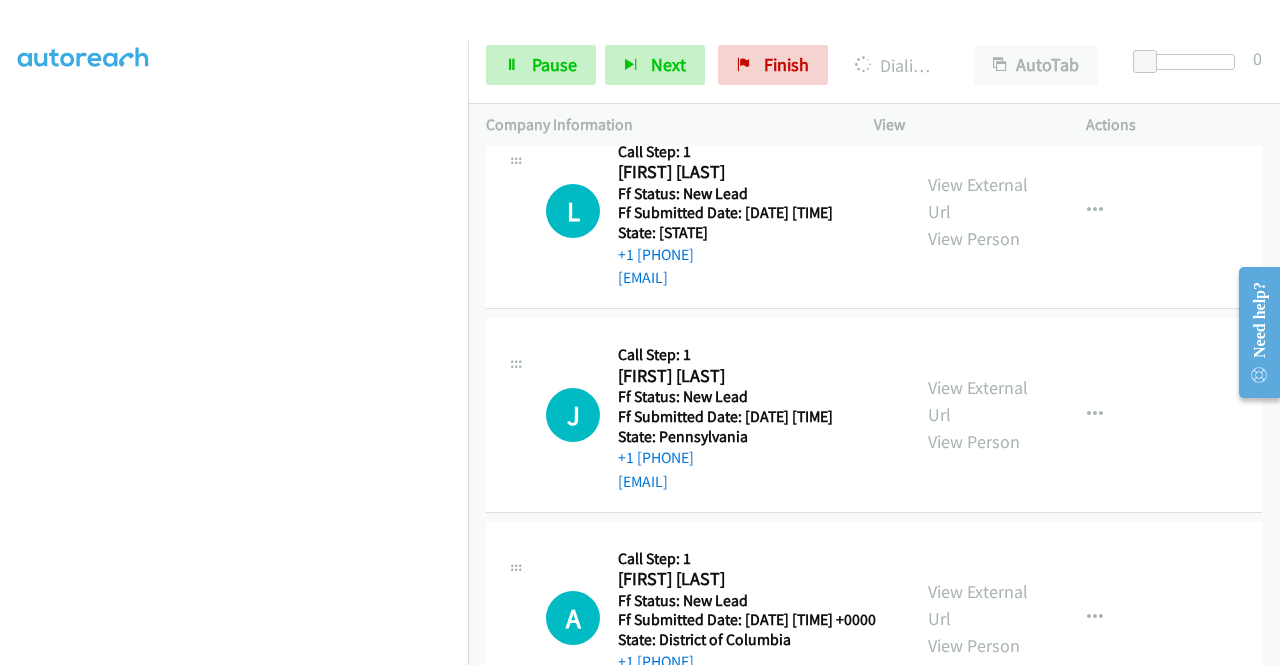 scroll, scrollTop: 6006, scrollLeft: 0, axis: vertical 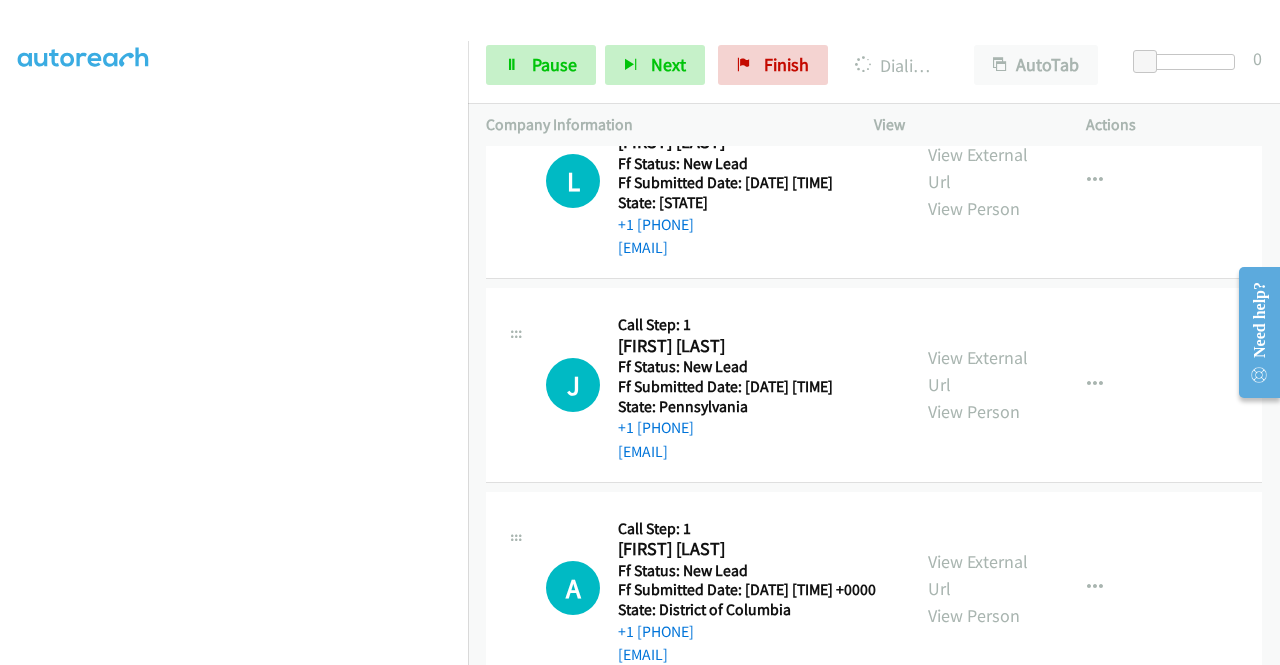 click on "View External Url" at bounding box center (978, -36) 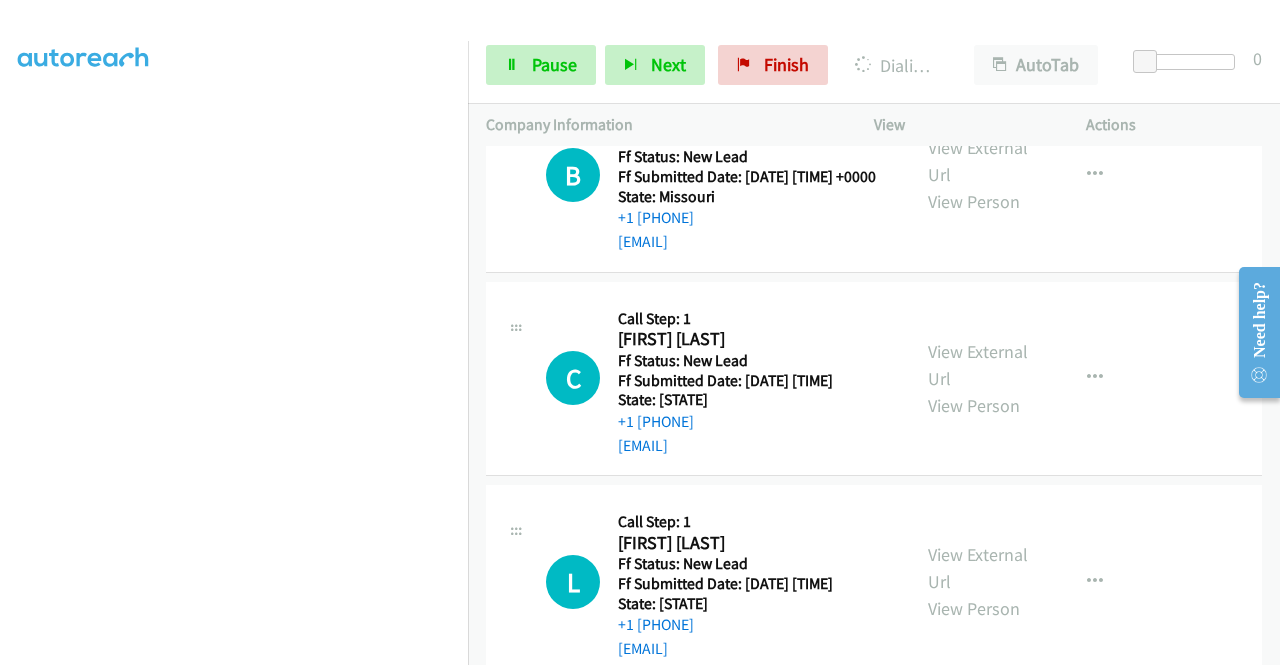 scroll, scrollTop: 5848, scrollLeft: 0, axis: vertical 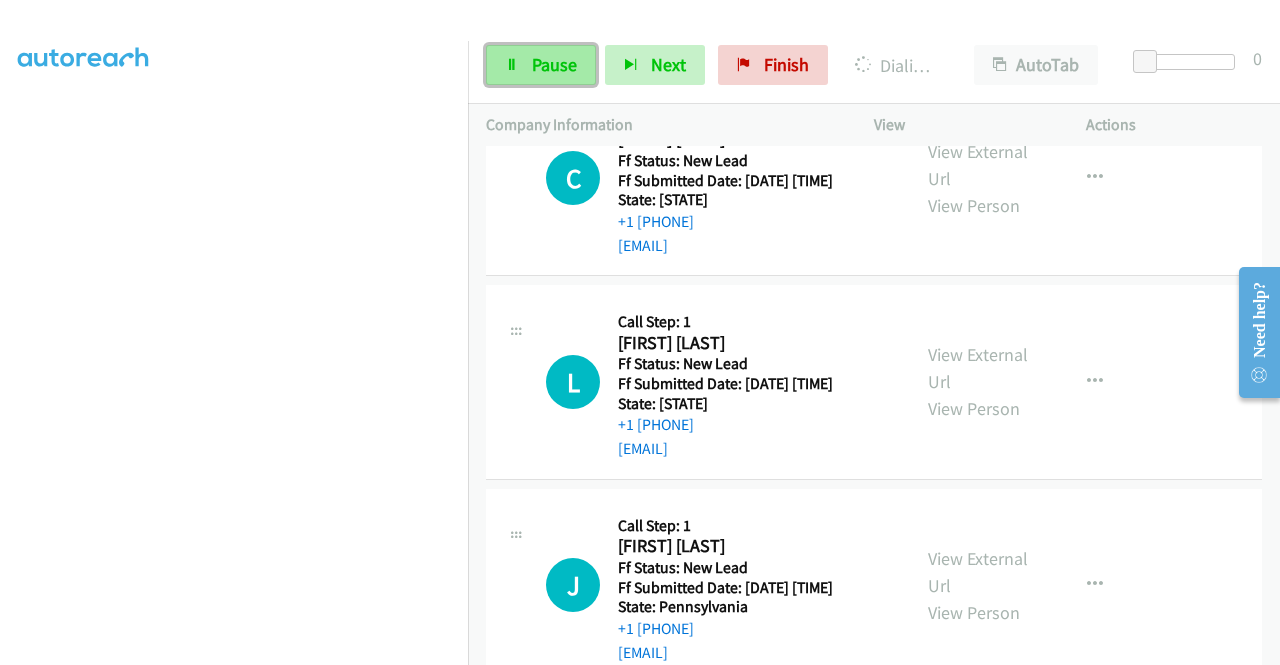 click on "Pause" at bounding box center (554, 64) 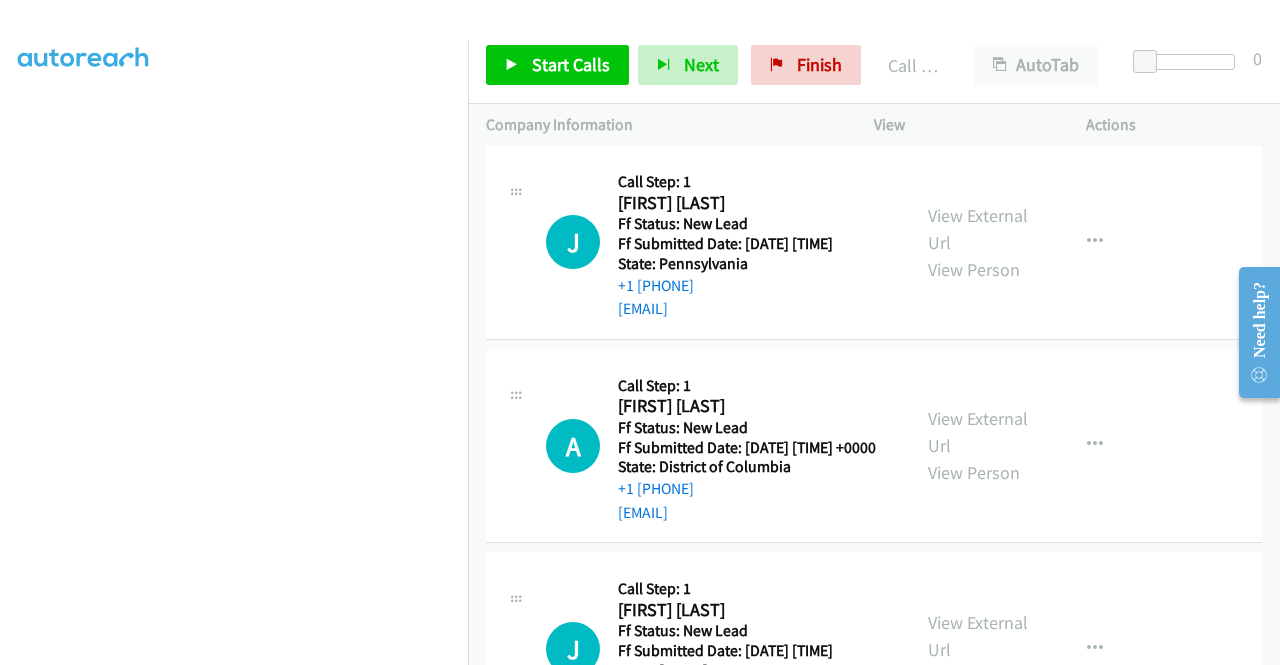 scroll, scrollTop: 6348, scrollLeft: 0, axis: vertical 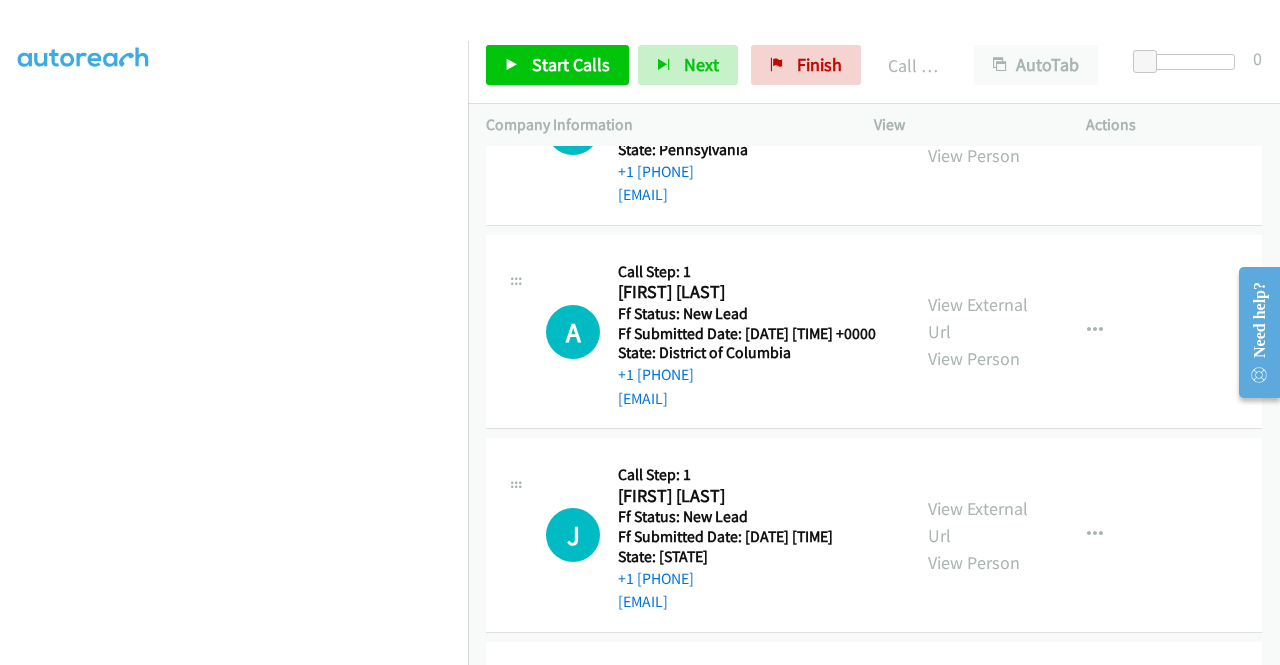 click on "View External Url" at bounding box center (978, -89) 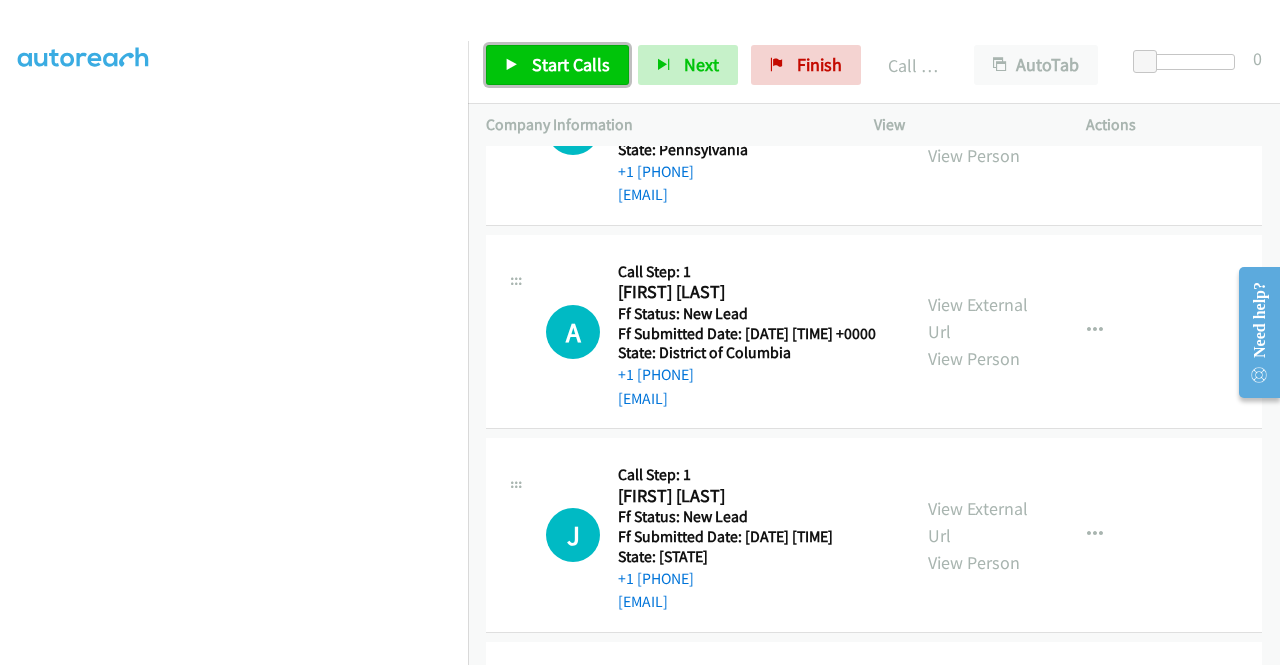 click on "Start Calls" at bounding box center (571, 64) 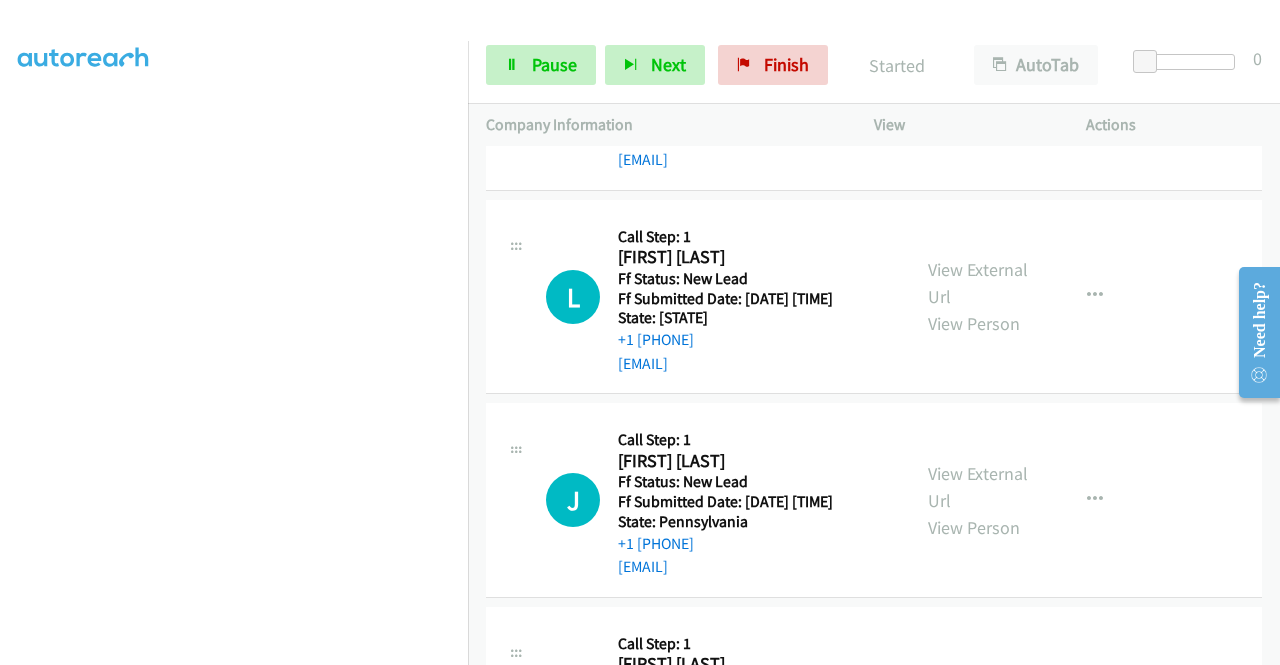 scroll, scrollTop: 5948, scrollLeft: 0, axis: vertical 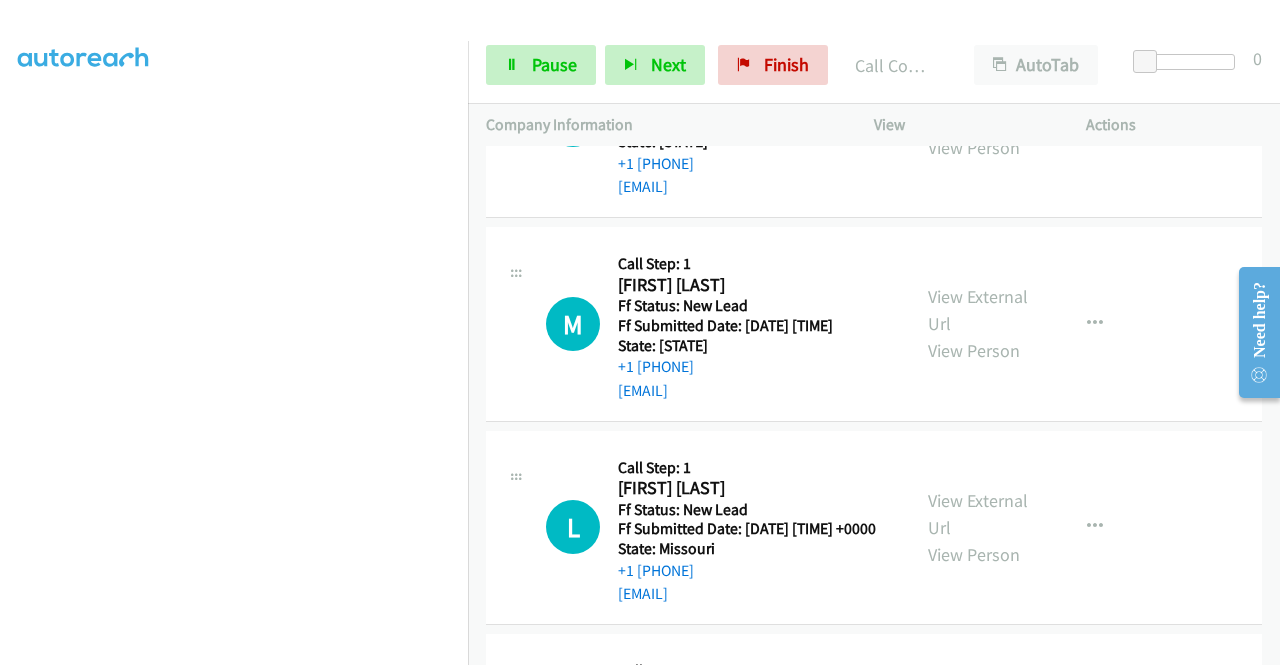 click on "View External Url" at bounding box center (978, -97) 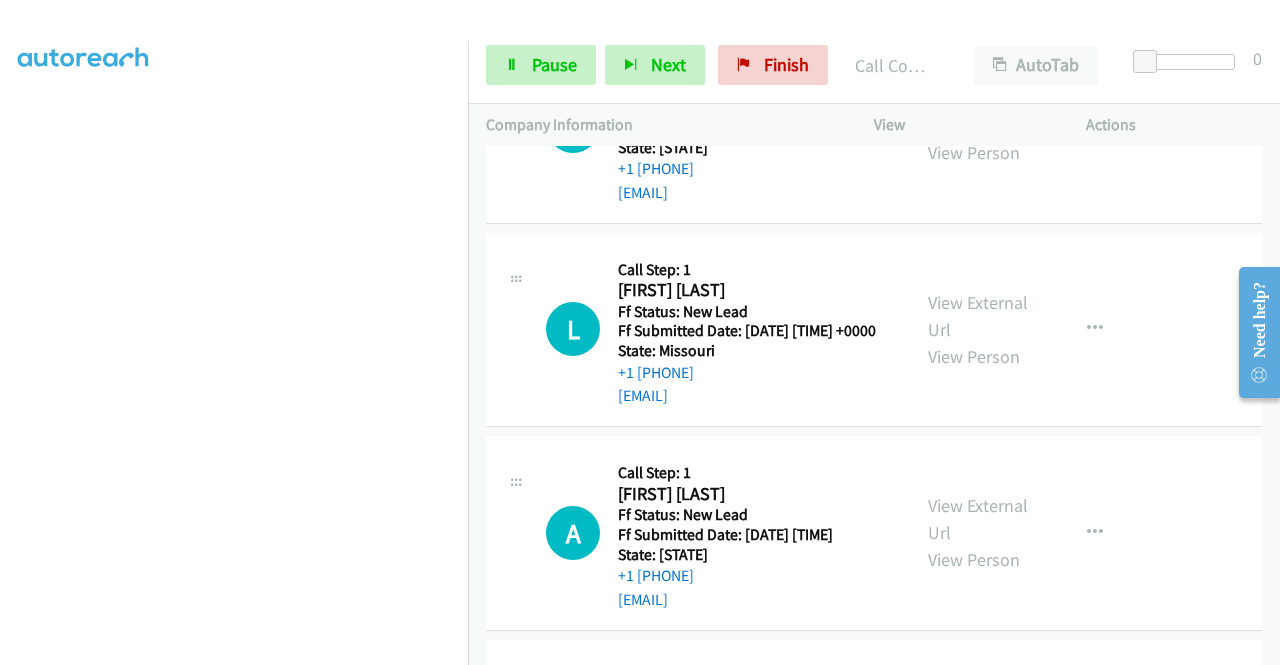 scroll, scrollTop: 7048, scrollLeft: 0, axis: vertical 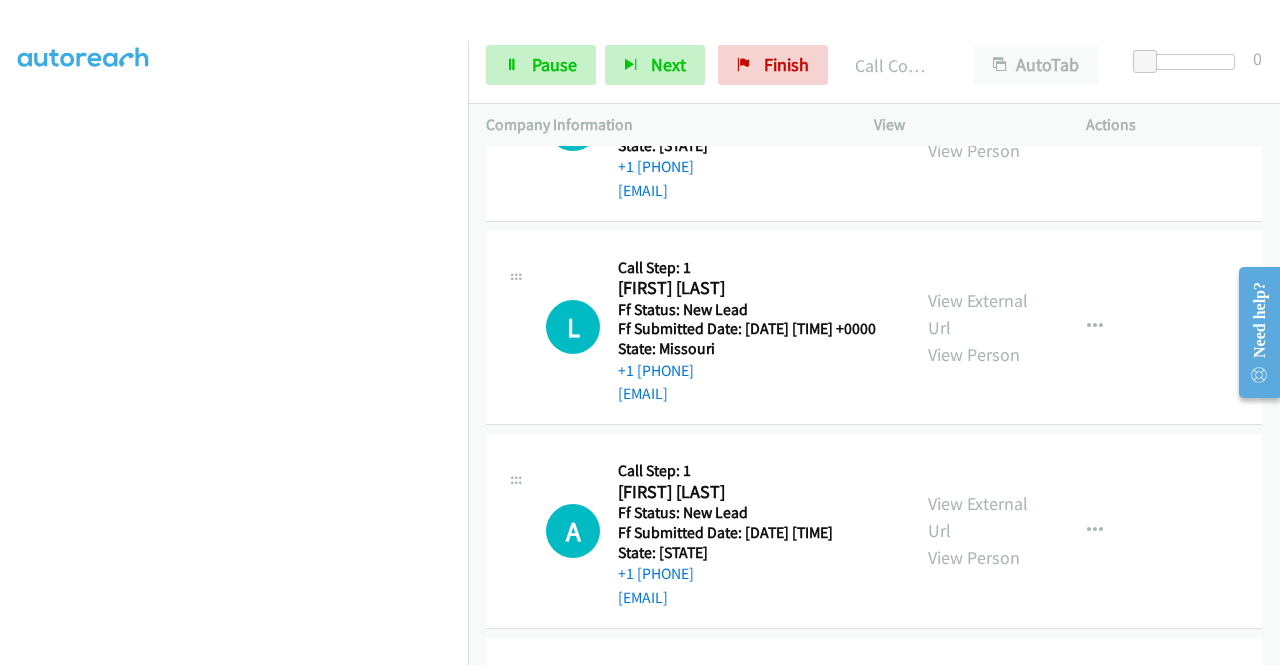 click on "View External Url" at bounding box center (978, -93) 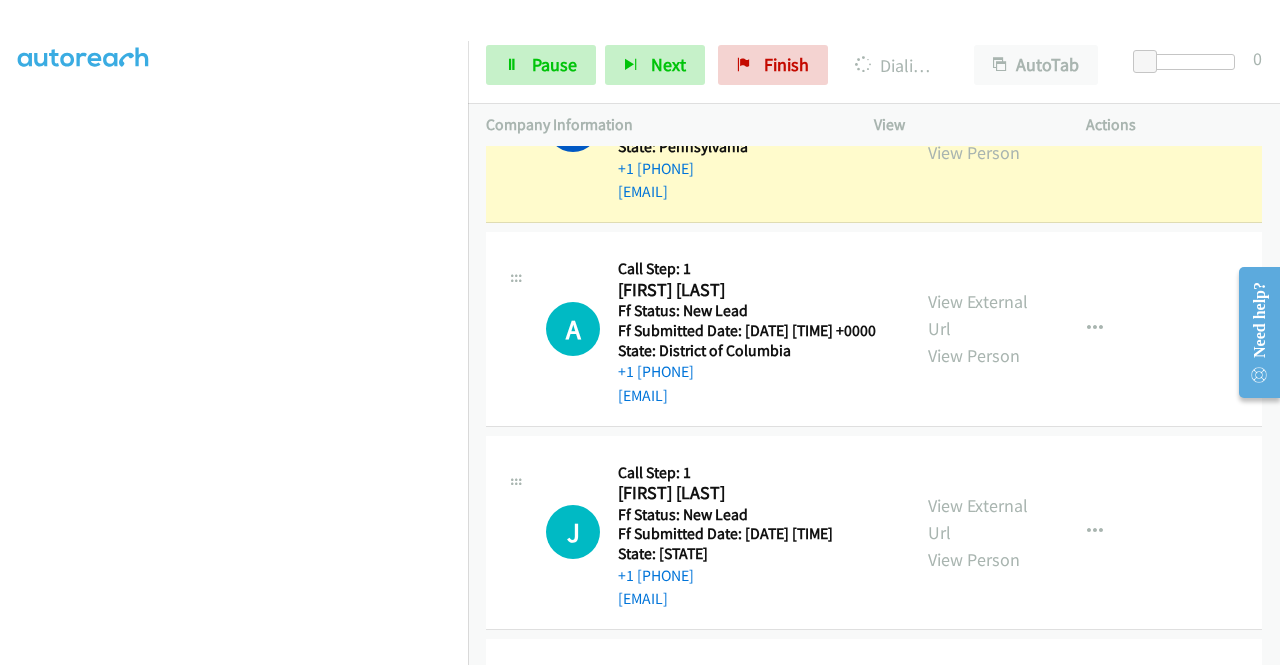 scroll, scrollTop: 6348, scrollLeft: 0, axis: vertical 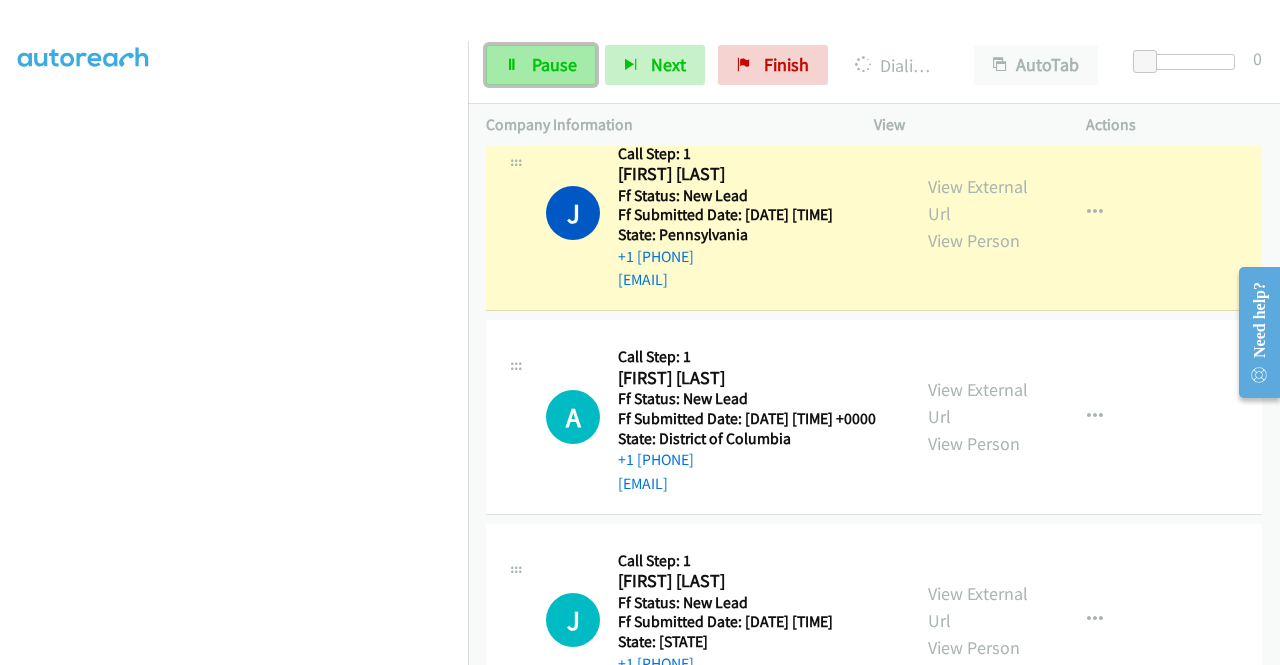 click on "Pause" at bounding box center [554, 64] 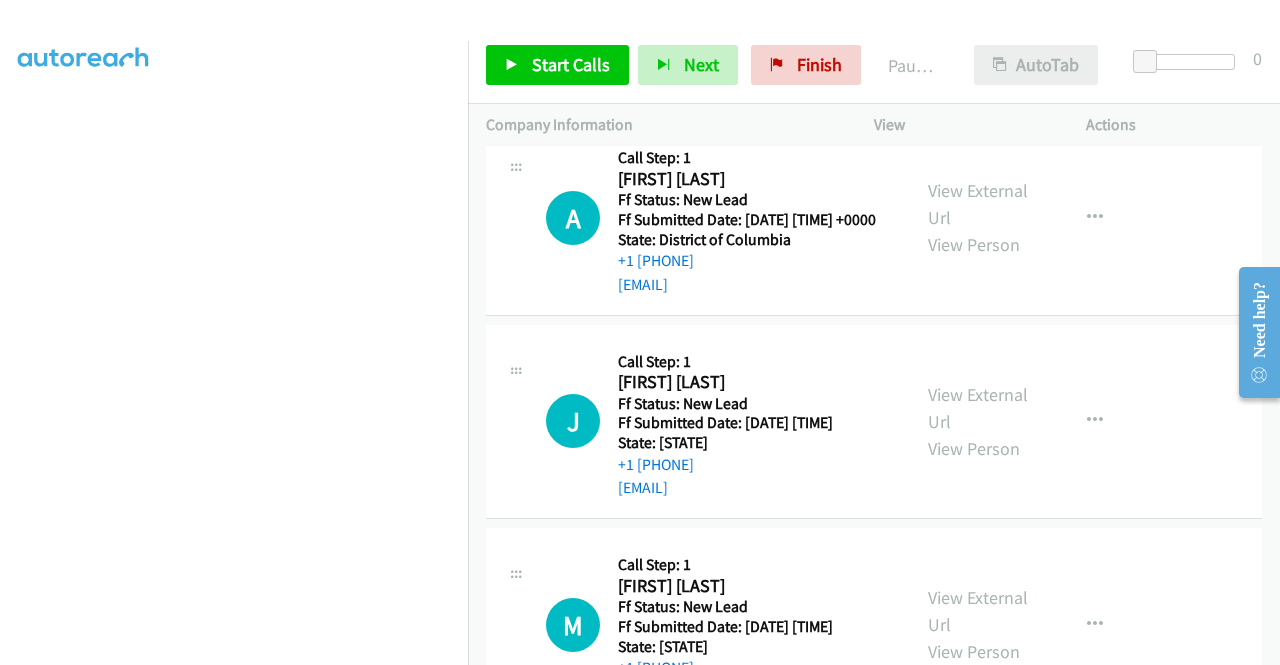 scroll, scrollTop: 6548, scrollLeft: 0, axis: vertical 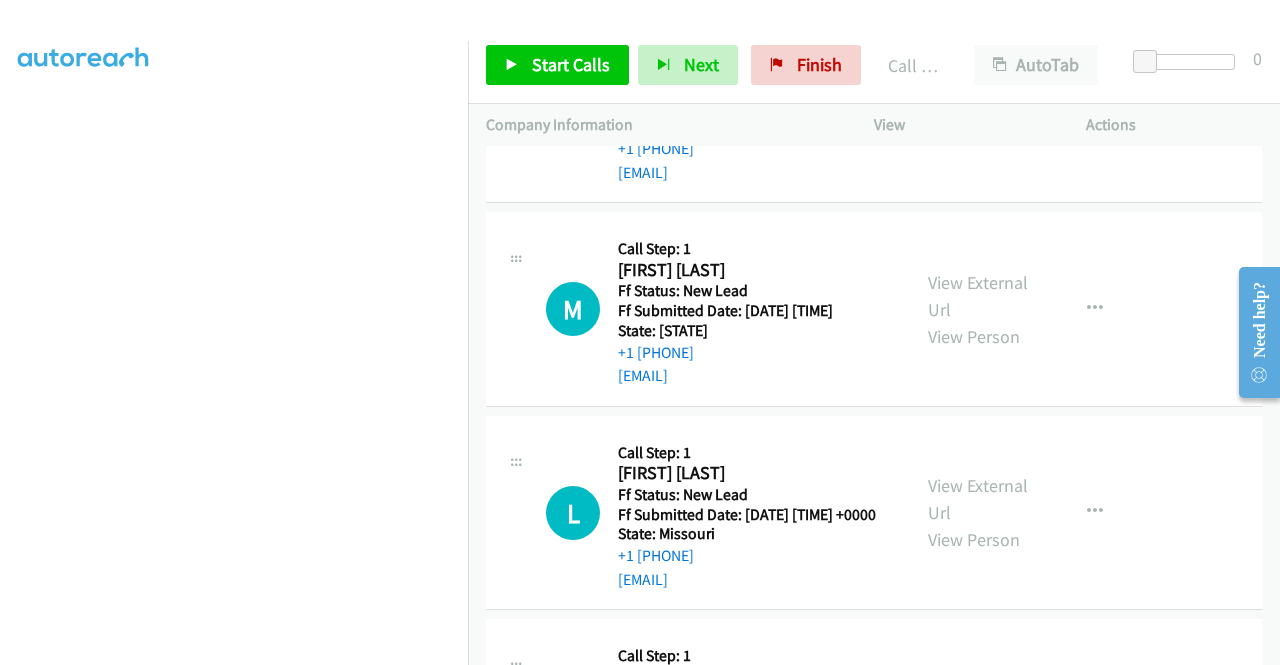 click on "J
Callback Scheduled
Call Step: 1
[FIRST] [LAST]
America/New_York
Ff Status: New Lead
Ff Submitted Date: [DATE] [TIME]
State: [STATE]
+1 [PHONE]
[EMAIL]
Call was successful?
View External Url
View Person
View ExternalUrl
Email
Schedule/Manage Callback
Skip Call
Add to do not call list" at bounding box center (874, -323) 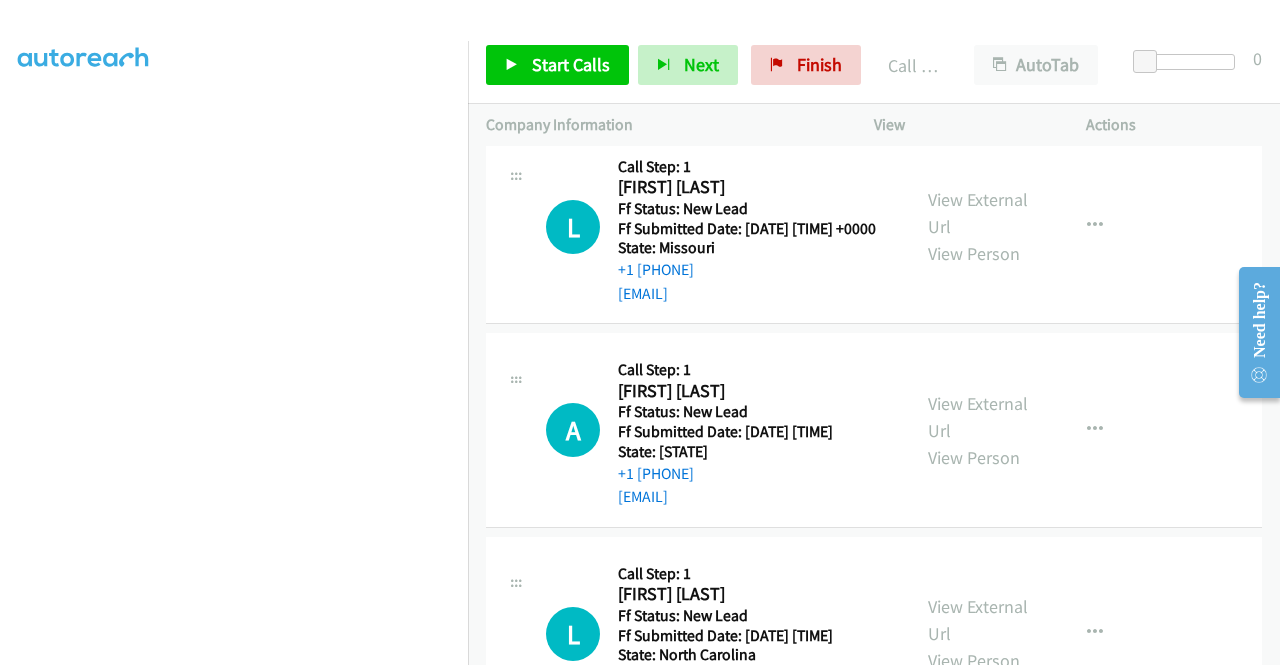 scroll, scrollTop: 7548, scrollLeft: 0, axis: vertical 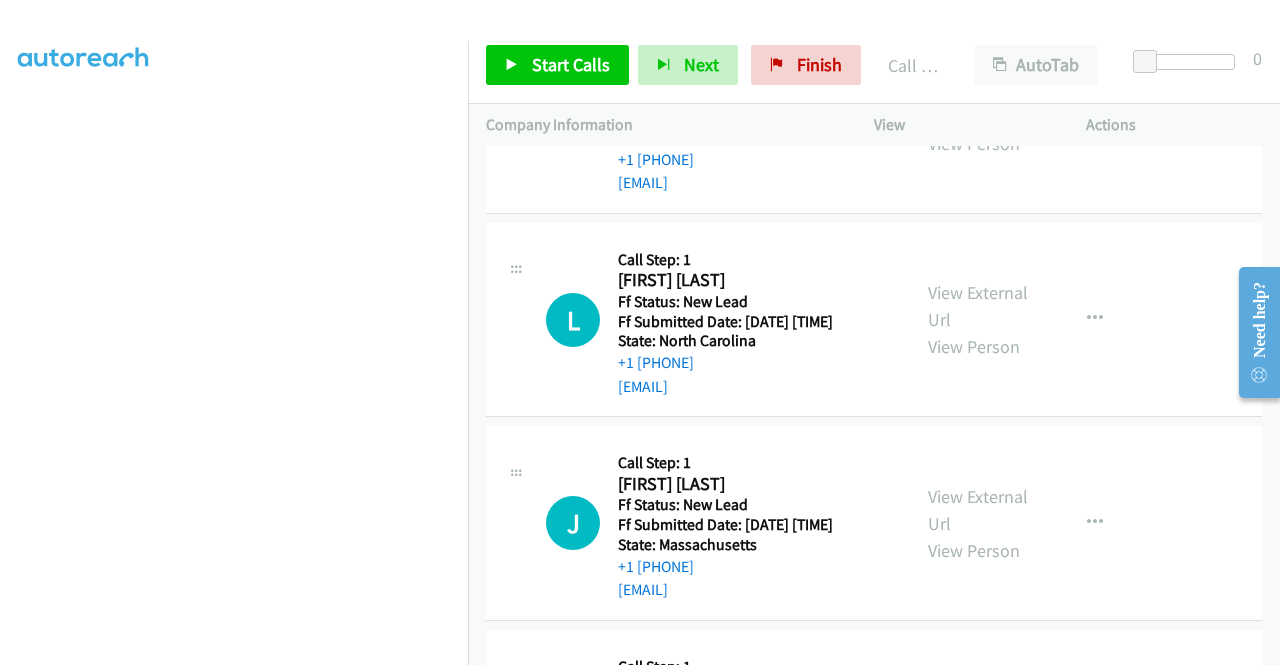 click on "View External Url" at bounding box center (978, -304) 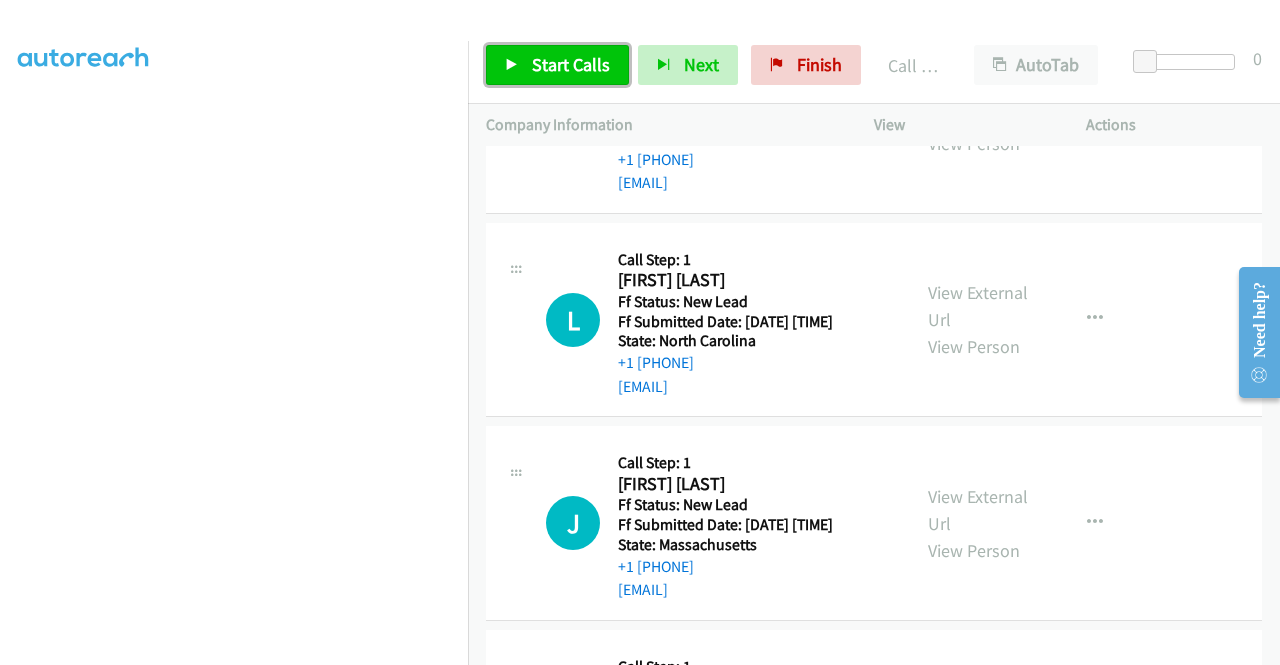 click on "Start Calls" at bounding box center (571, 64) 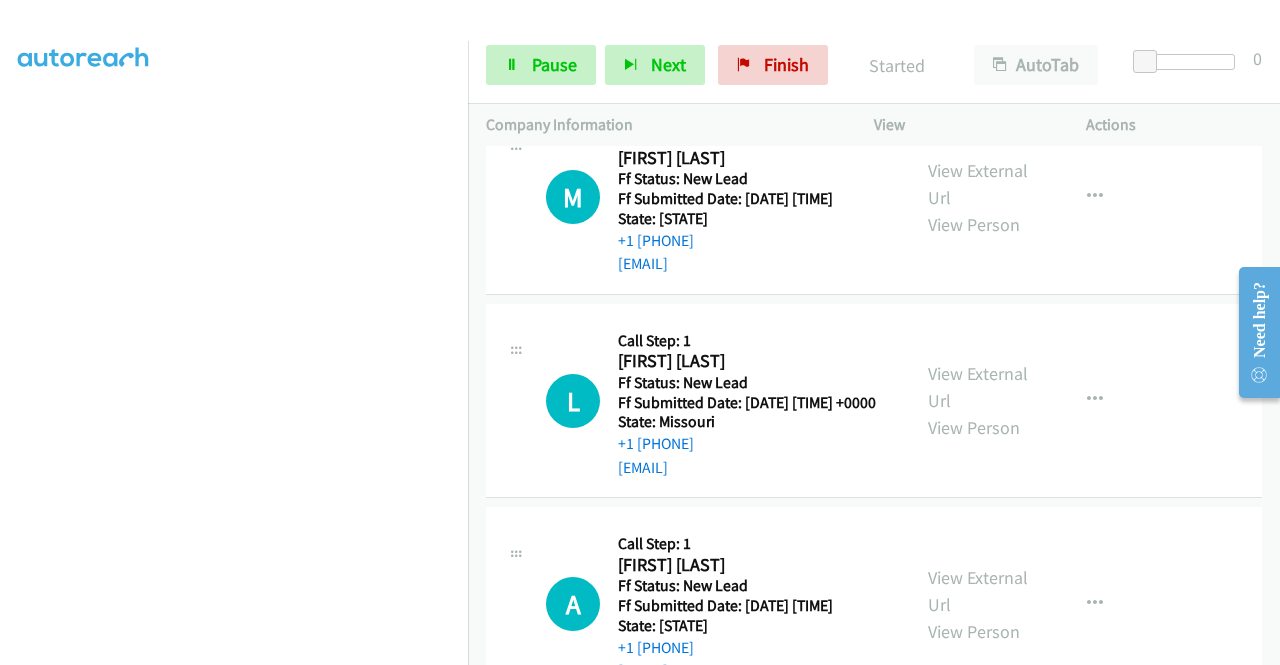scroll, scrollTop: 7048, scrollLeft: 0, axis: vertical 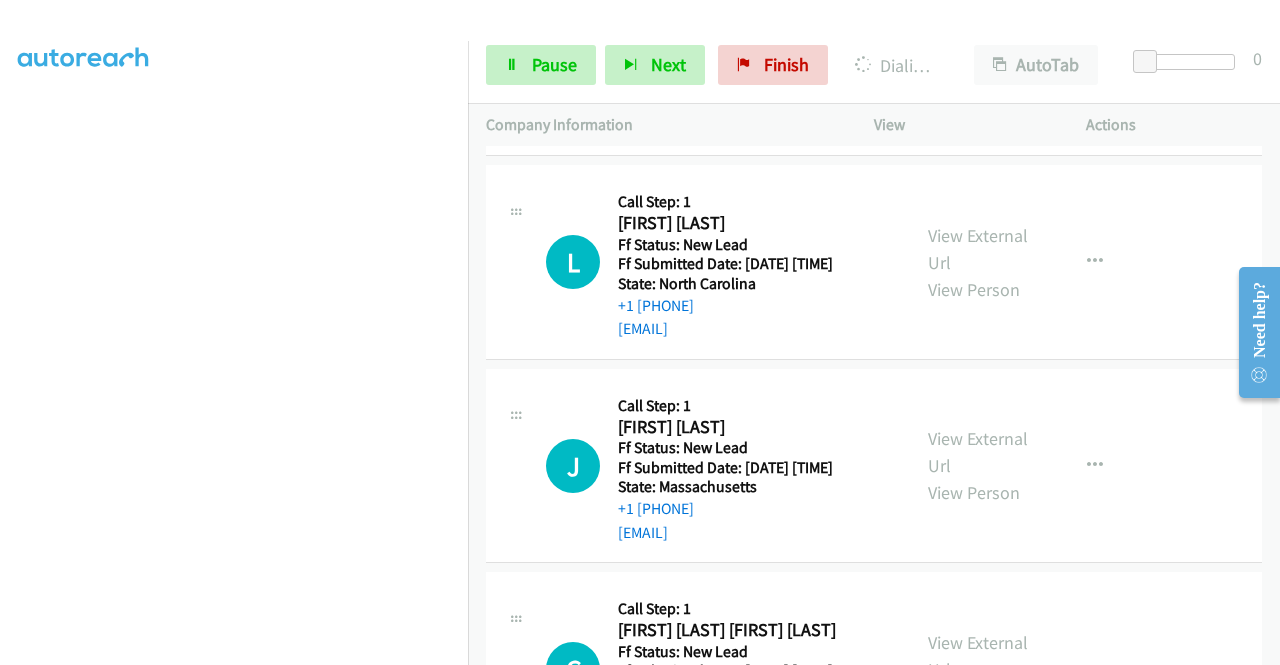click on "View External Url" at bounding box center [978, 45] 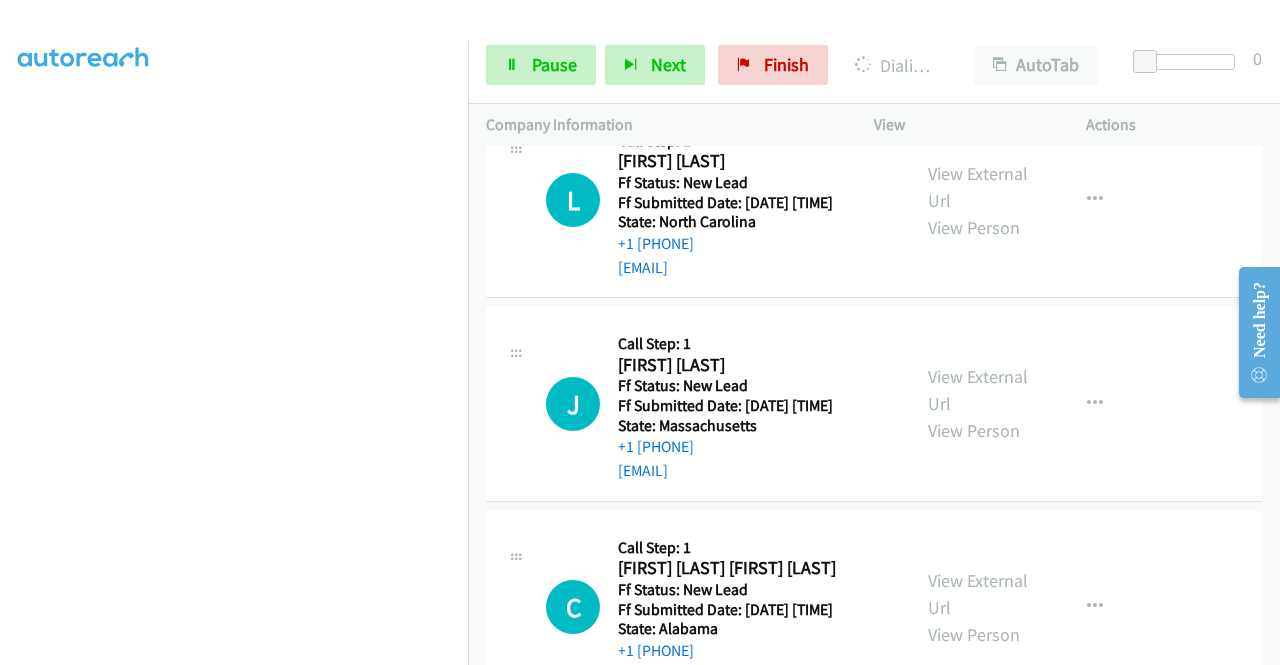 scroll, scrollTop: 8048, scrollLeft: 0, axis: vertical 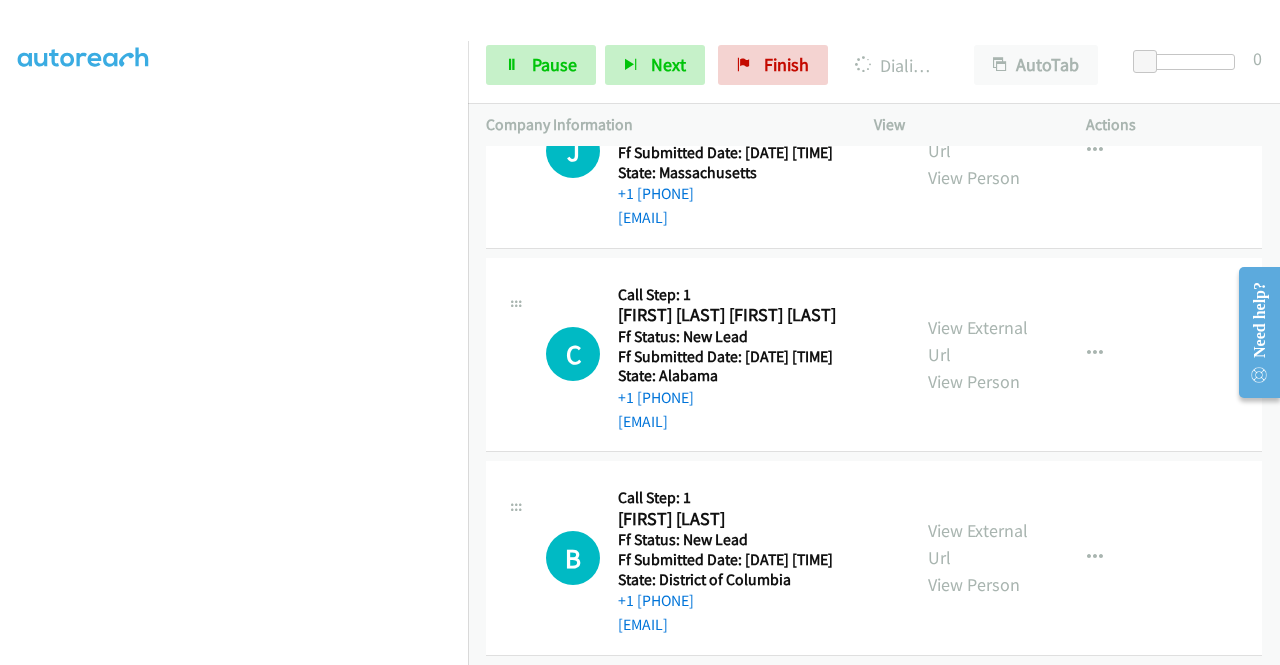 click on "View External Url" at bounding box center (978, -66) 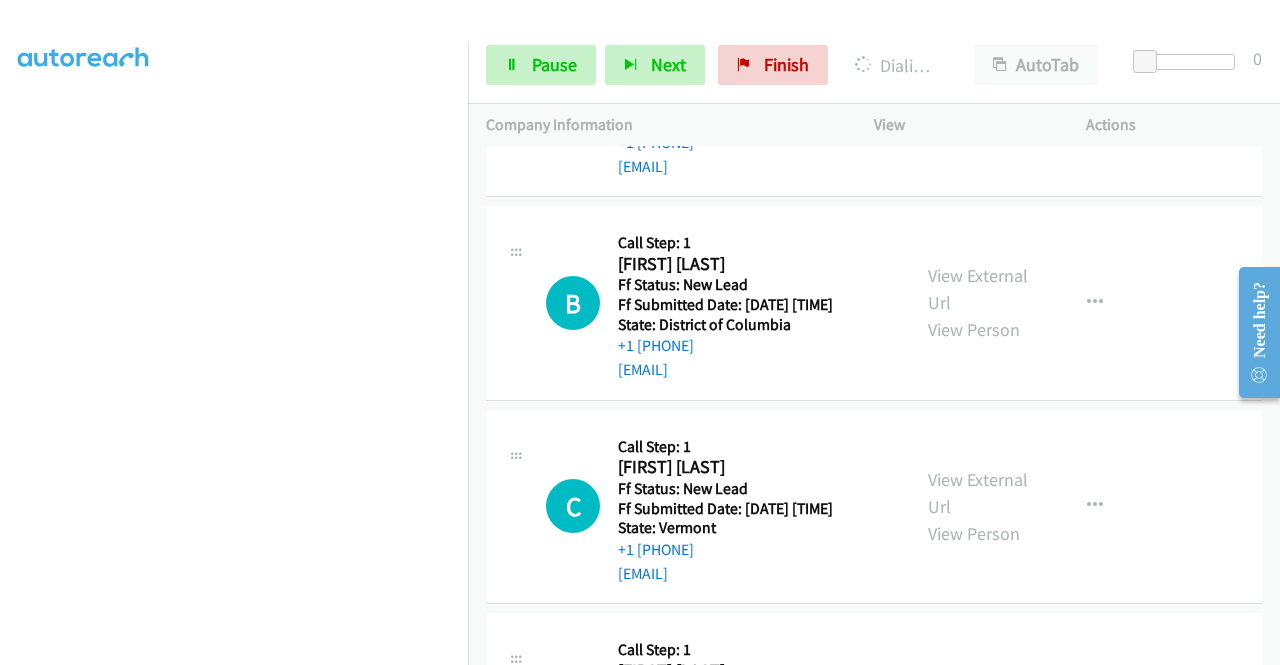 scroll, scrollTop: 8348, scrollLeft: 0, axis: vertical 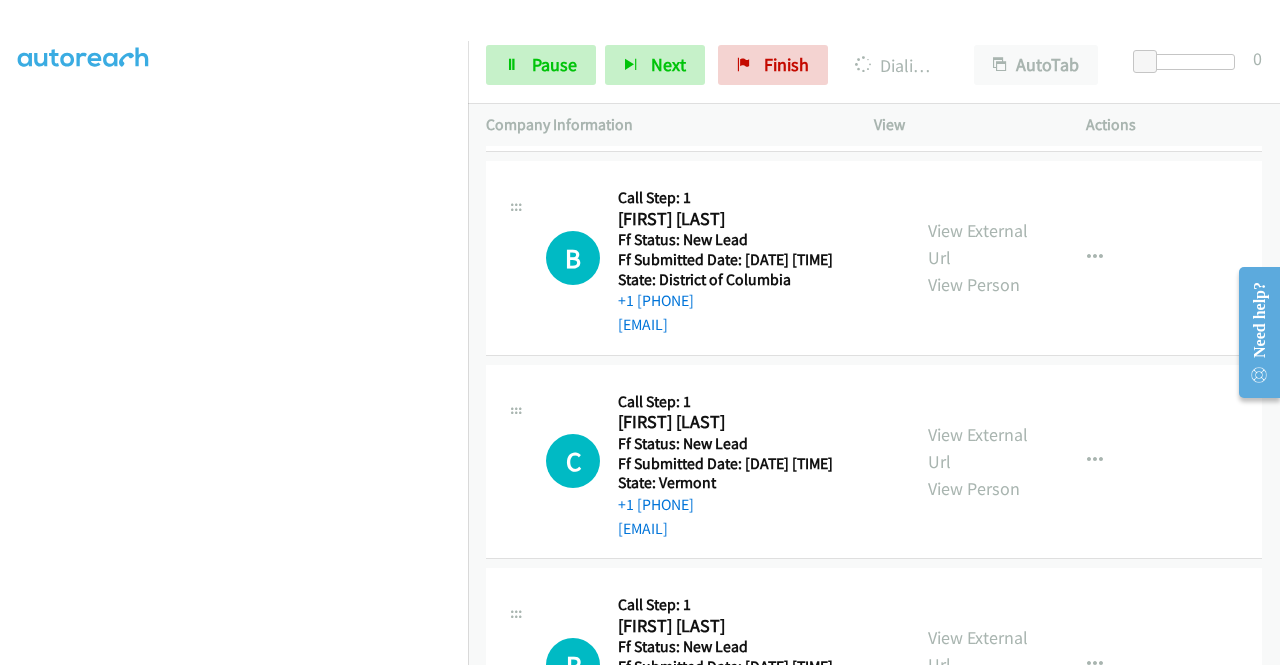 click on "View External Url" at bounding box center [978, -163] 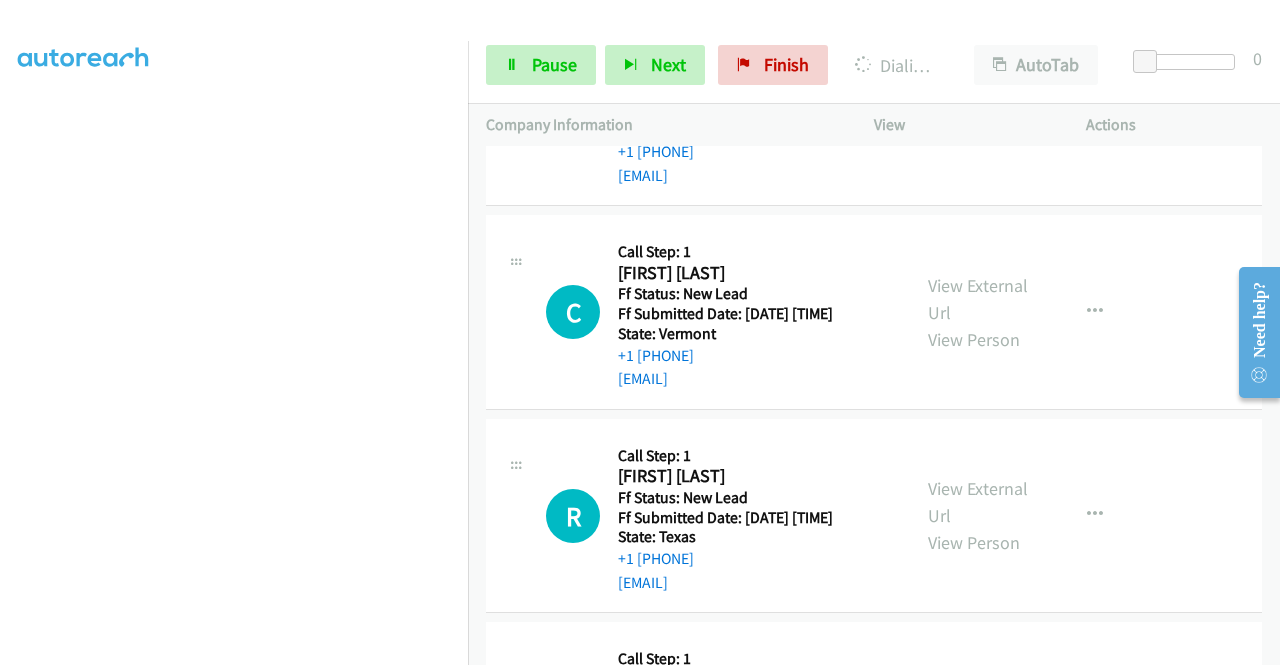 scroll, scrollTop: 8548, scrollLeft: 0, axis: vertical 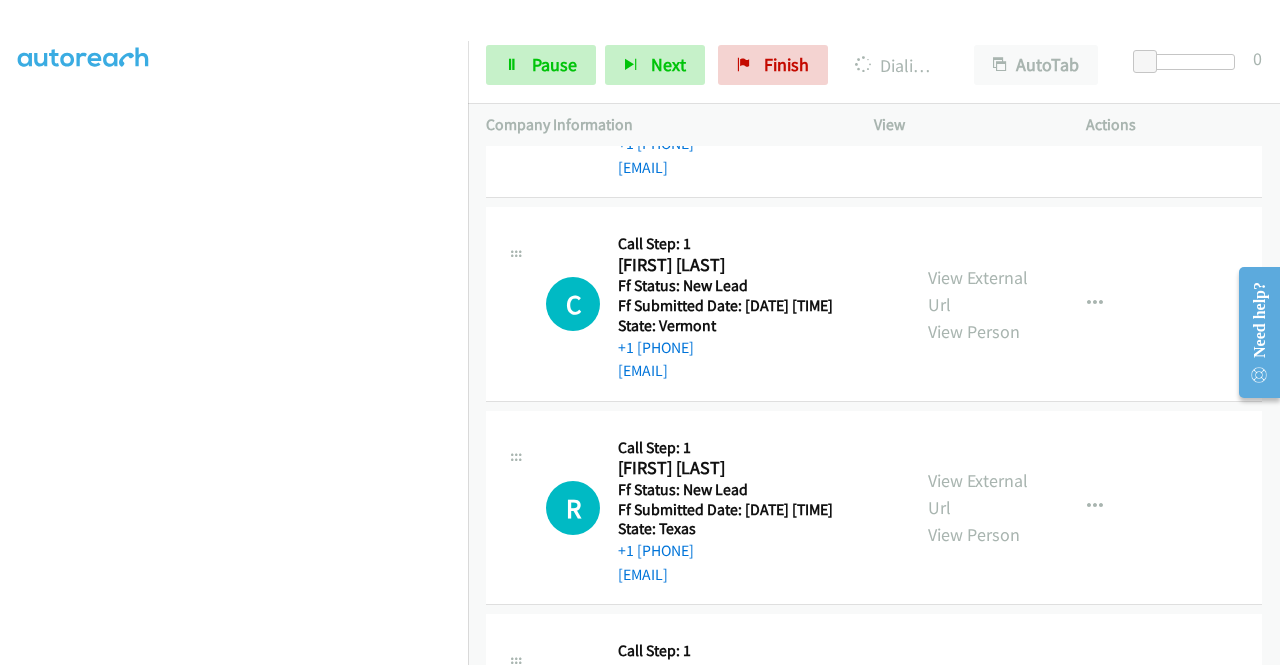 click on "View External Url" at bounding box center [978, -116] 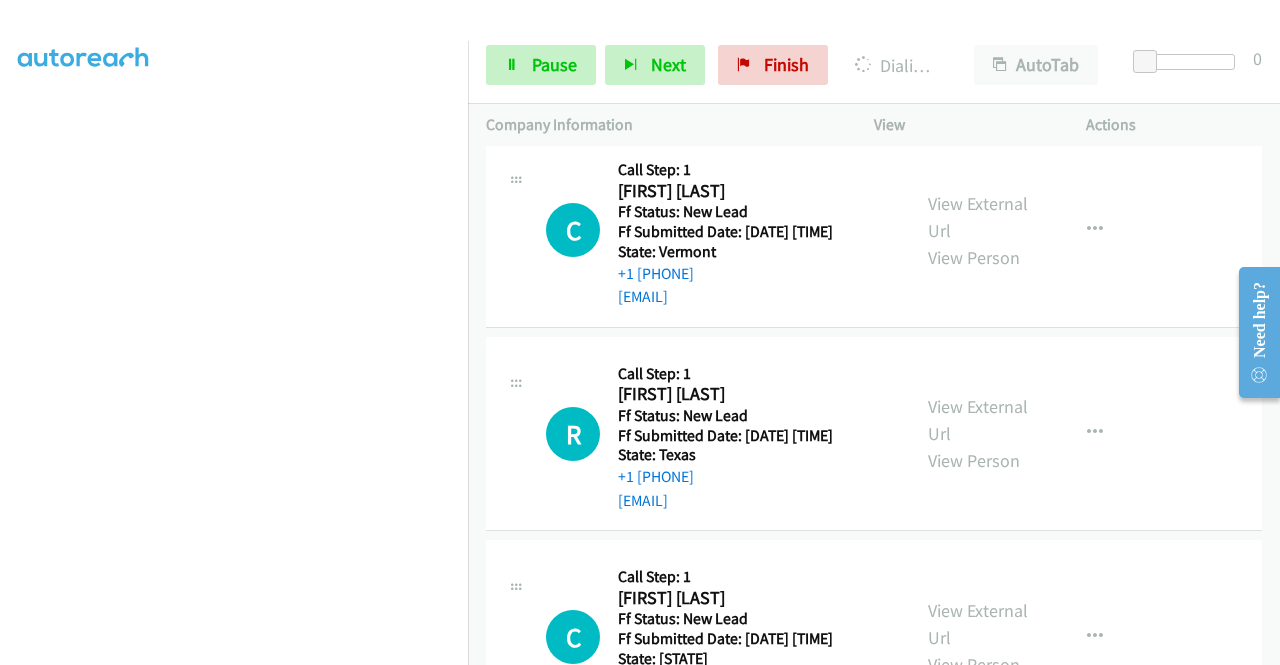 scroll, scrollTop: 8848, scrollLeft: 0, axis: vertical 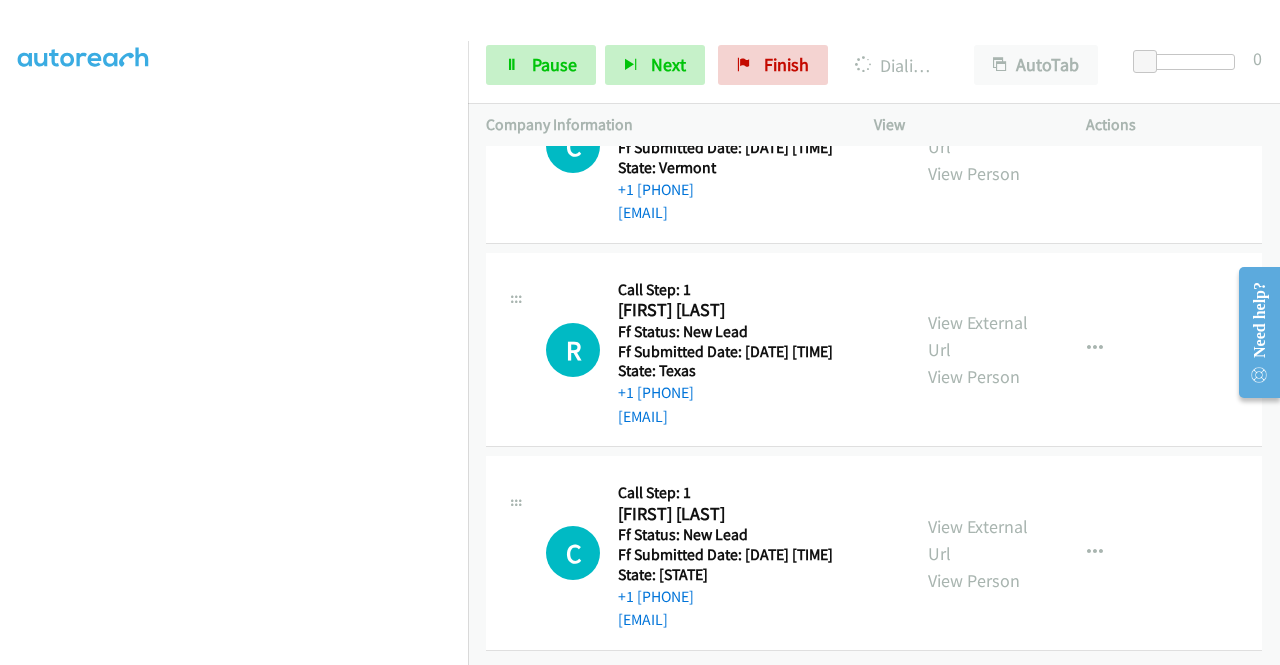 click on "View External Url" at bounding box center [978, -71] 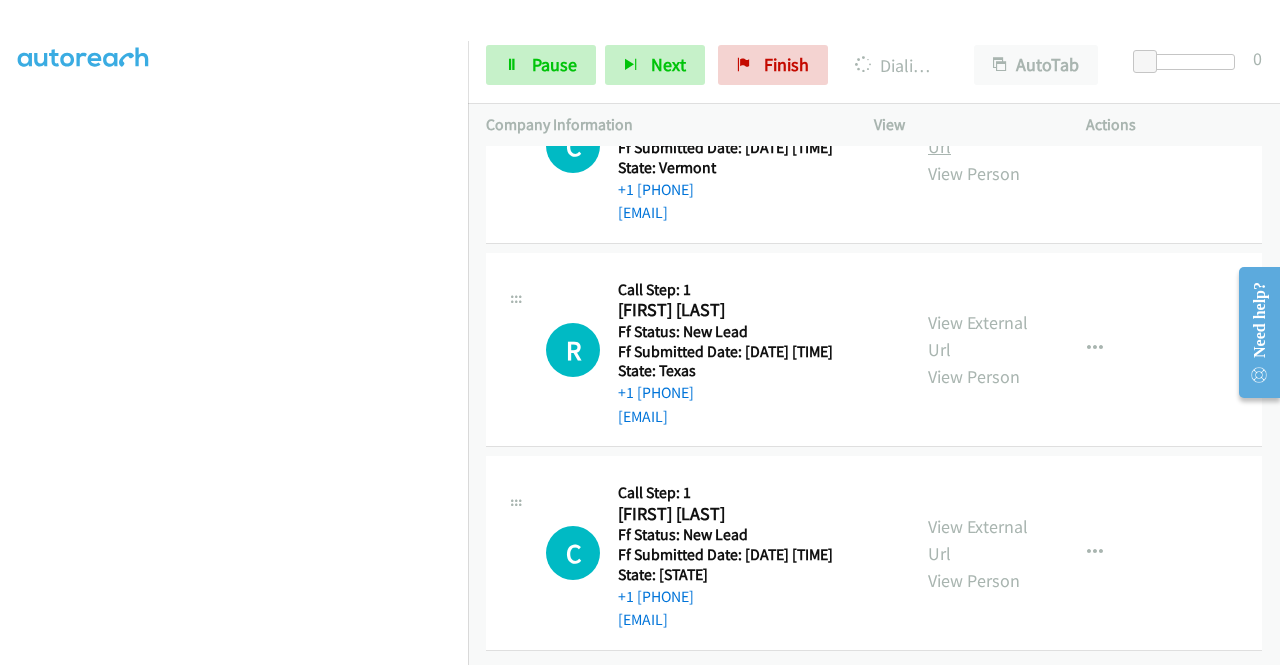 click on "View External Url" at bounding box center [978, 133] 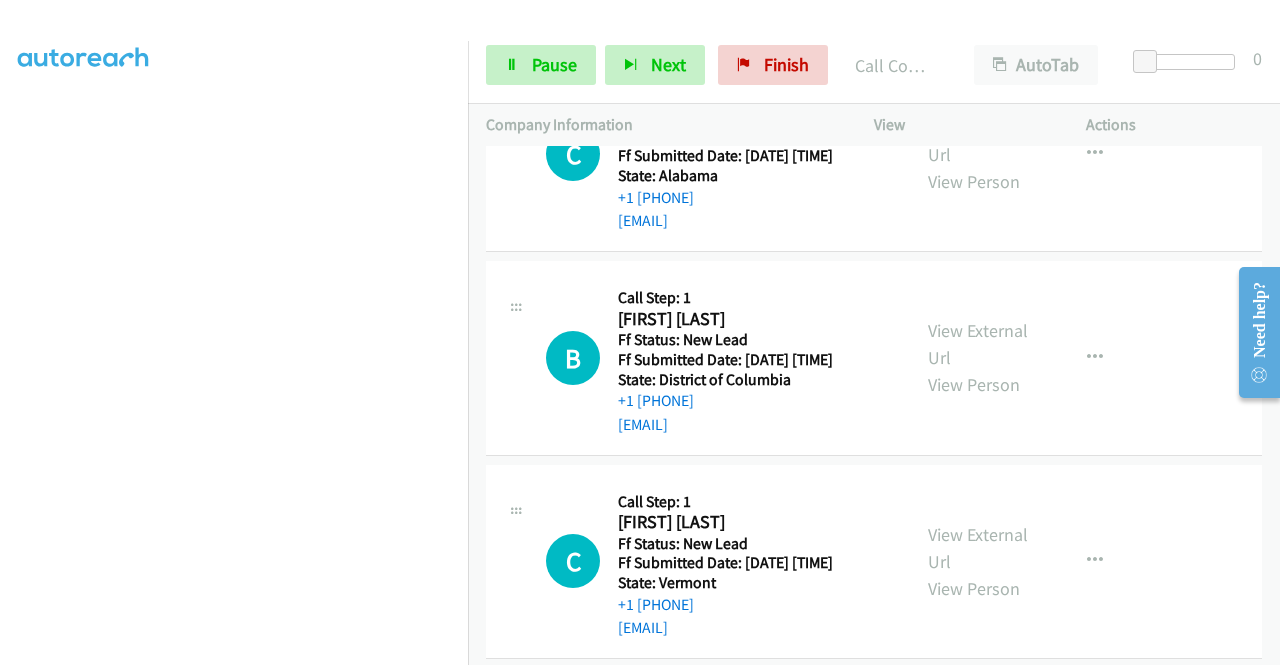 scroll, scrollTop: 8290, scrollLeft: 0, axis: vertical 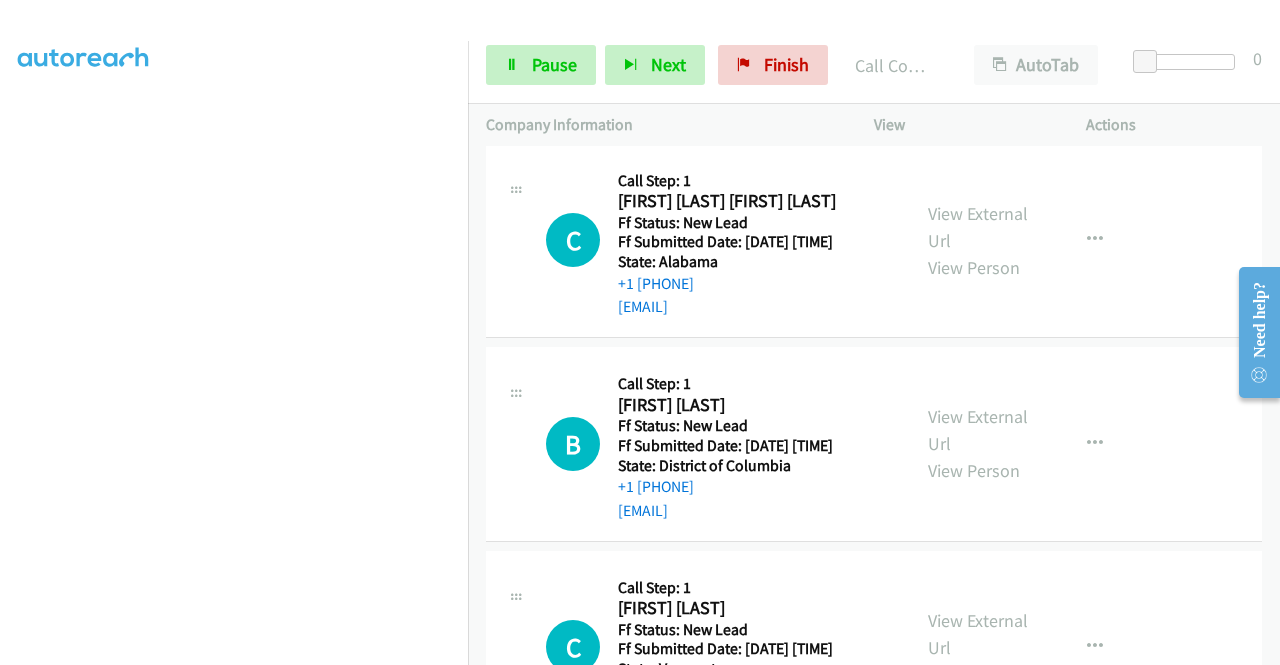 click on "Start Calls
Pause
Next
Finish
Call Completed
AutoTab
AutoTab
0" at bounding box center [874, 65] 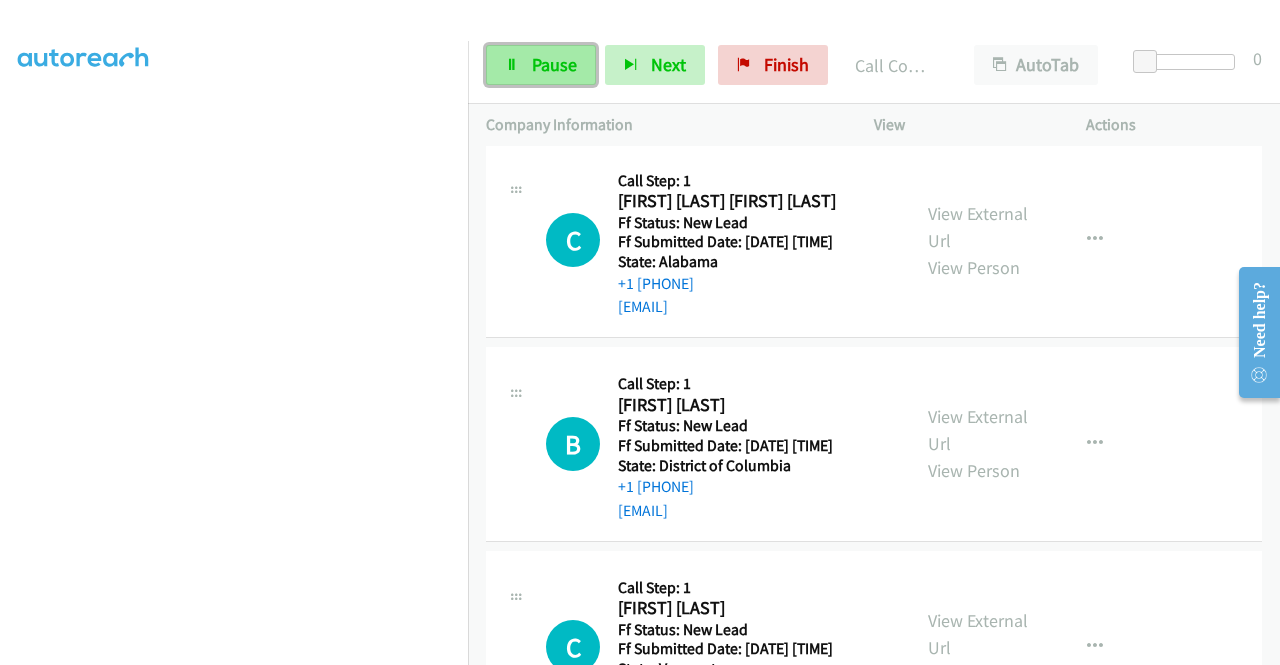 click on "Pause" at bounding box center (554, 64) 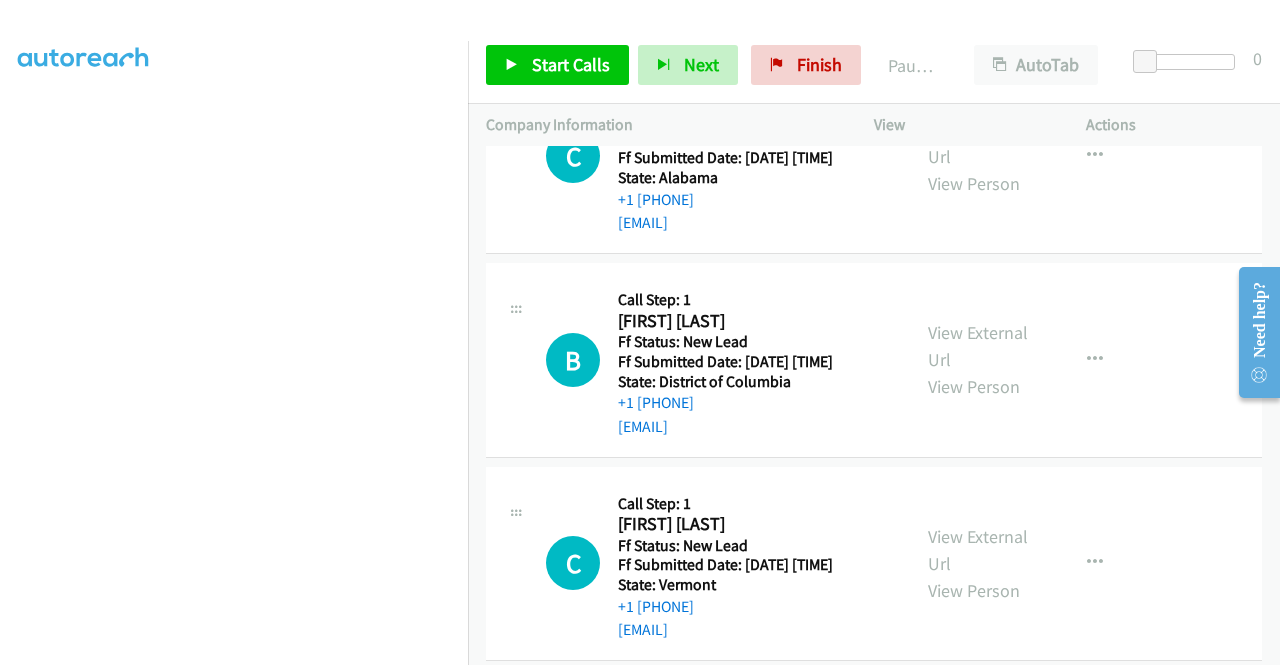 scroll, scrollTop: 8490, scrollLeft: 0, axis: vertical 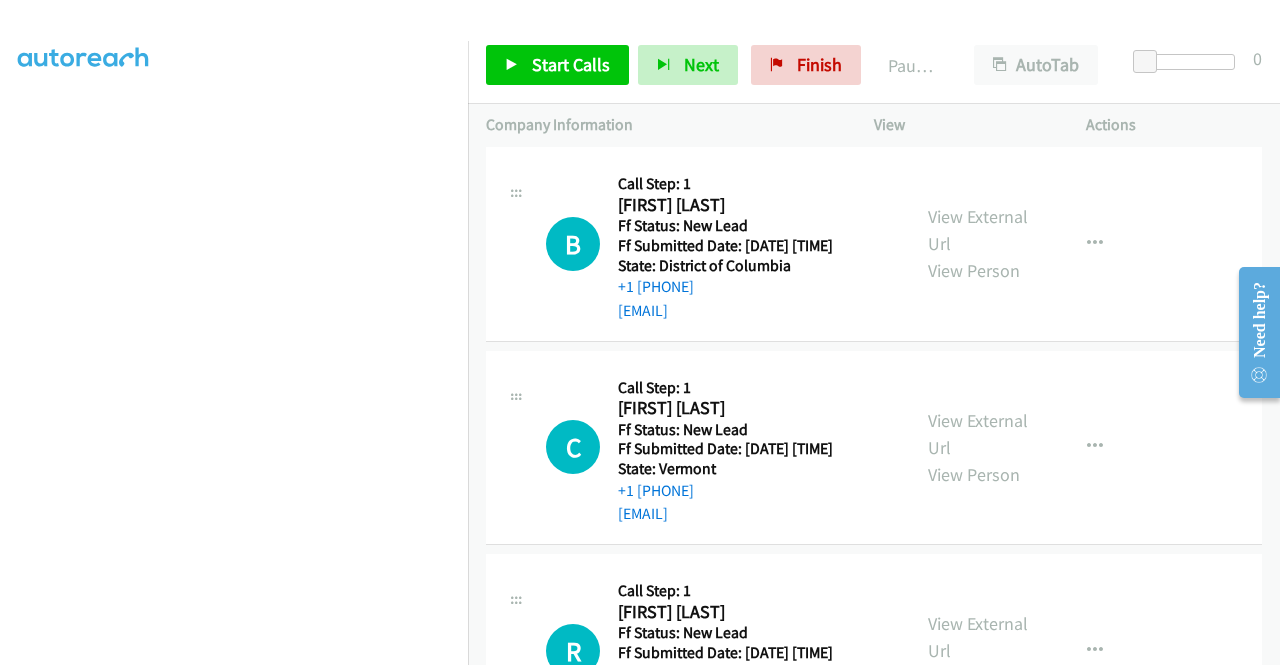 drag, startPoint x: 771, startPoint y: 530, endPoint x: 631, endPoint y: 530, distance: 140 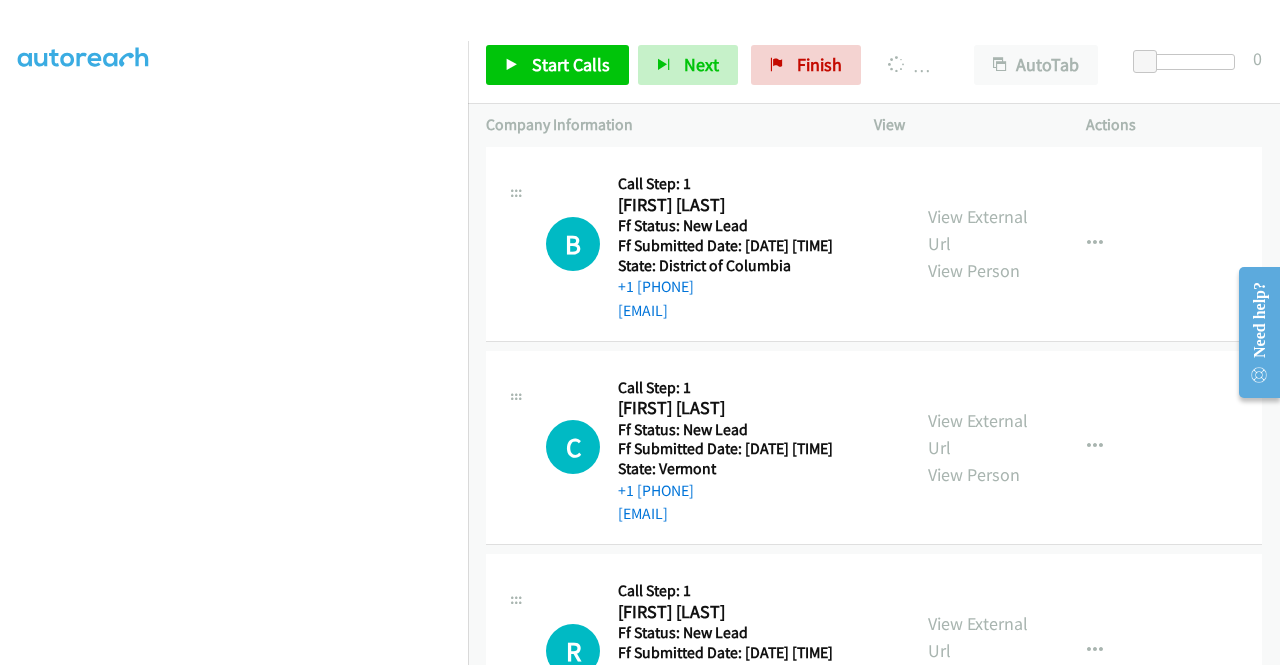scroll, scrollTop: 456, scrollLeft: 0, axis: vertical 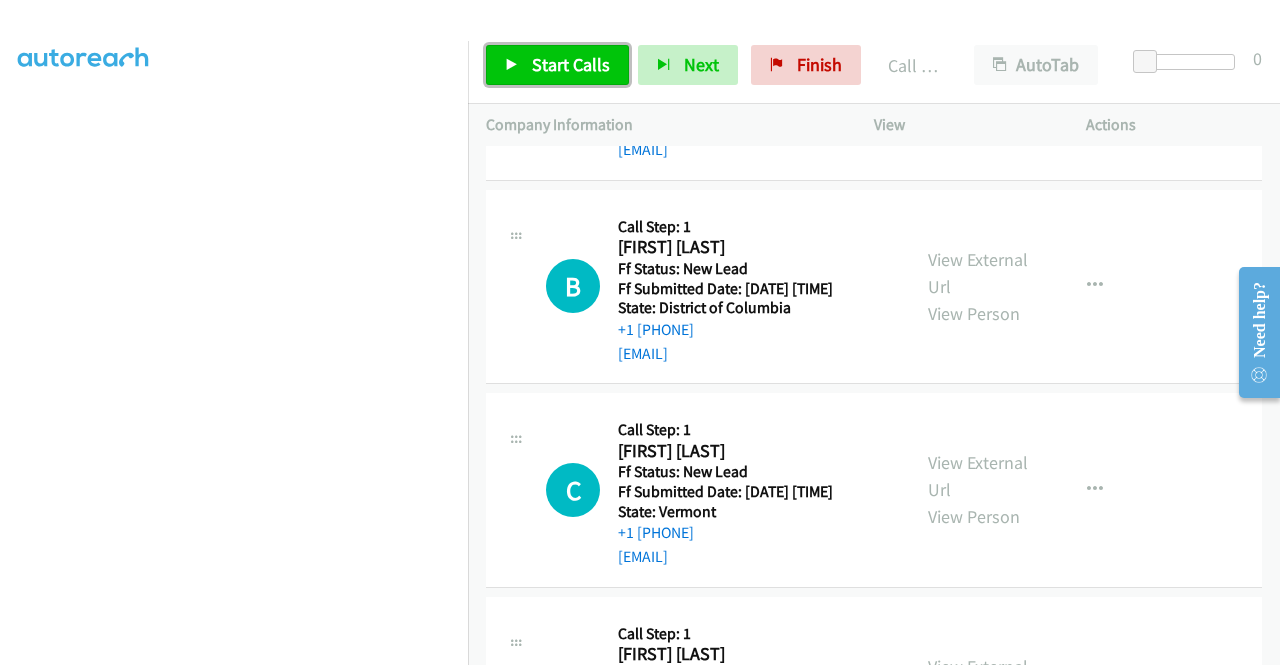 click on "Start Calls" at bounding box center (571, 64) 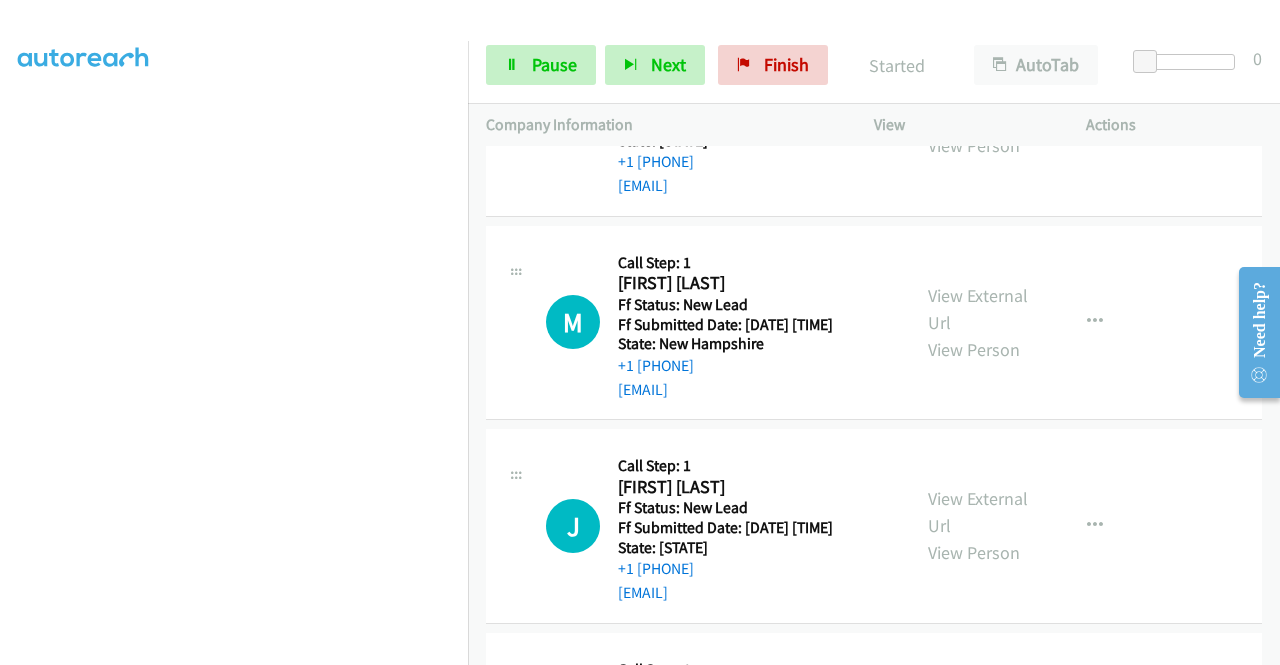 scroll, scrollTop: 9290, scrollLeft: 0, axis: vertical 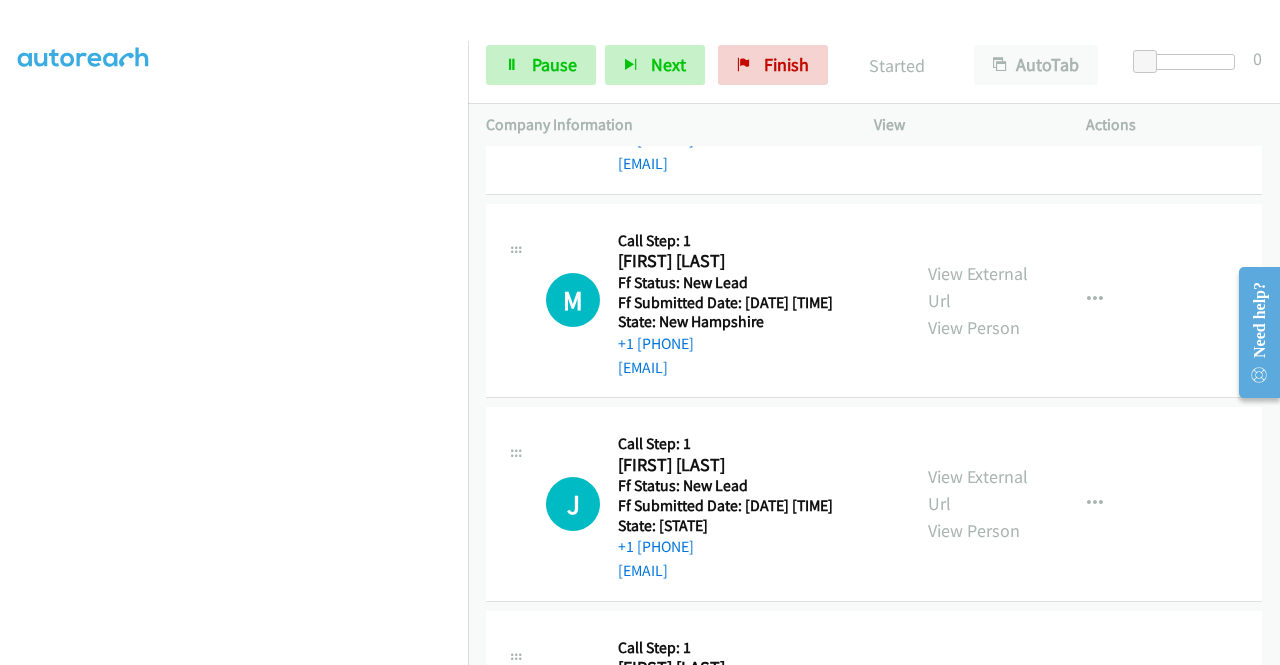 click on "View External Url" at bounding box center [978, -120] 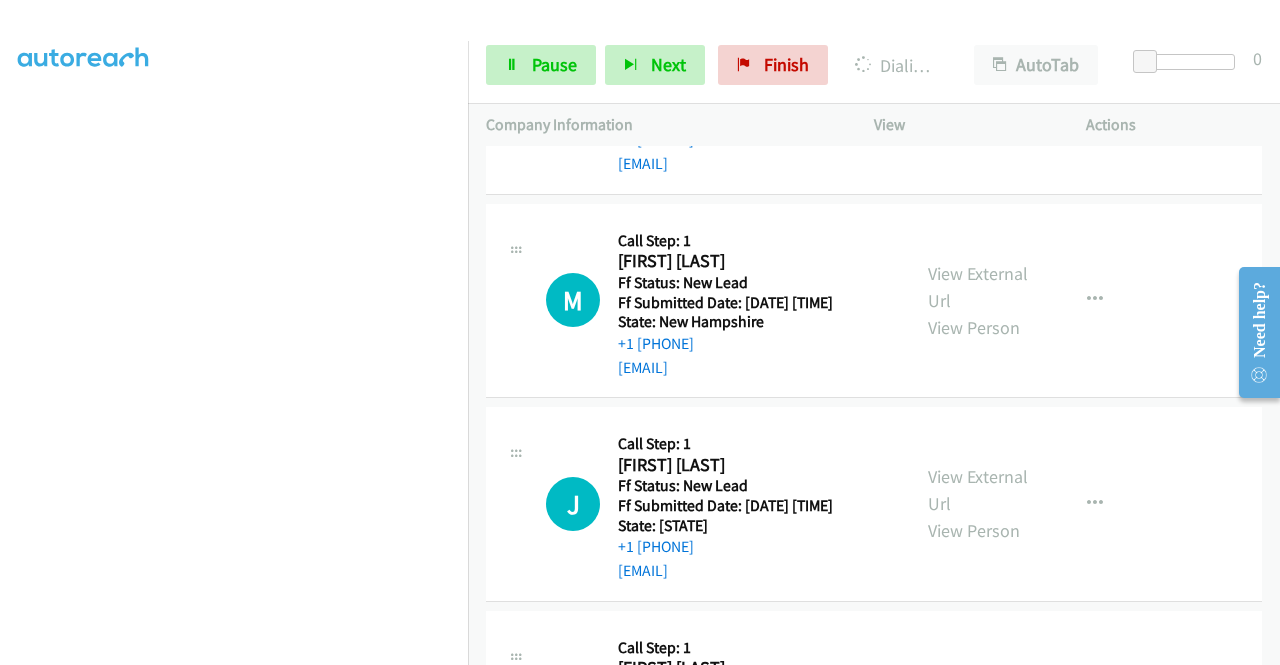 scroll, scrollTop: 9590, scrollLeft: 0, axis: vertical 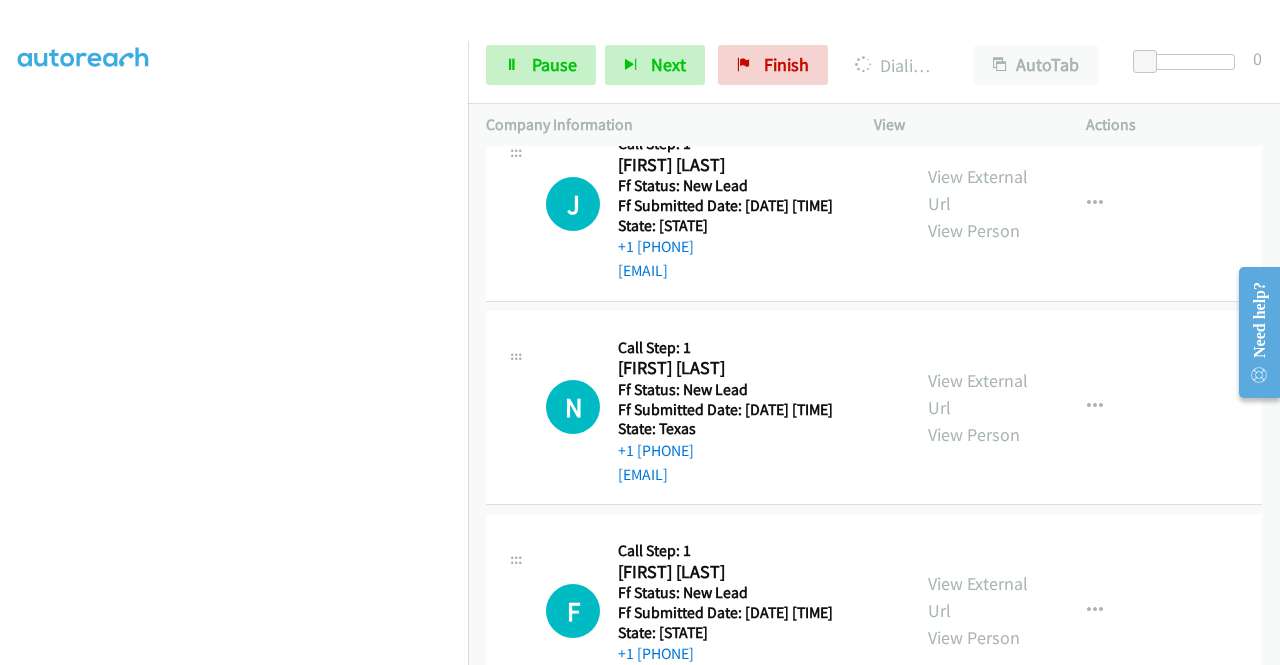 click on "View External Url" at bounding box center [978, -217] 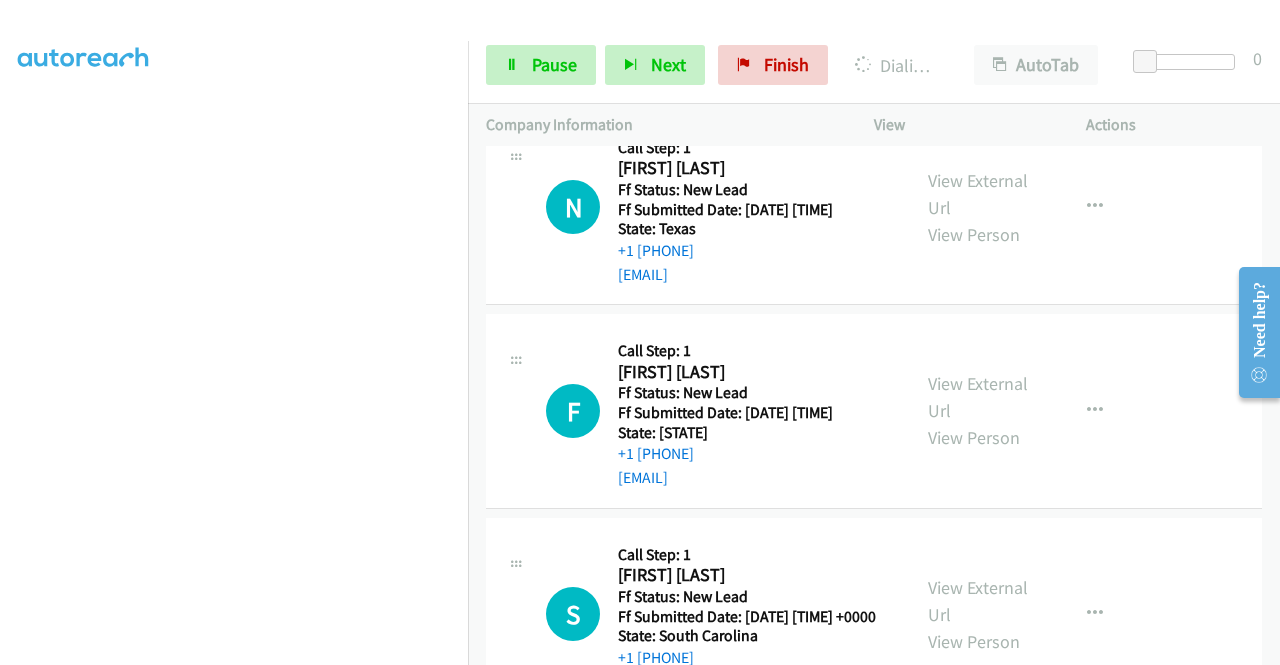 click on "View External Url" at bounding box center (978, -213) 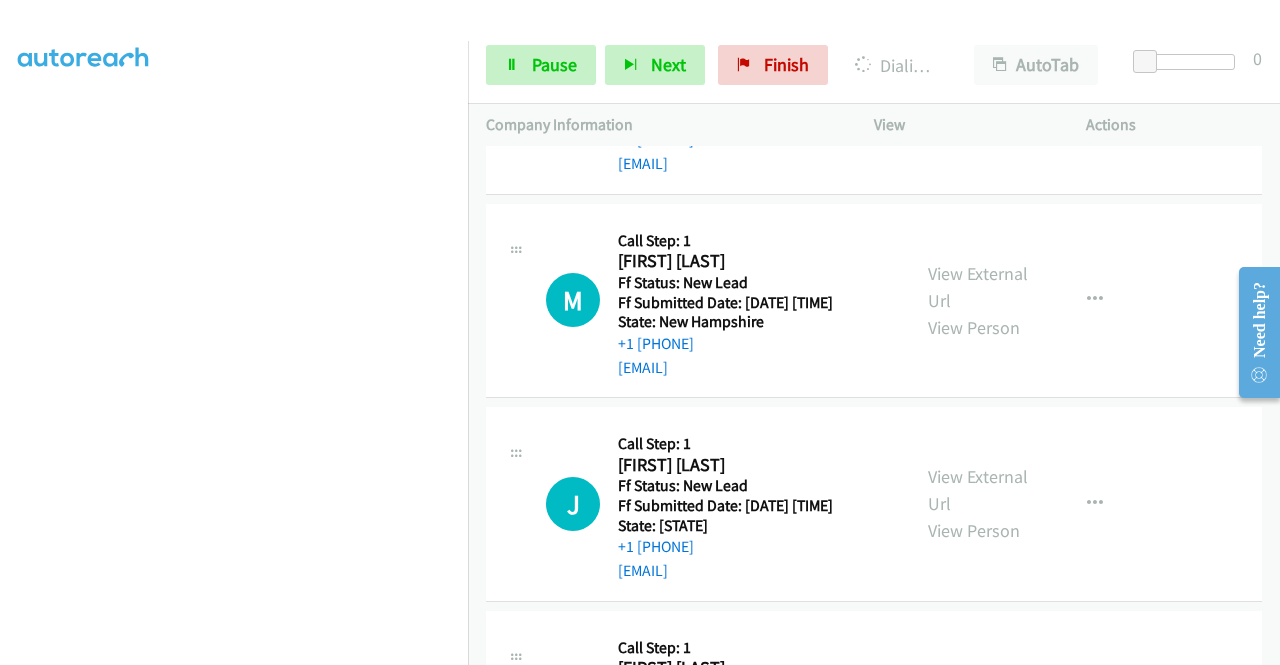 scroll, scrollTop: 8890, scrollLeft: 0, axis: vertical 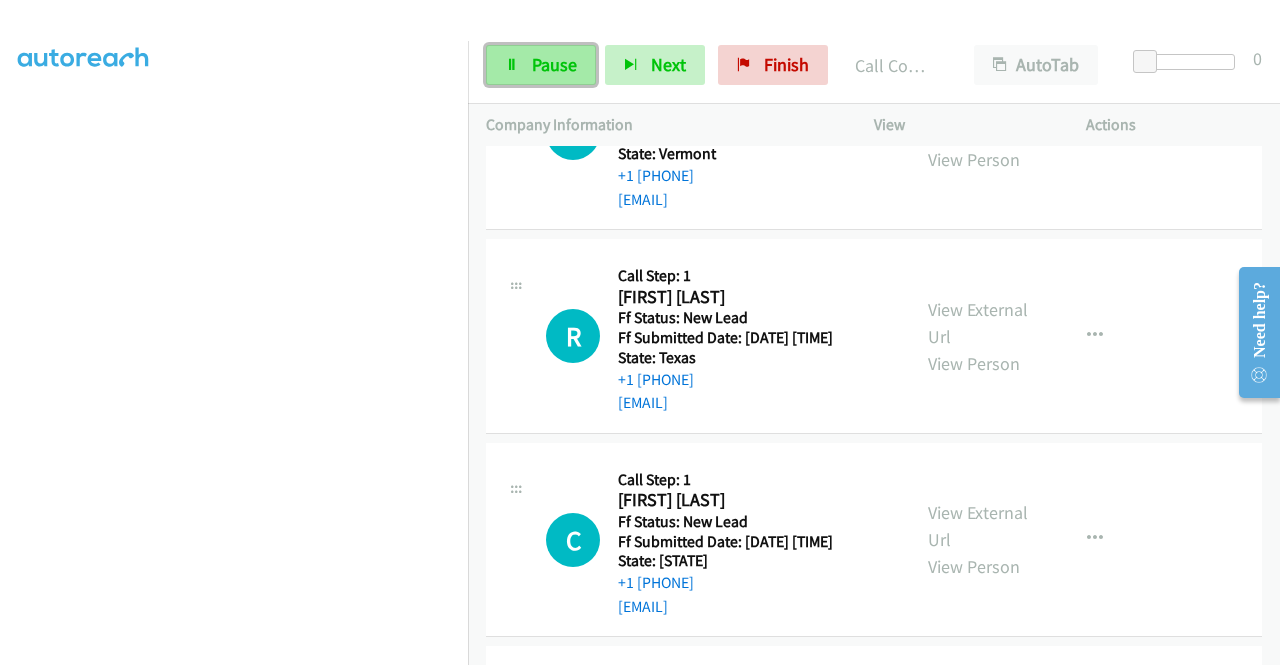 click on "Pause" at bounding box center [554, 64] 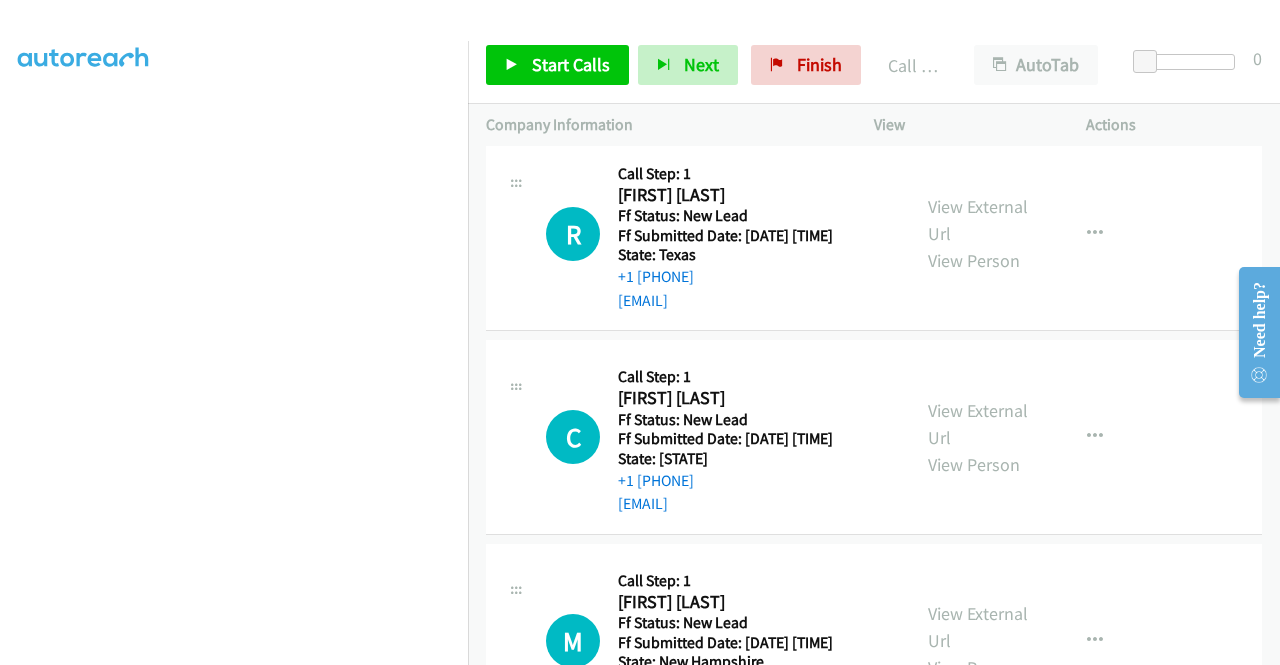 scroll, scrollTop: 8990, scrollLeft: 0, axis: vertical 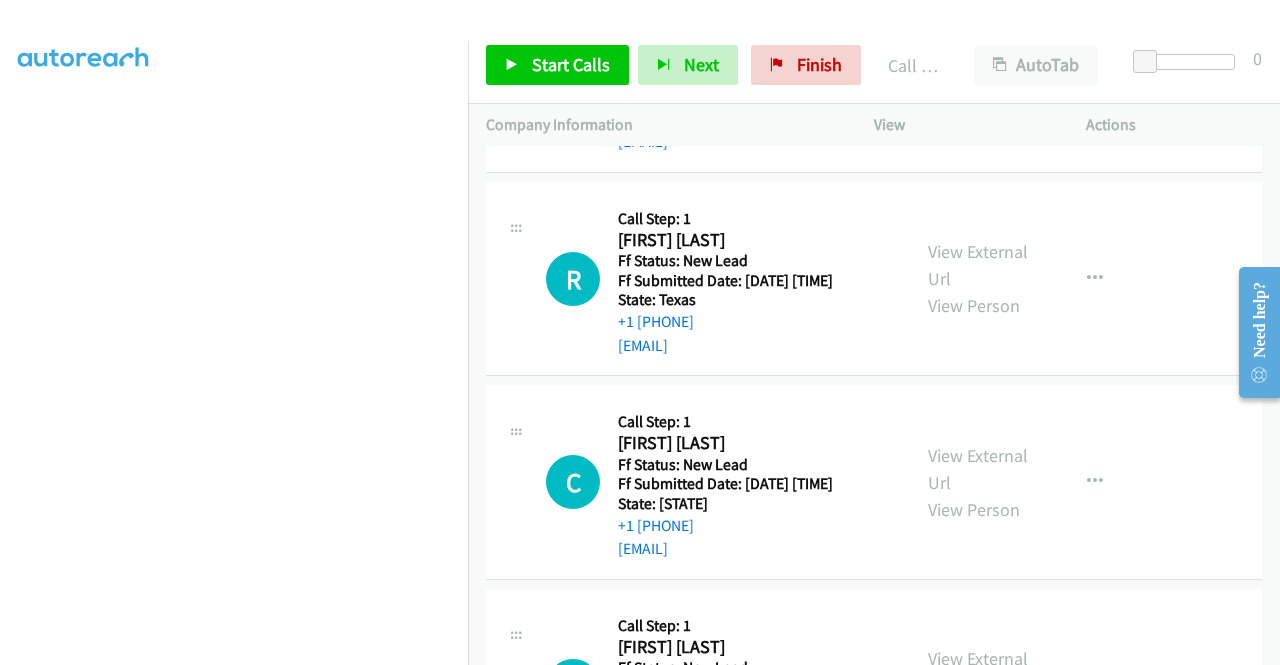 click on "Call was successful?" at bounding box center (685, -308) 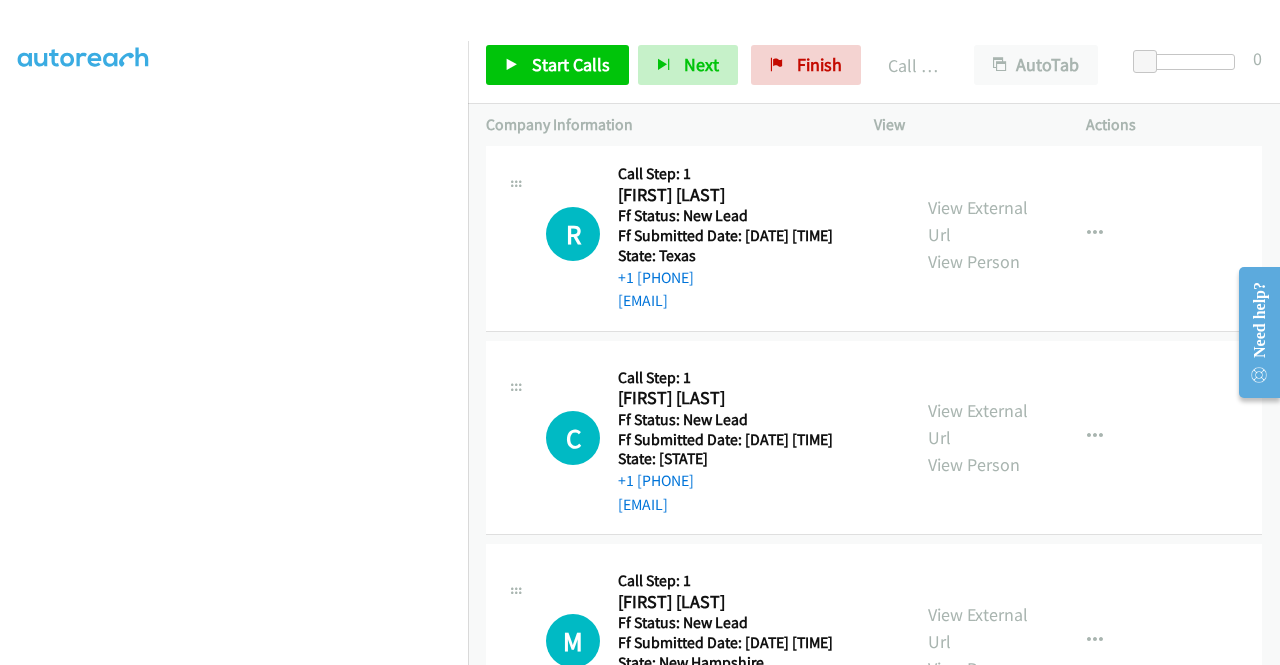 scroll, scrollTop: 8990, scrollLeft: 0, axis: vertical 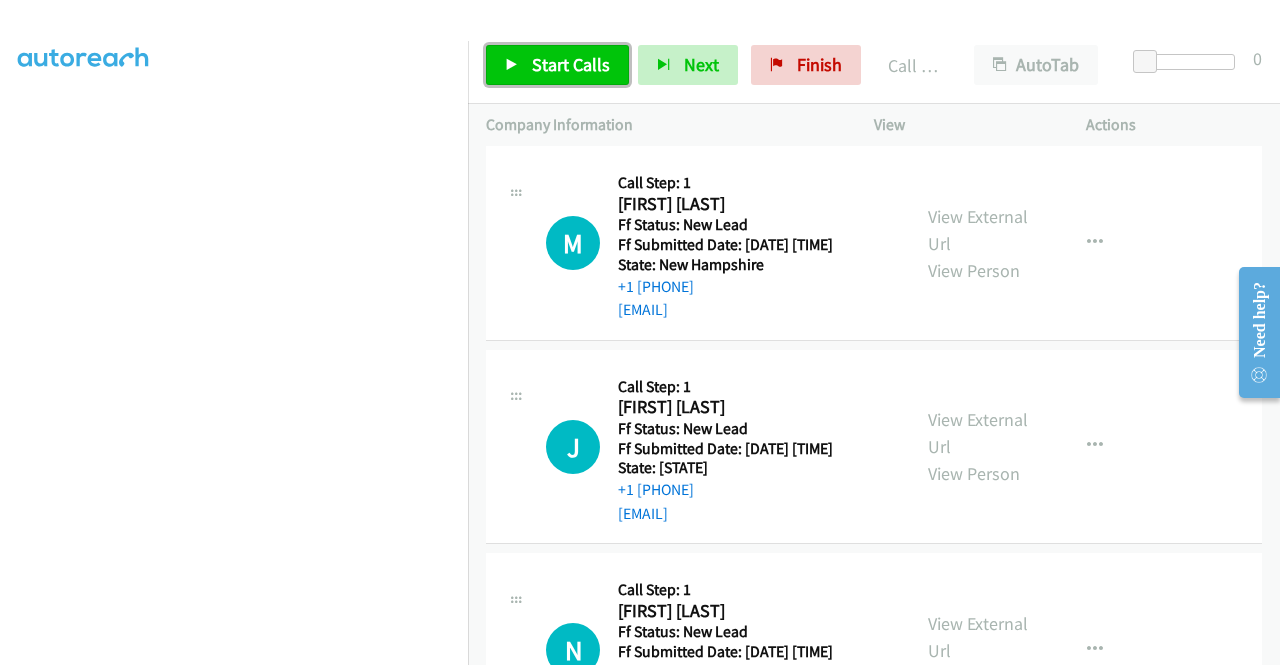 click on "Start Calls" at bounding box center [571, 64] 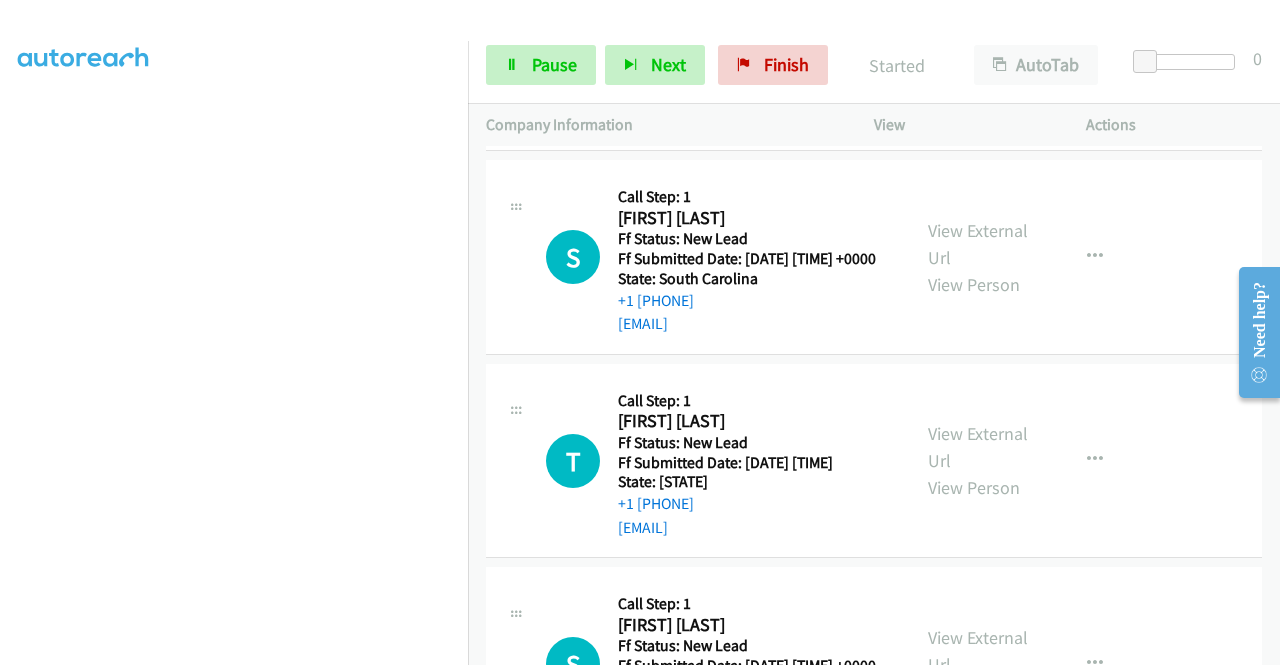 scroll, scrollTop: 10190, scrollLeft: 0, axis: vertical 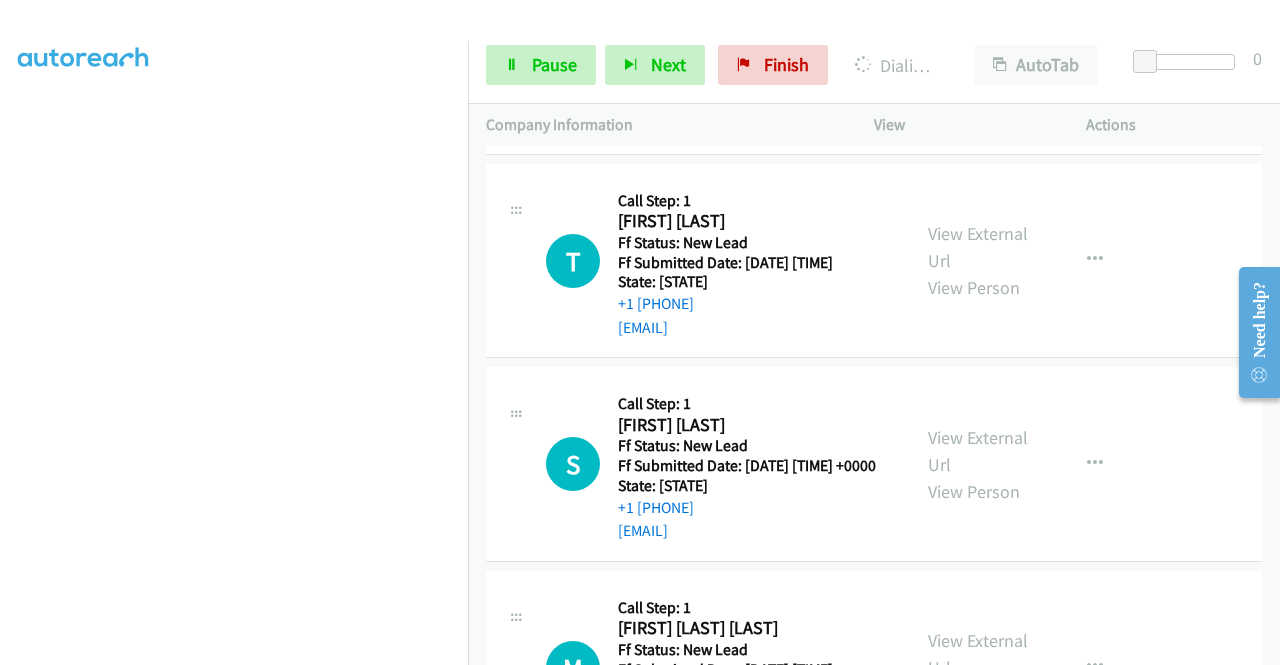 click on "View External Url" at bounding box center [978, -363] 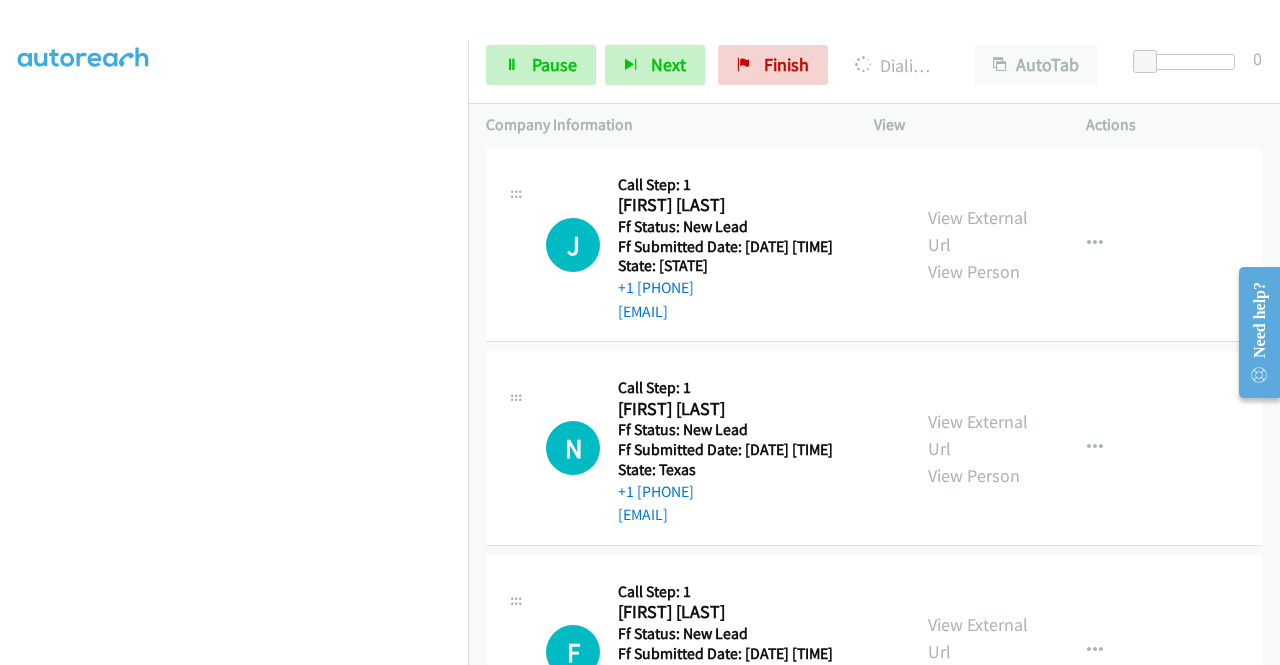 scroll, scrollTop: 9490, scrollLeft: 0, axis: vertical 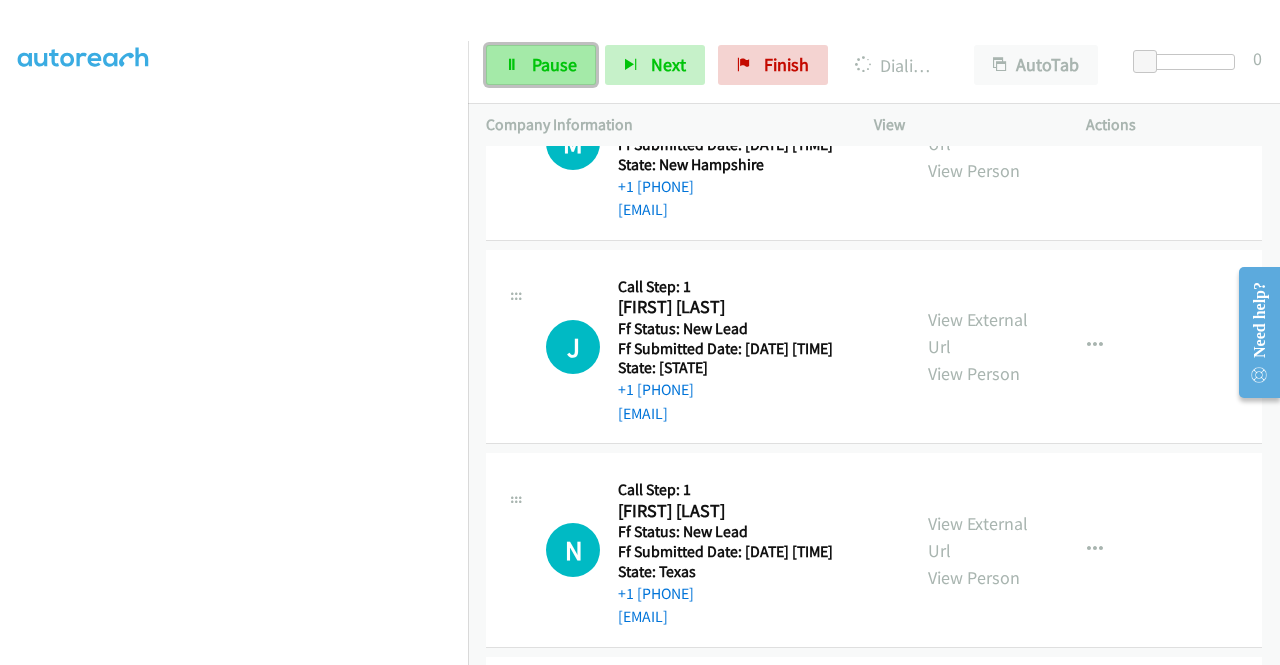 click on "Pause" at bounding box center [554, 64] 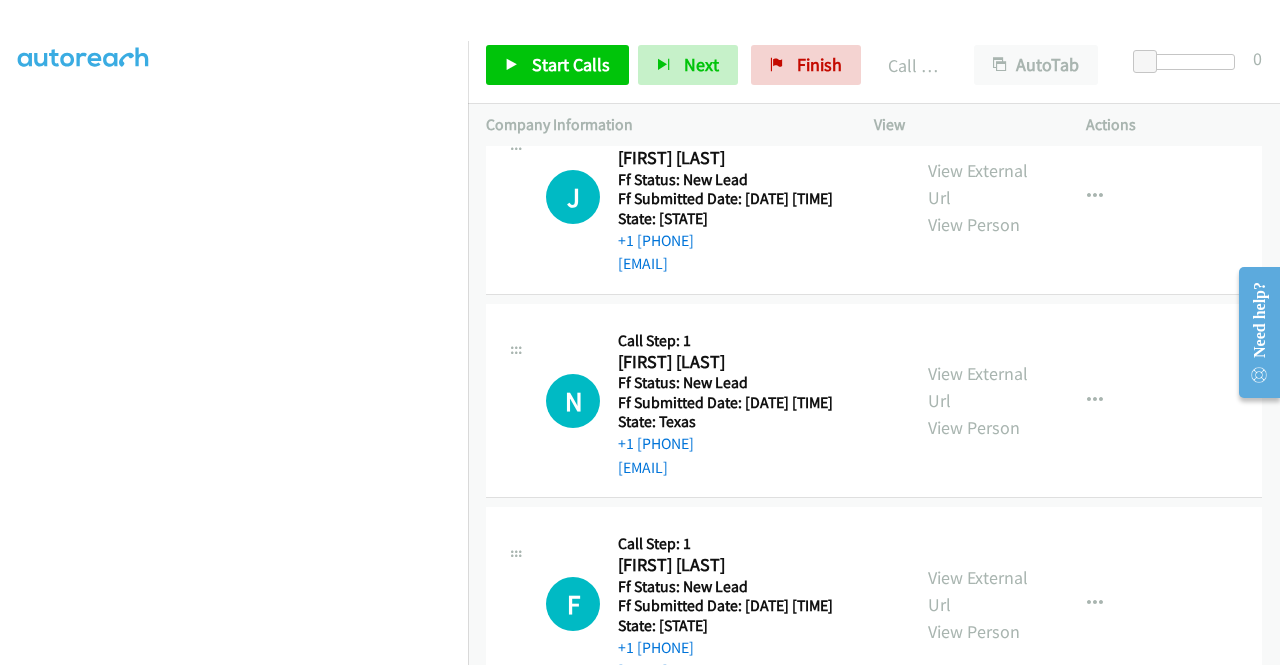 scroll, scrollTop: 9690, scrollLeft: 0, axis: vertical 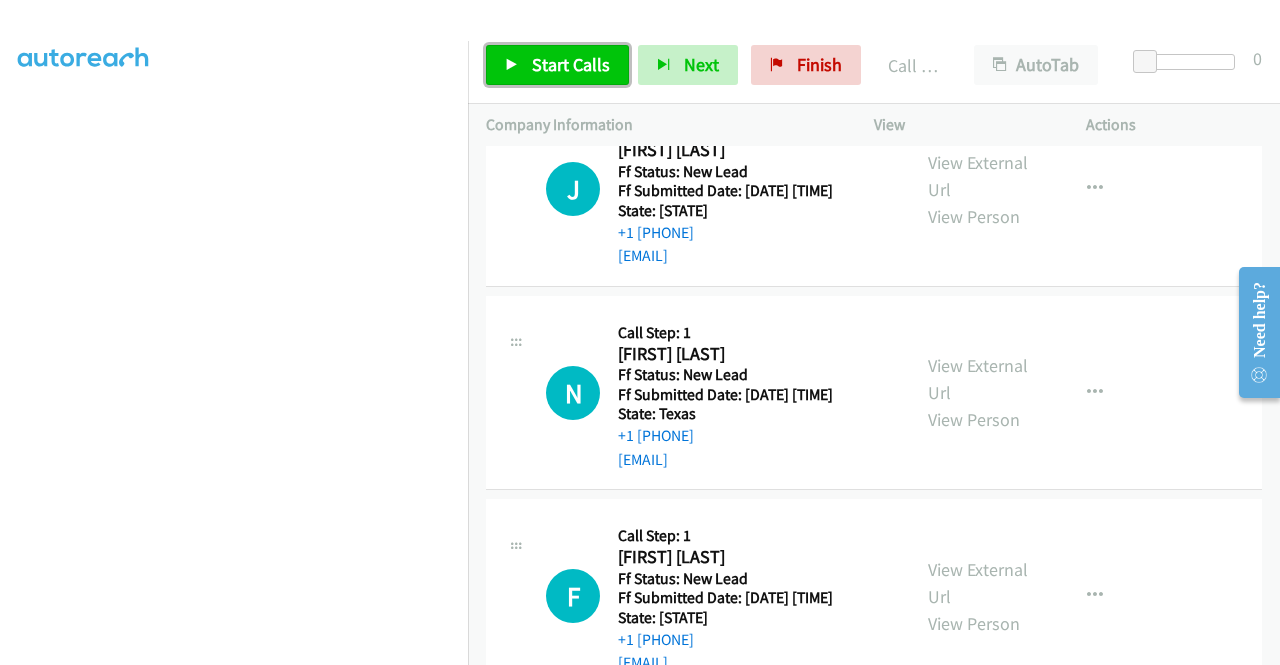 click on "Start Calls" at bounding box center (571, 64) 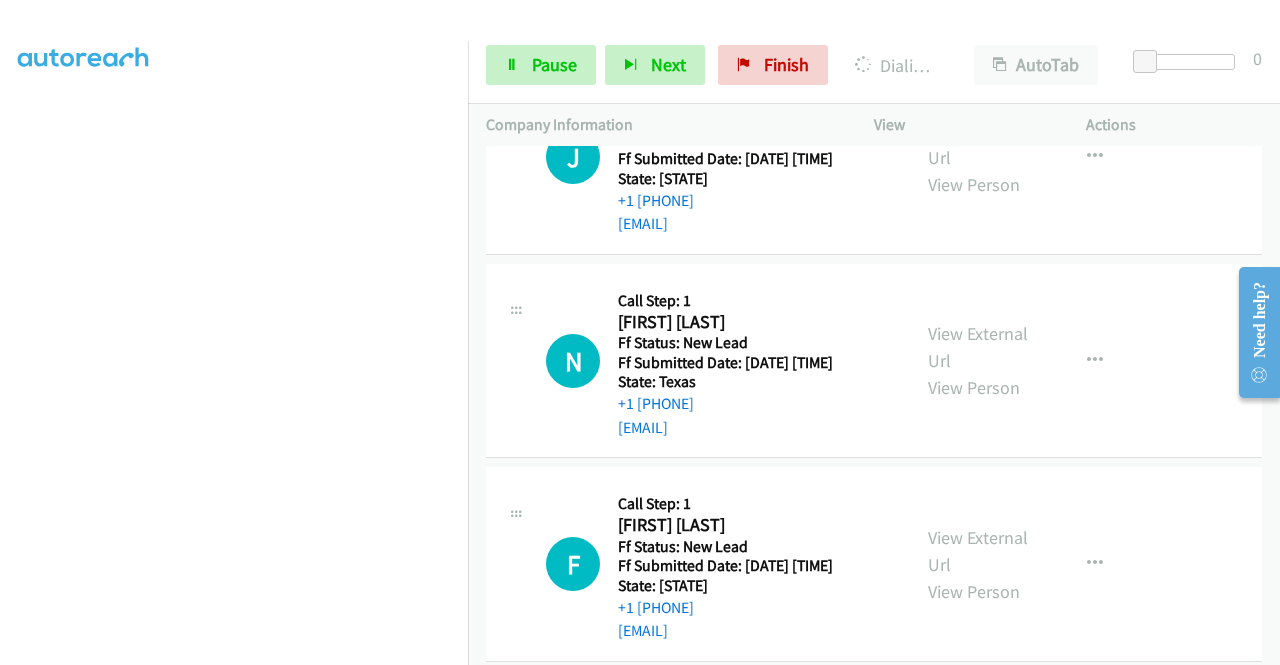 scroll, scrollTop: 9690, scrollLeft: 0, axis: vertical 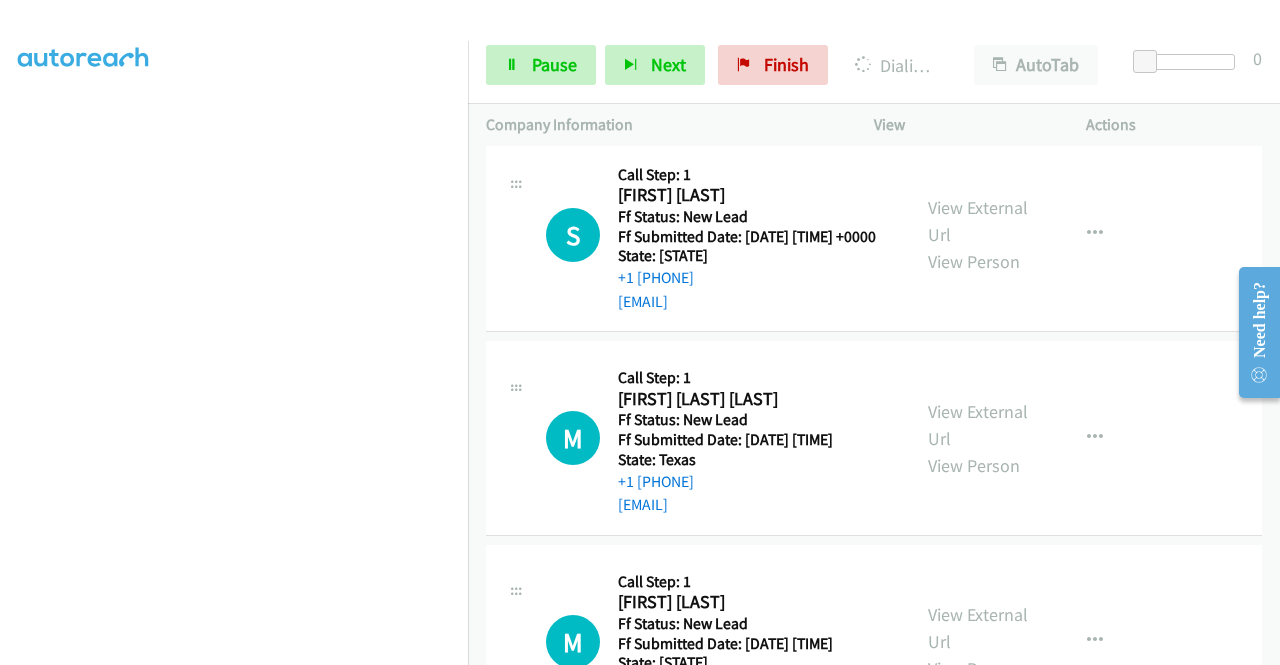 click on "View External Url
View Person
View External Url
Email
Schedule/Manage Callback
Skip Call
Add to do not call list" at bounding box center (1025, -376) 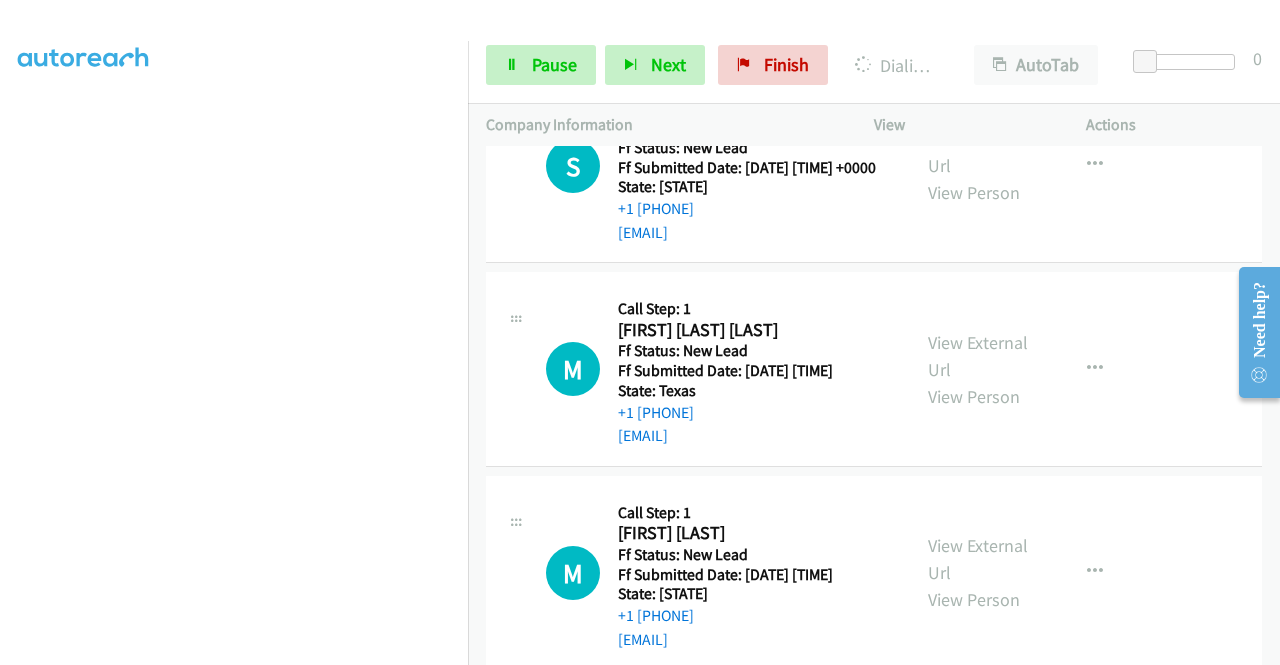 scroll, scrollTop: 10890, scrollLeft: 0, axis: vertical 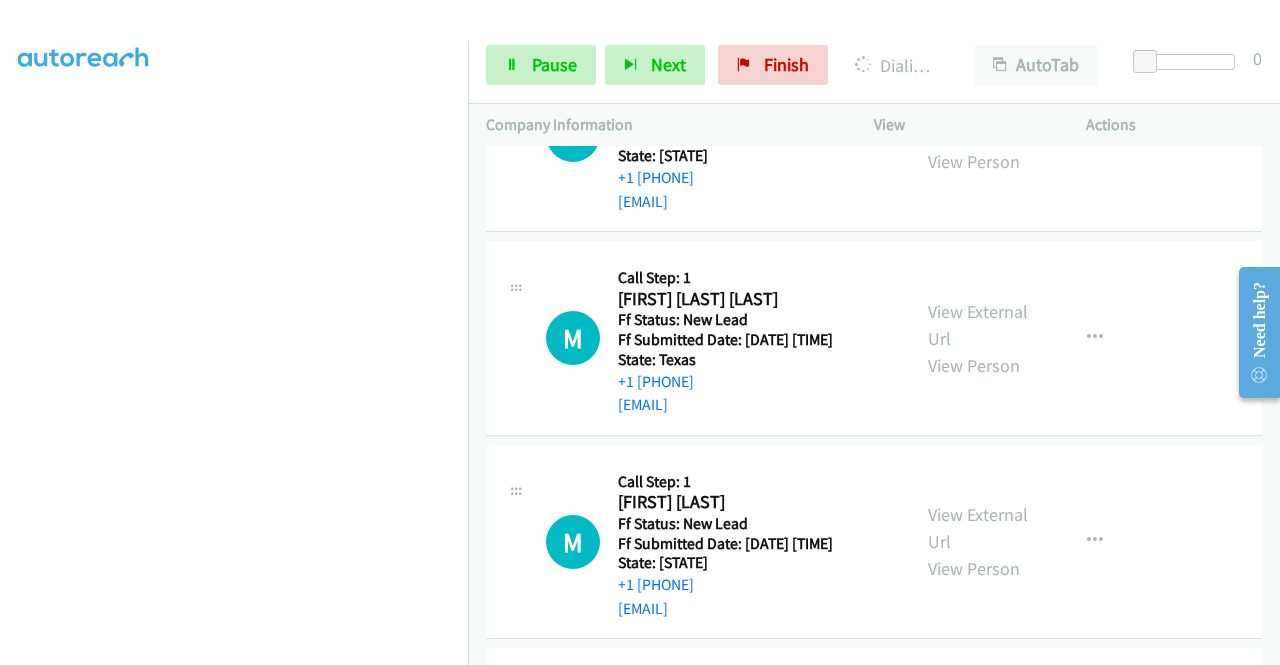 click on "View External Url" at bounding box center [978, -286] 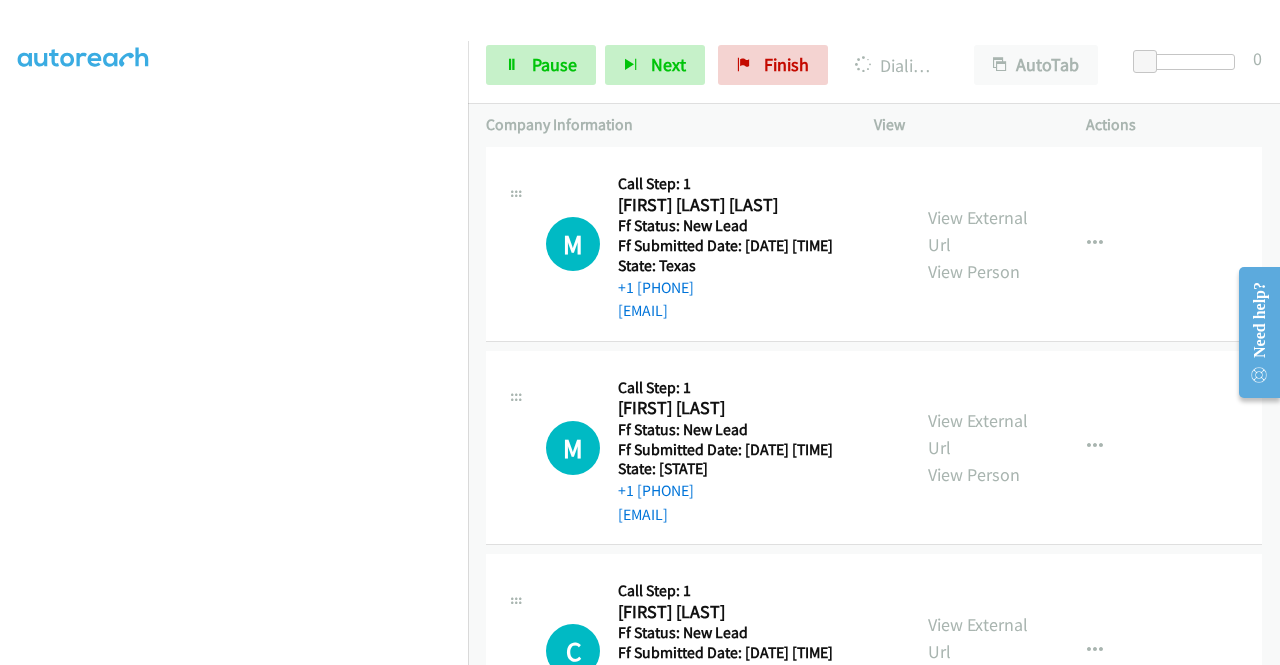 scroll, scrollTop: 11090, scrollLeft: 0, axis: vertical 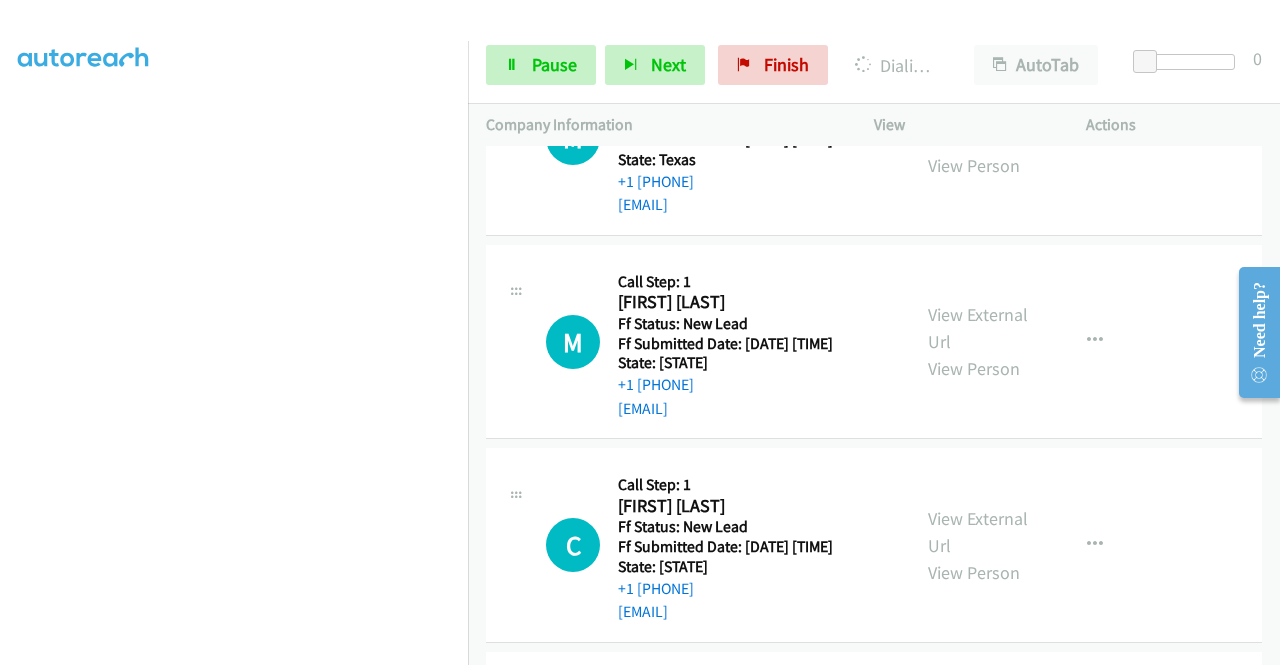click on "View External Url" at bounding box center [978, -282] 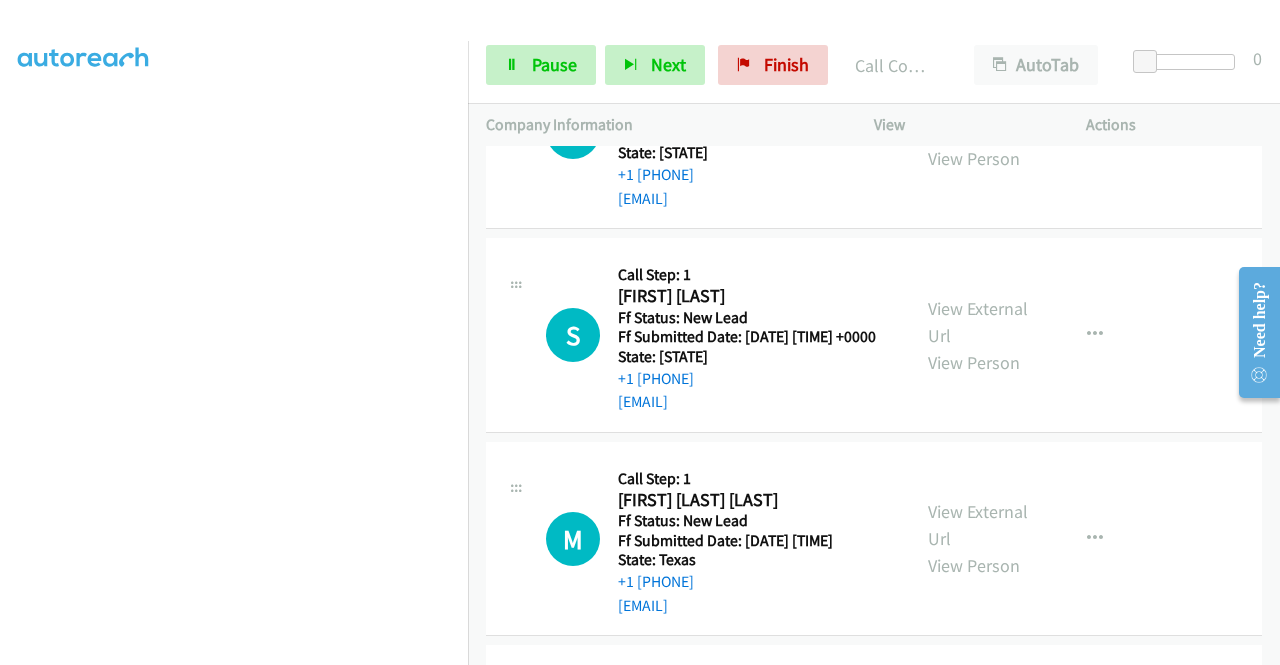 scroll, scrollTop: 10532, scrollLeft: 0, axis: vertical 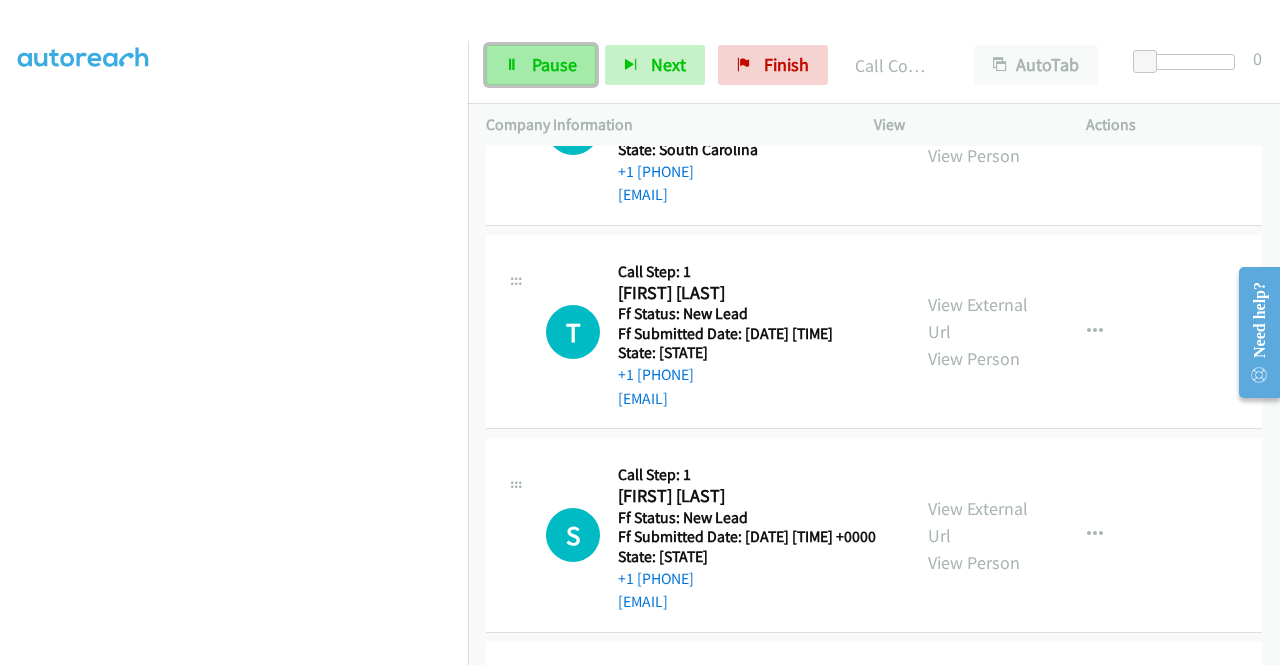 click on "Pause" at bounding box center [541, 65] 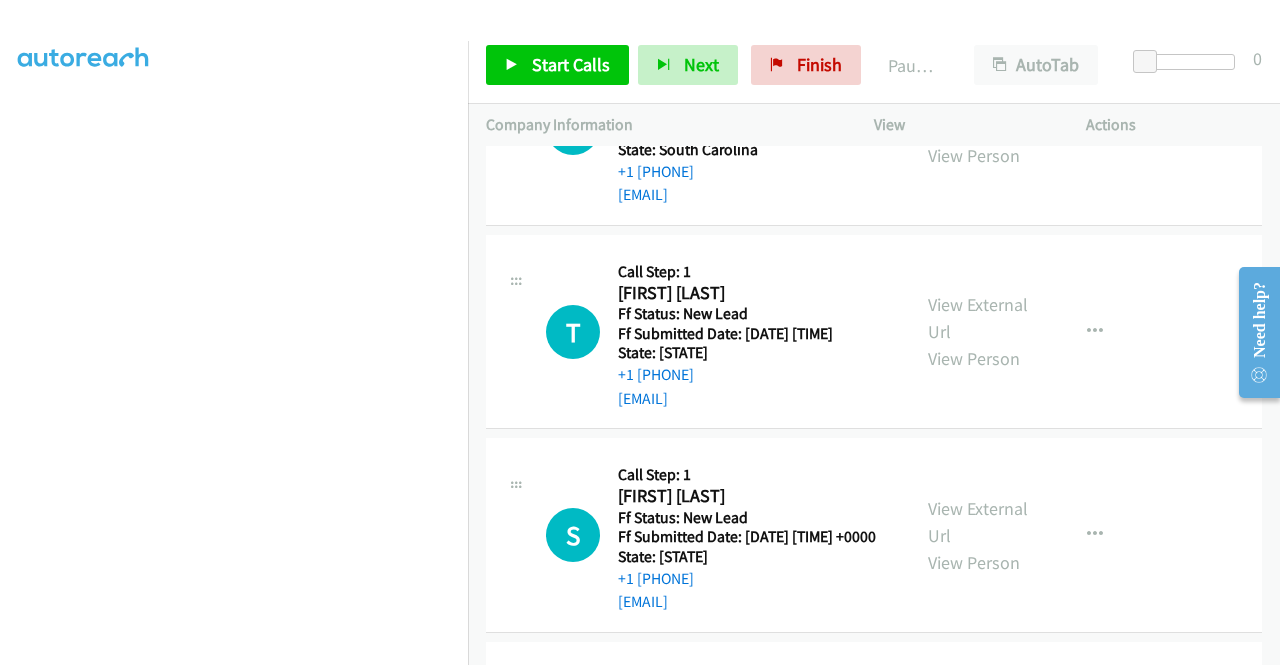 drag, startPoint x: 688, startPoint y: 559, endPoint x: 632, endPoint y: 557, distance: 56.0357 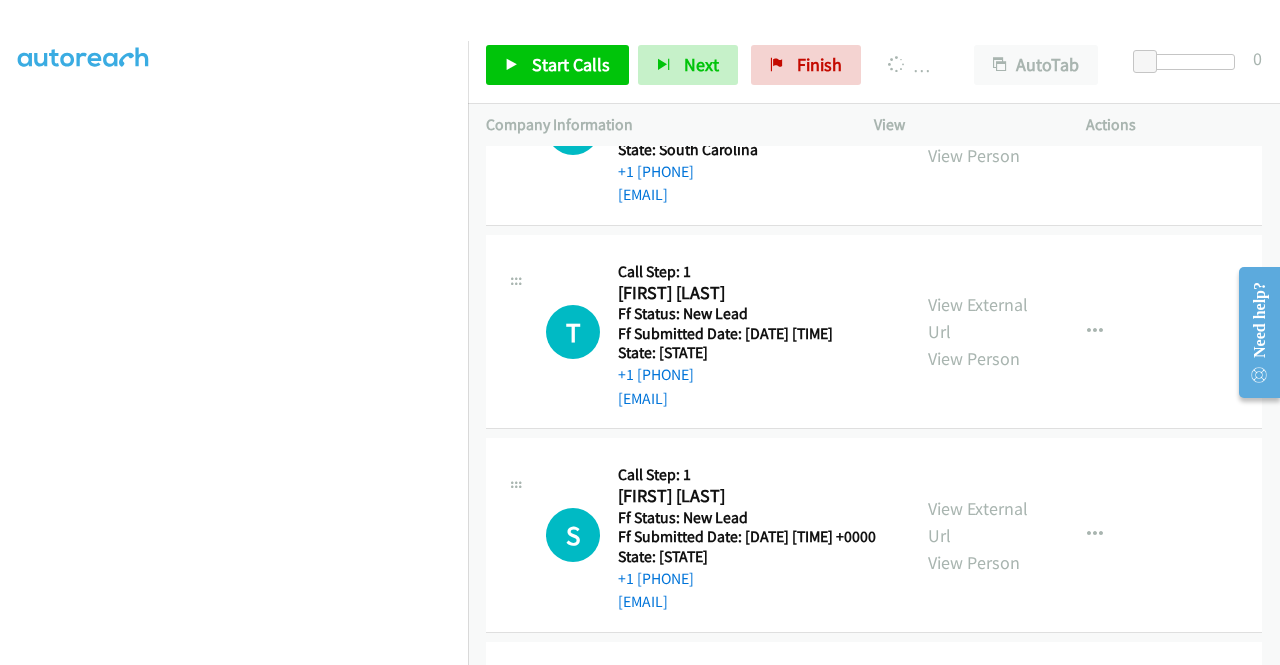 scroll, scrollTop: 413, scrollLeft: 0, axis: vertical 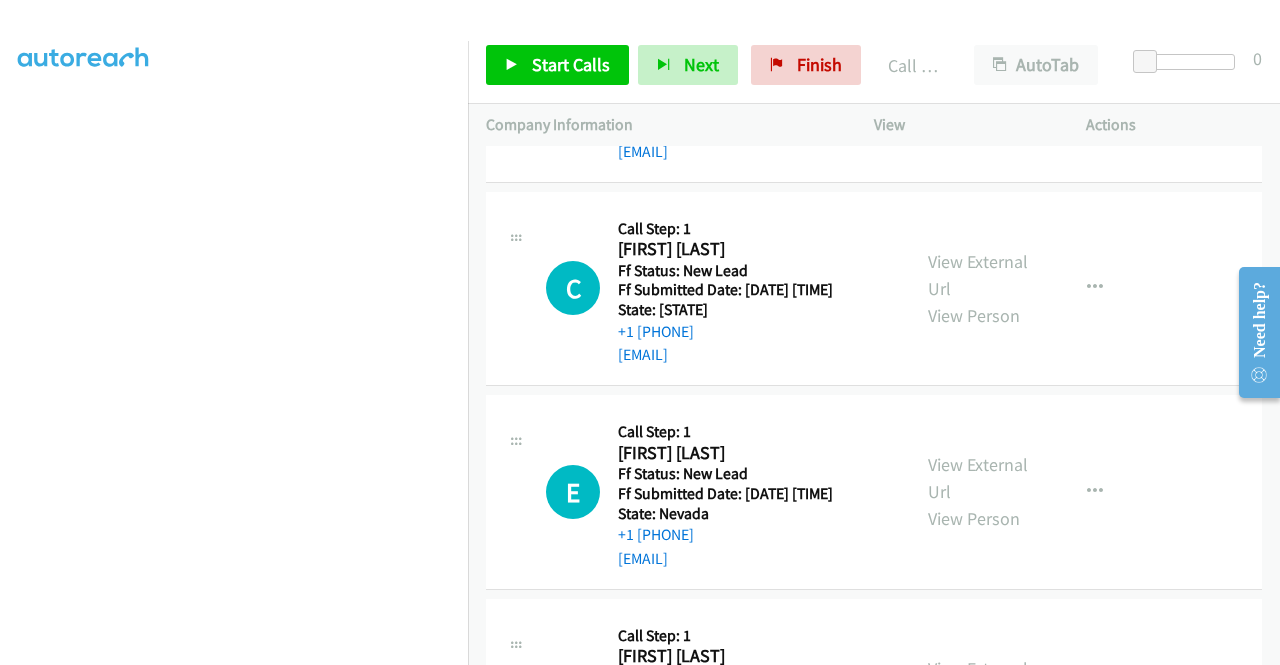 click on "View External Url" at bounding box center [978, -336] 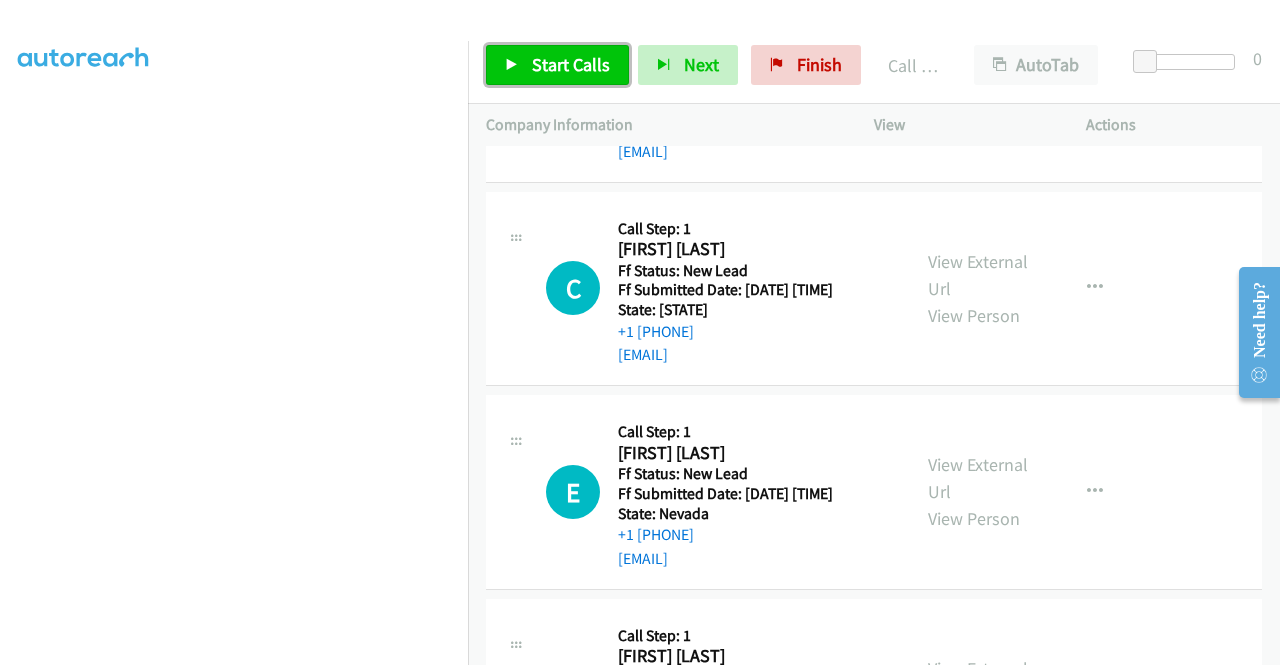 click on "Start Calls" at bounding box center [571, 64] 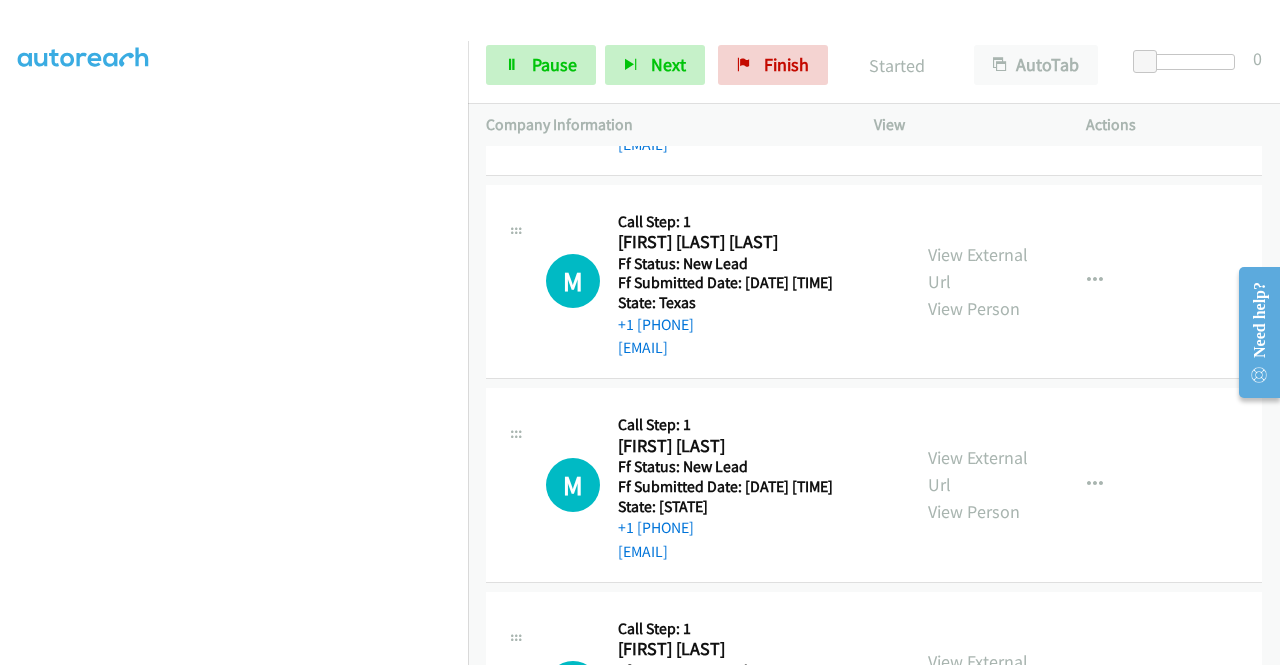 scroll, scrollTop: 10932, scrollLeft: 0, axis: vertical 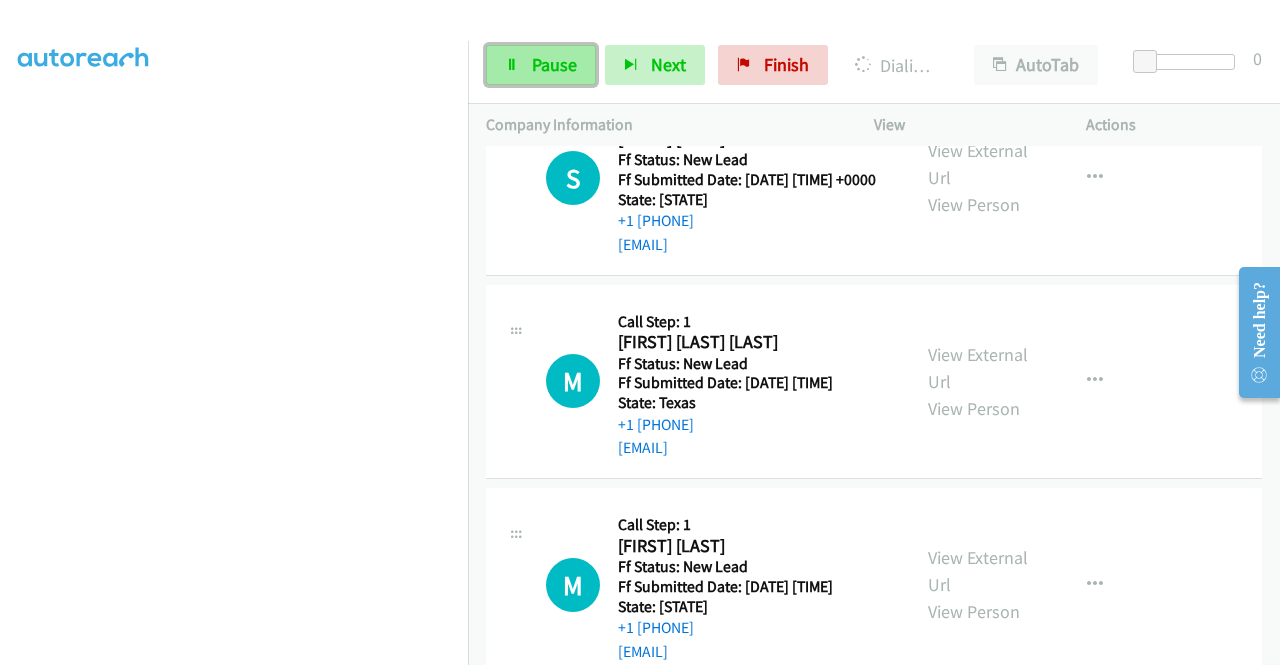 click on "Pause" at bounding box center (554, 64) 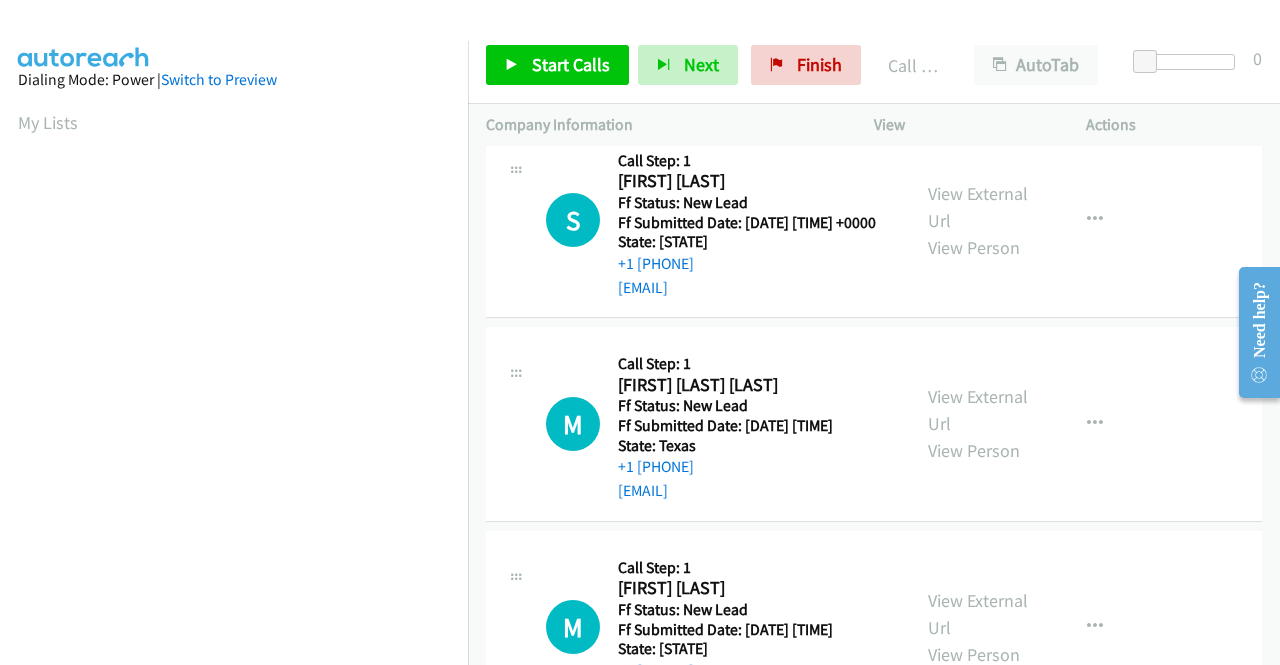 scroll, scrollTop: 456, scrollLeft: 0, axis: vertical 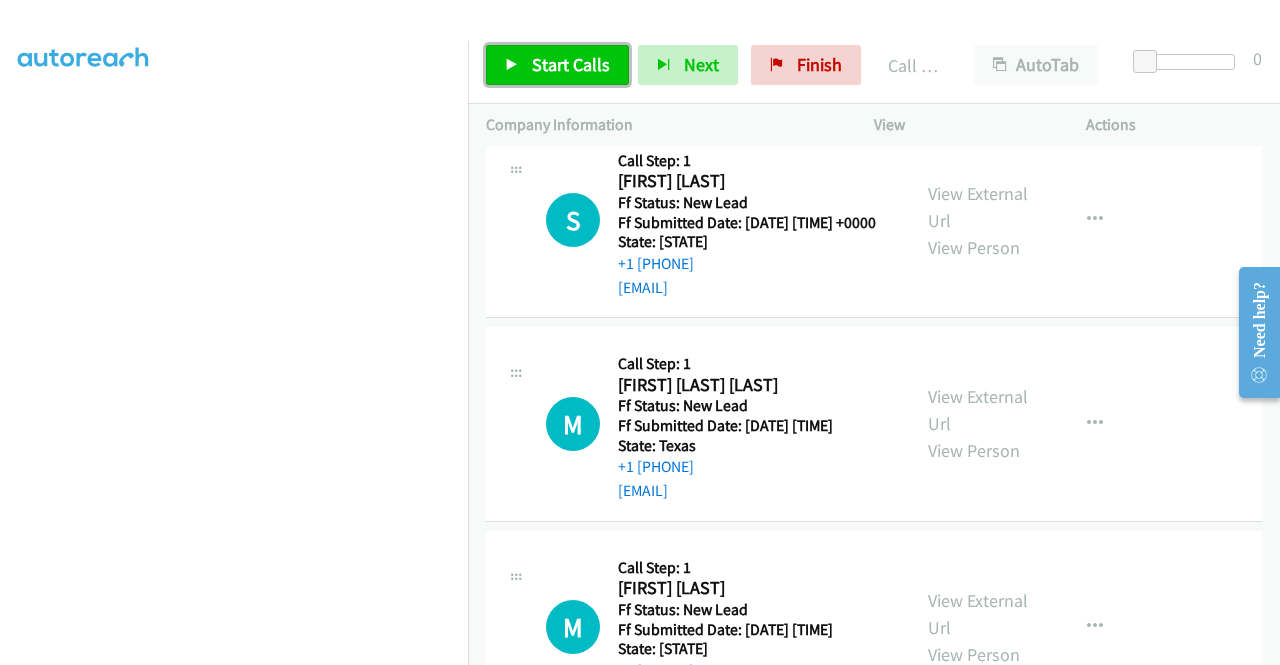 click on "Start Calls" at bounding box center (571, 64) 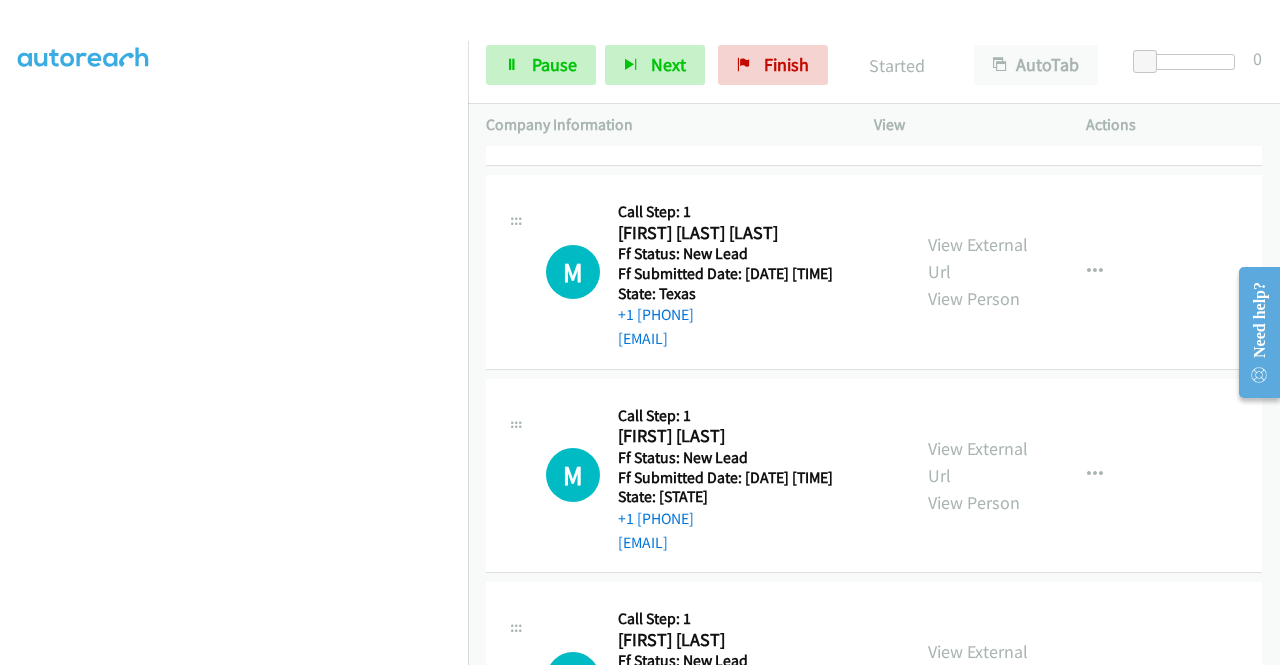 scroll, scrollTop: 11332, scrollLeft: 0, axis: vertical 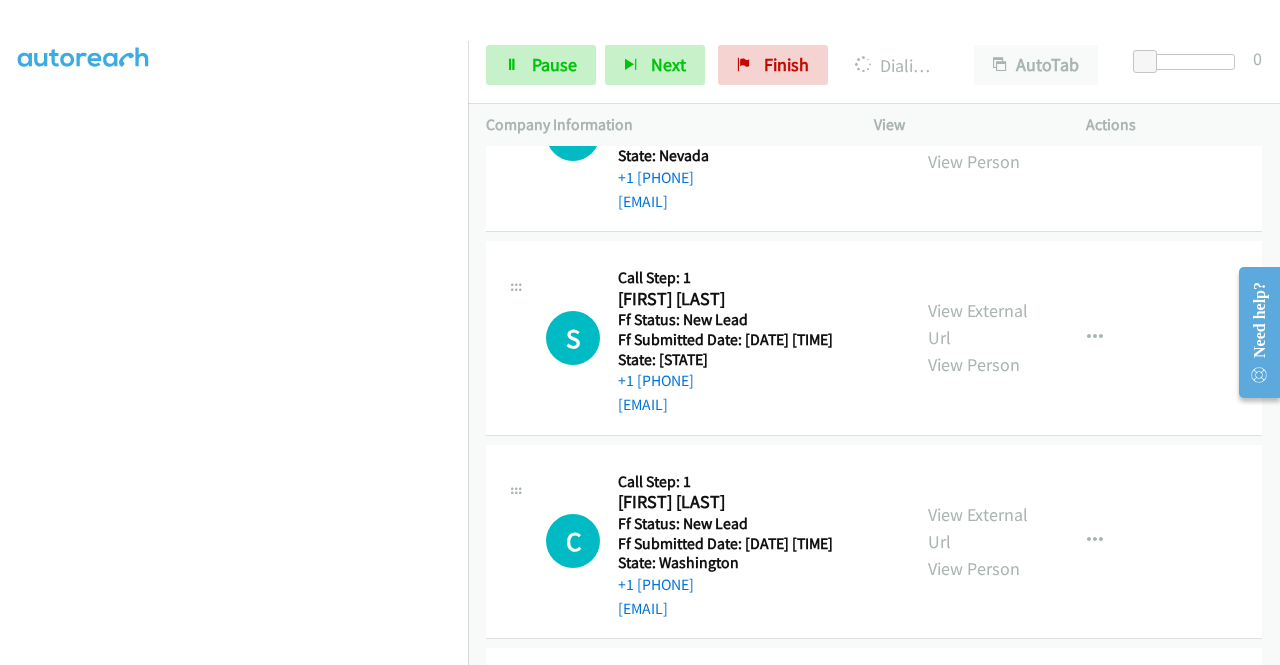 click on "View External Url" at bounding box center [978, -490] 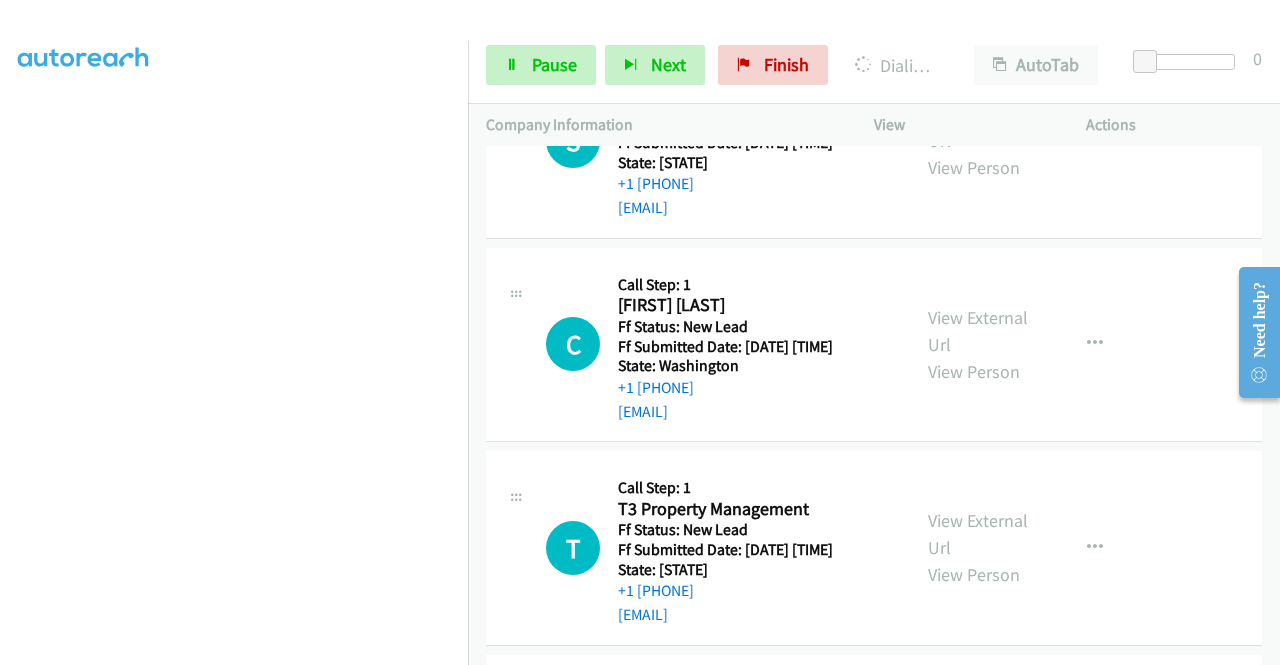 scroll, scrollTop: 12032, scrollLeft: 0, axis: vertical 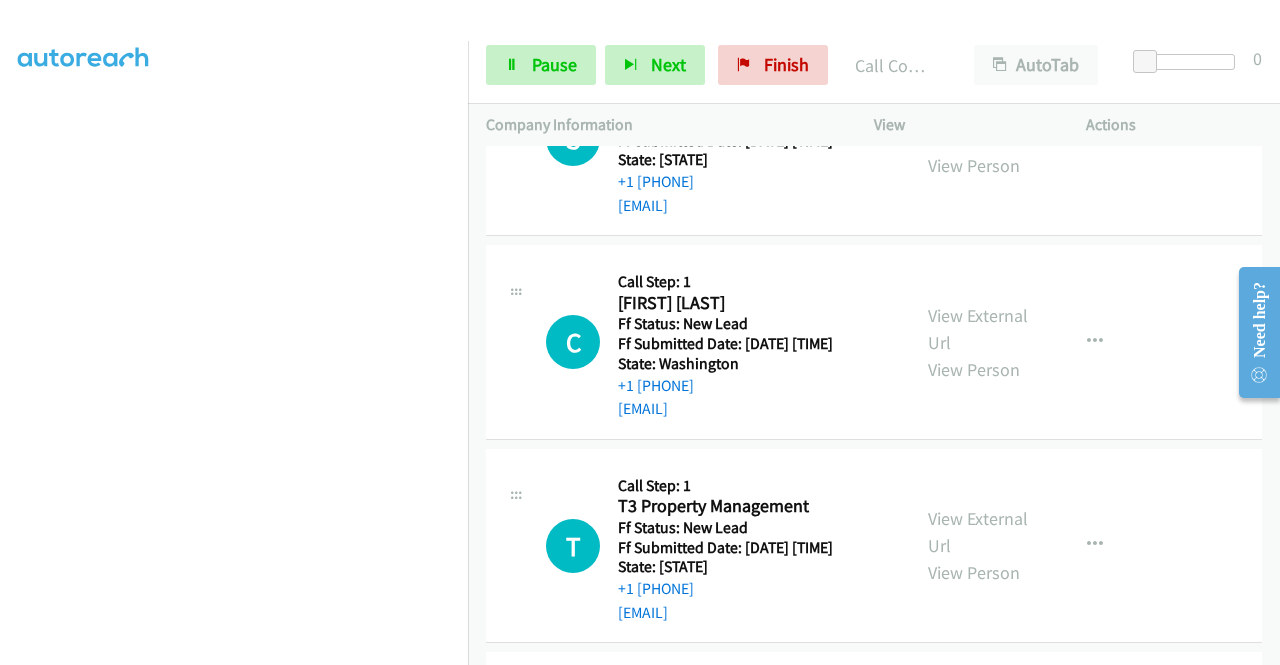 click on "View External Url" at bounding box center (978, -282) 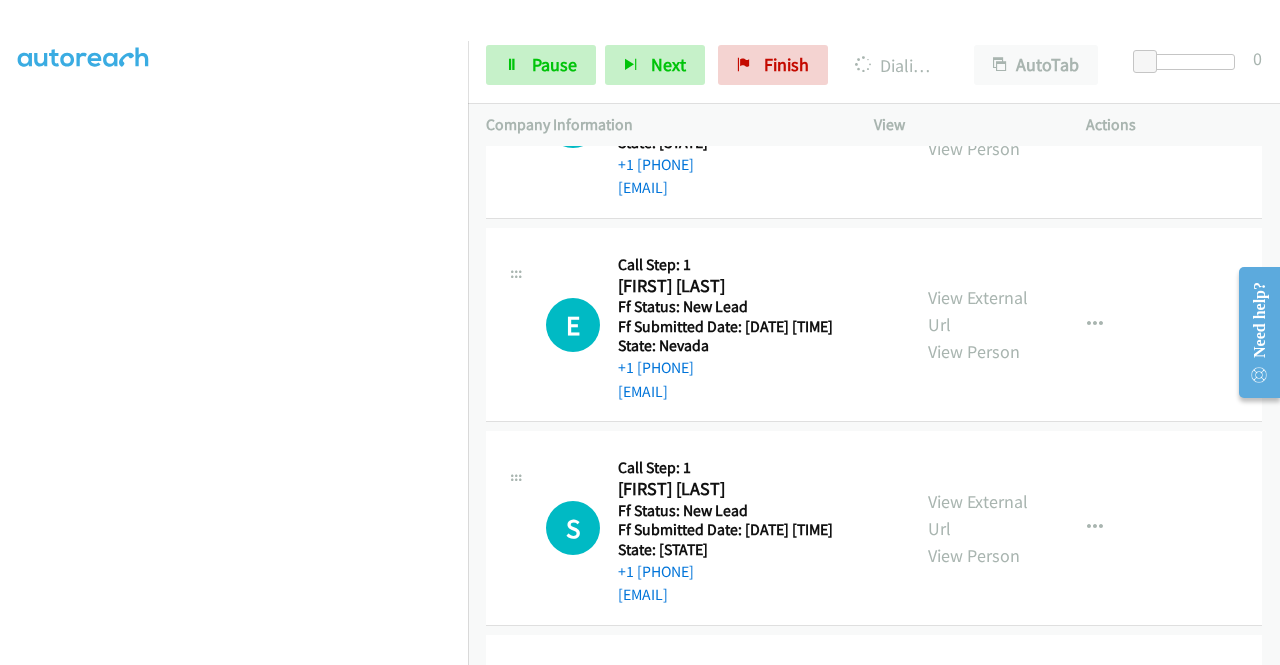 scroll, scrollTop: 11716, scrollLeft: 0, axis: vertical 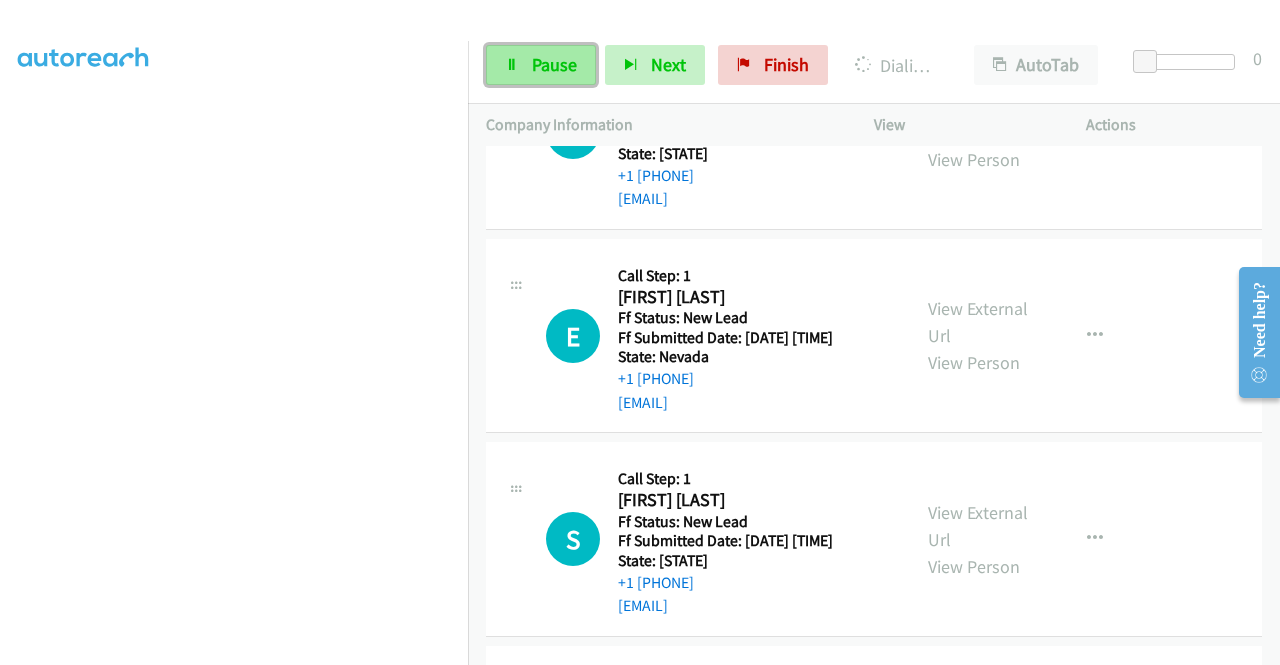 click on "Pause" at bounding box center [541, 65] 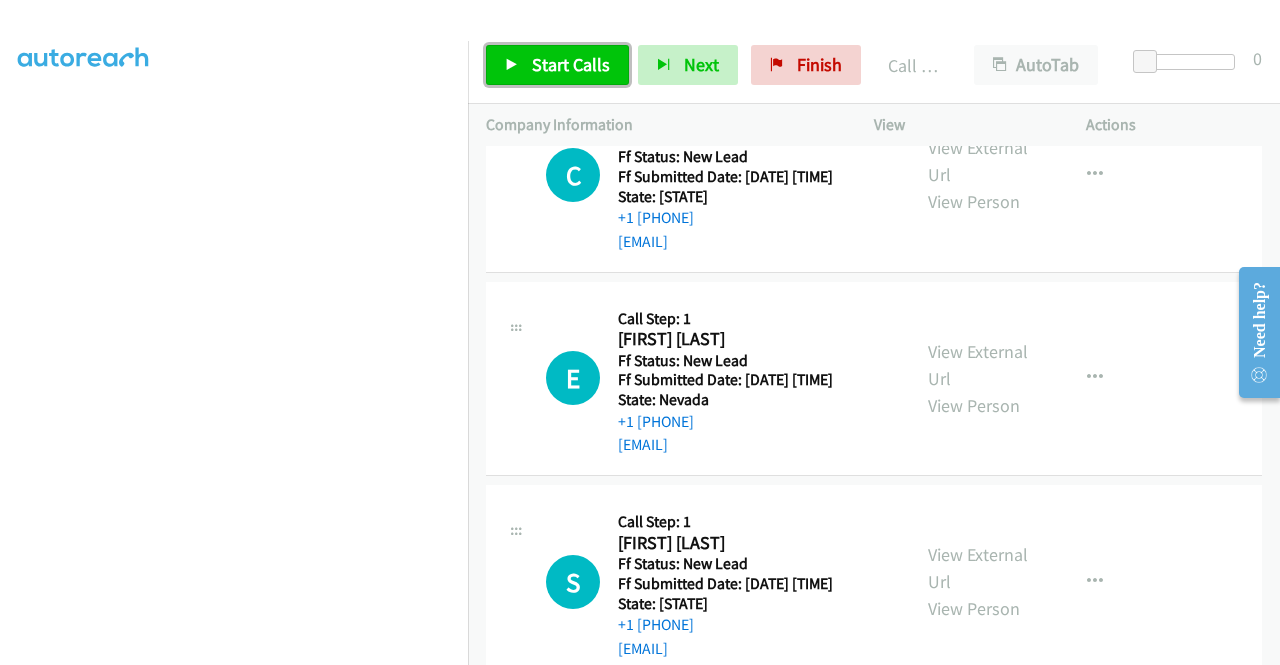 click on "Start Calls" at bounding box center [571, 64] 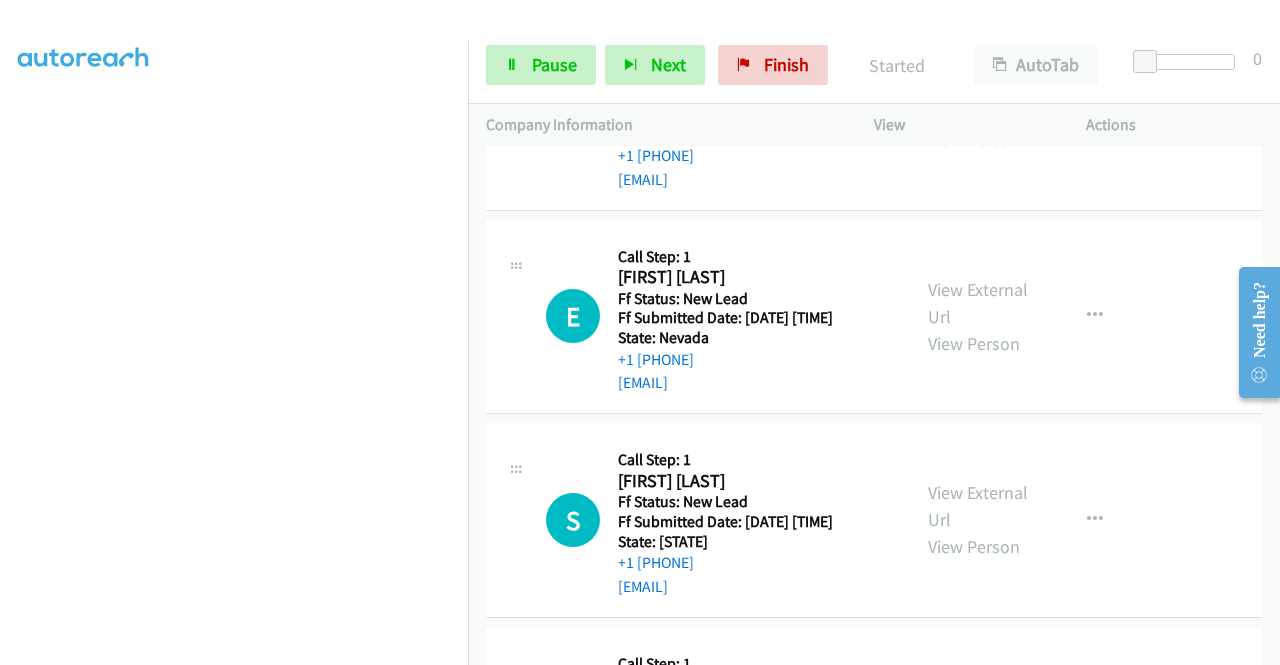 scroll, scrollTop: 11916, scrollLeft: 0, axis: vertical 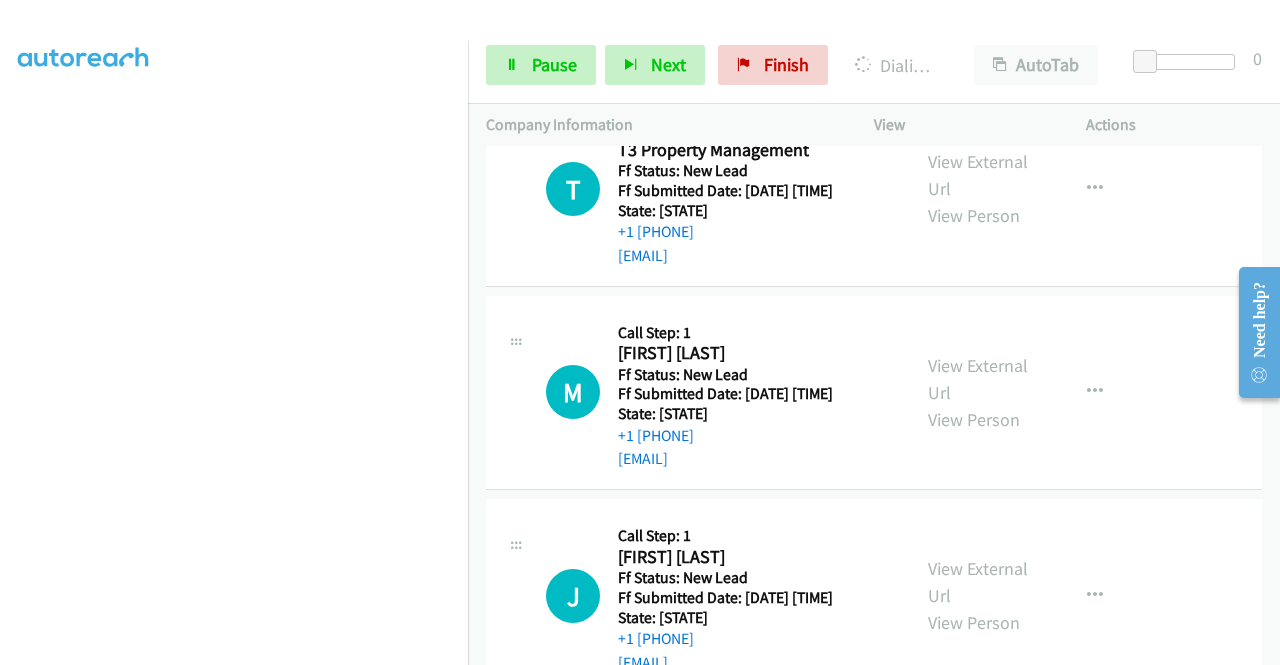 click on "View External Url" at bounding box center [978, -435] 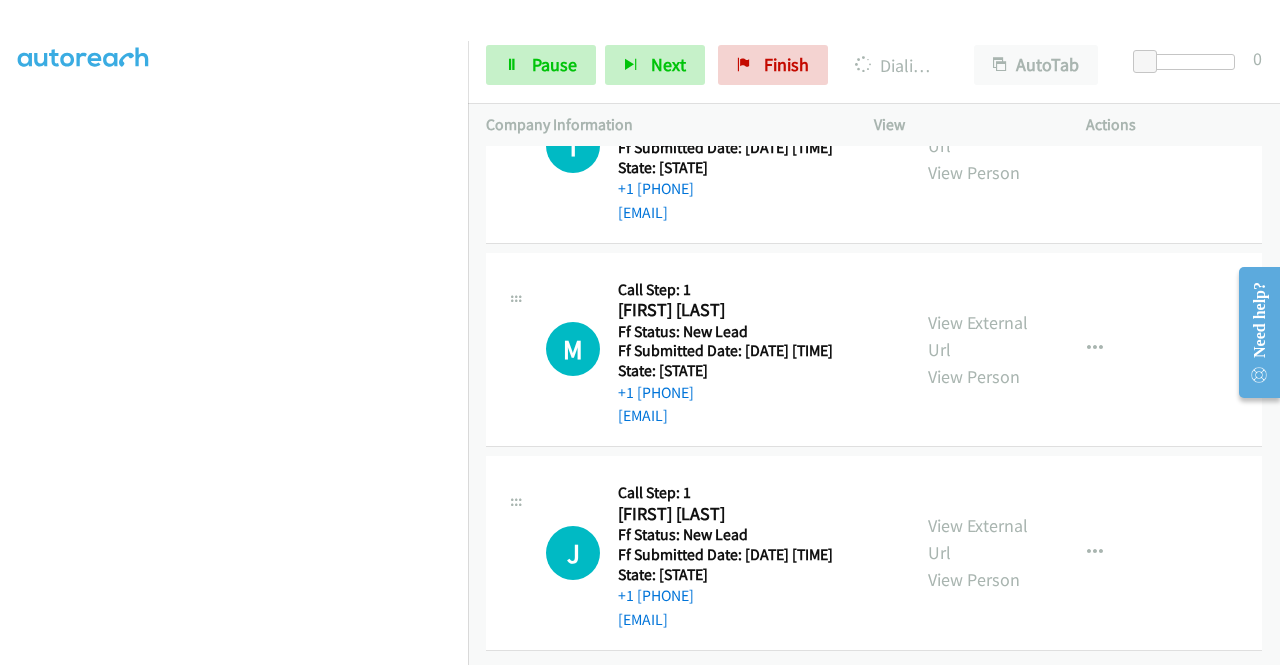 scroll, scrollTop: 12716, scrollLeft: 0, axis: vertical 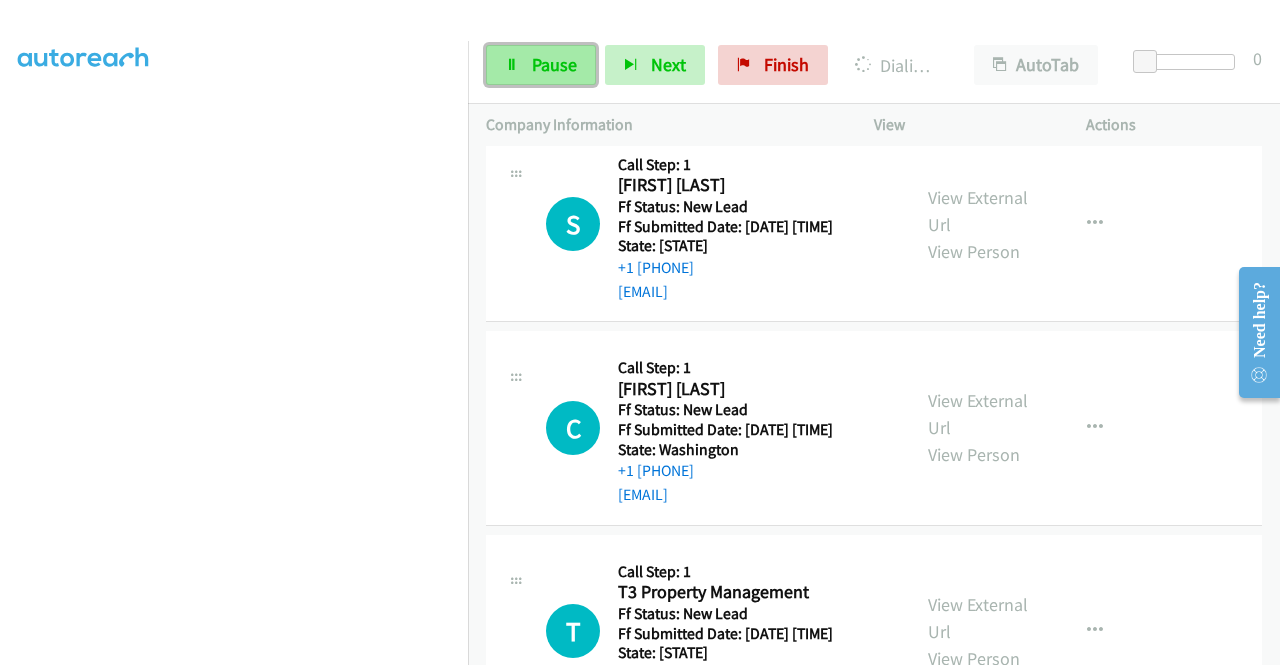 click on "Pause" at bounding box center (554, 64) 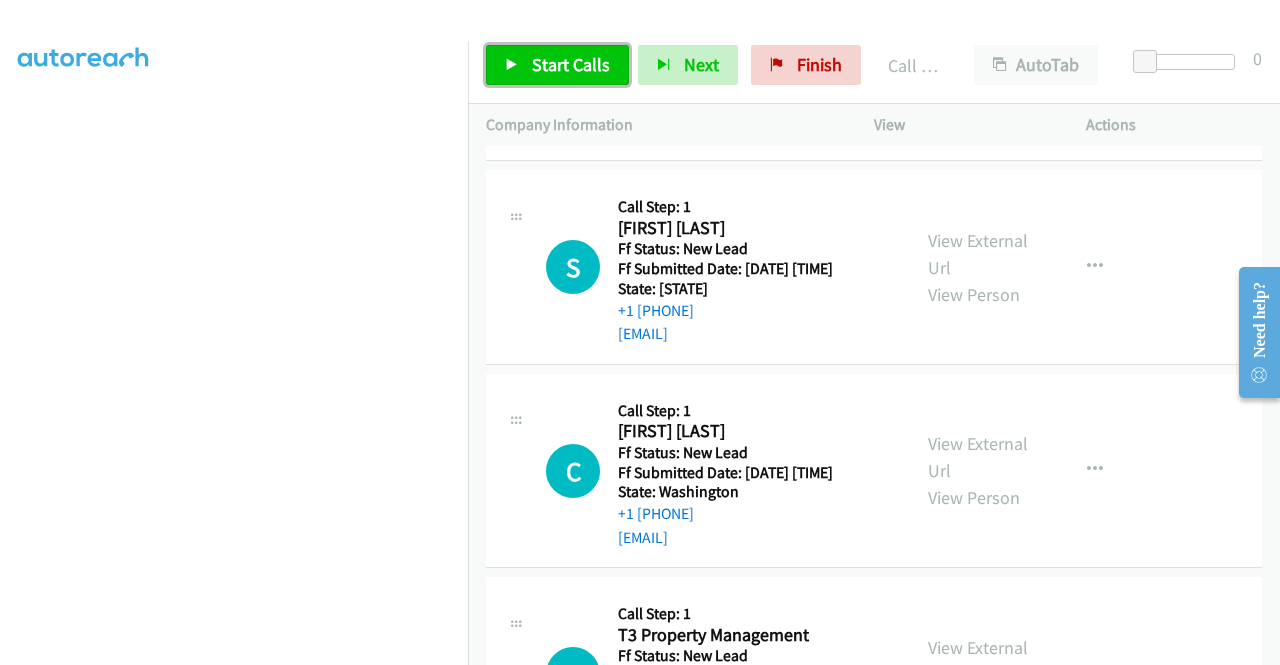 click on "Start Calls" at bounding box center (571, 64) 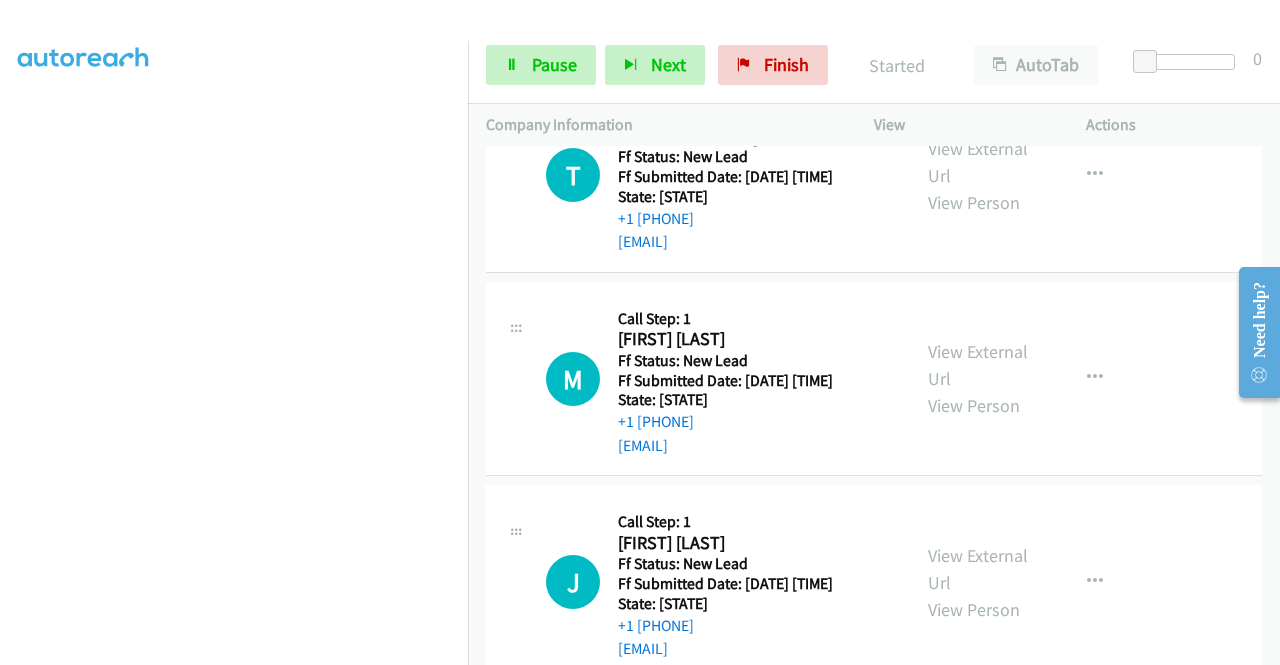 scroll, scrollTop: 12616, scrollLeft: 0, axis: vertical 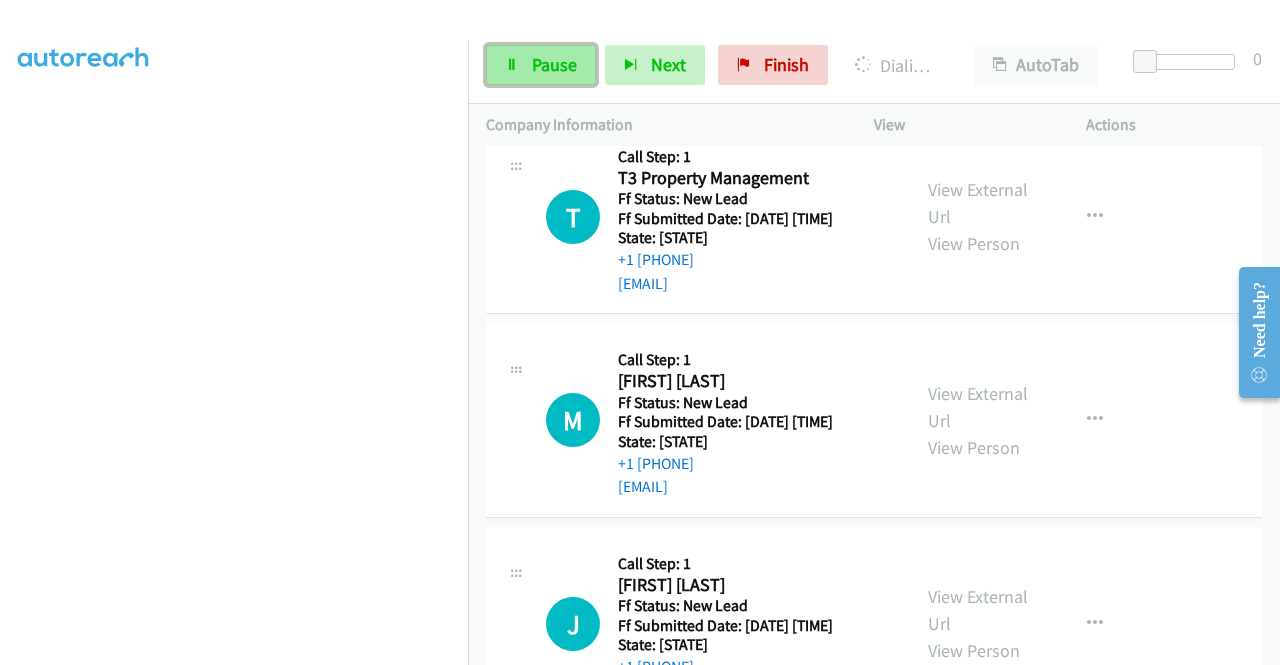 click on "Pause" at bounding box center (541, 65) 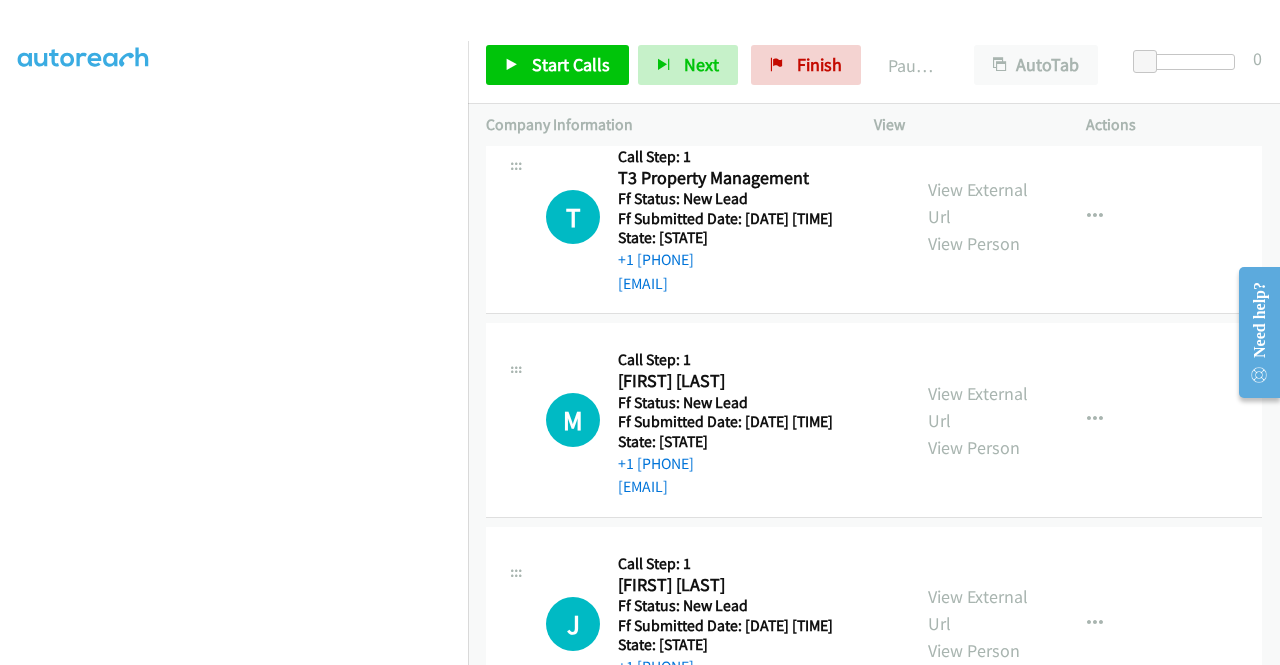 scroll, scrollTop: 456, scrollLeft: 0, axis: vertical 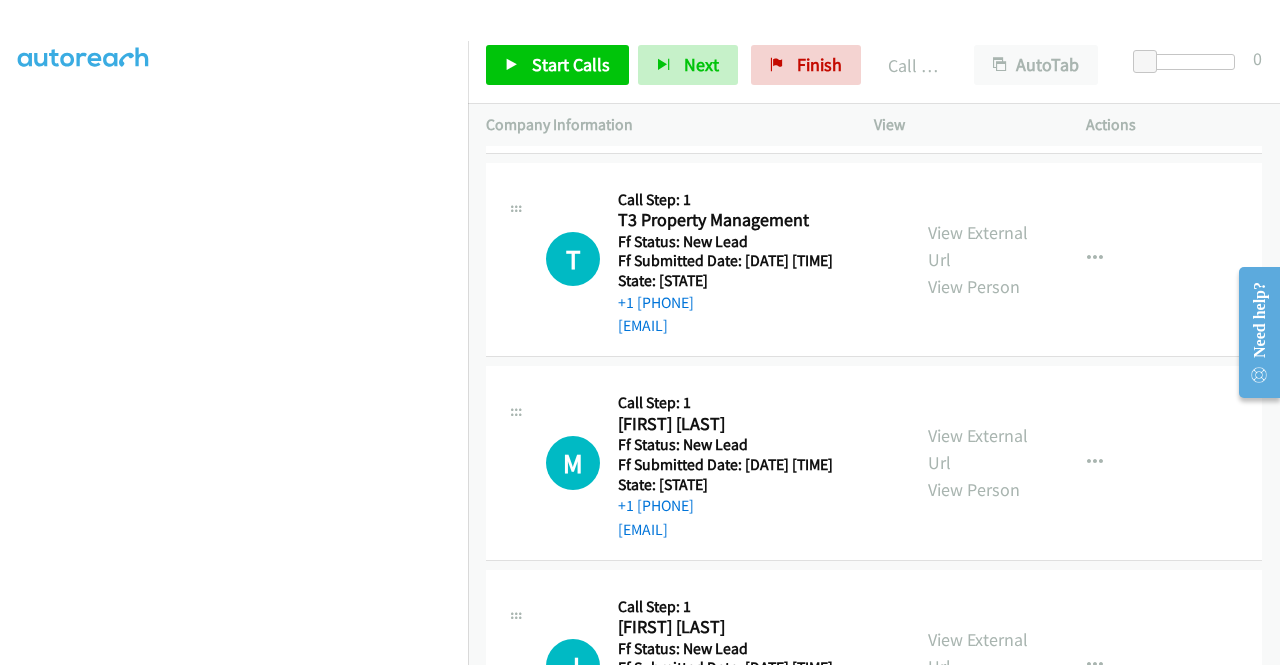 drag, startPoint x: 1036, startPoint y: 170, endPoint x: 1012, endPoint y: 91, distance: 82.565125 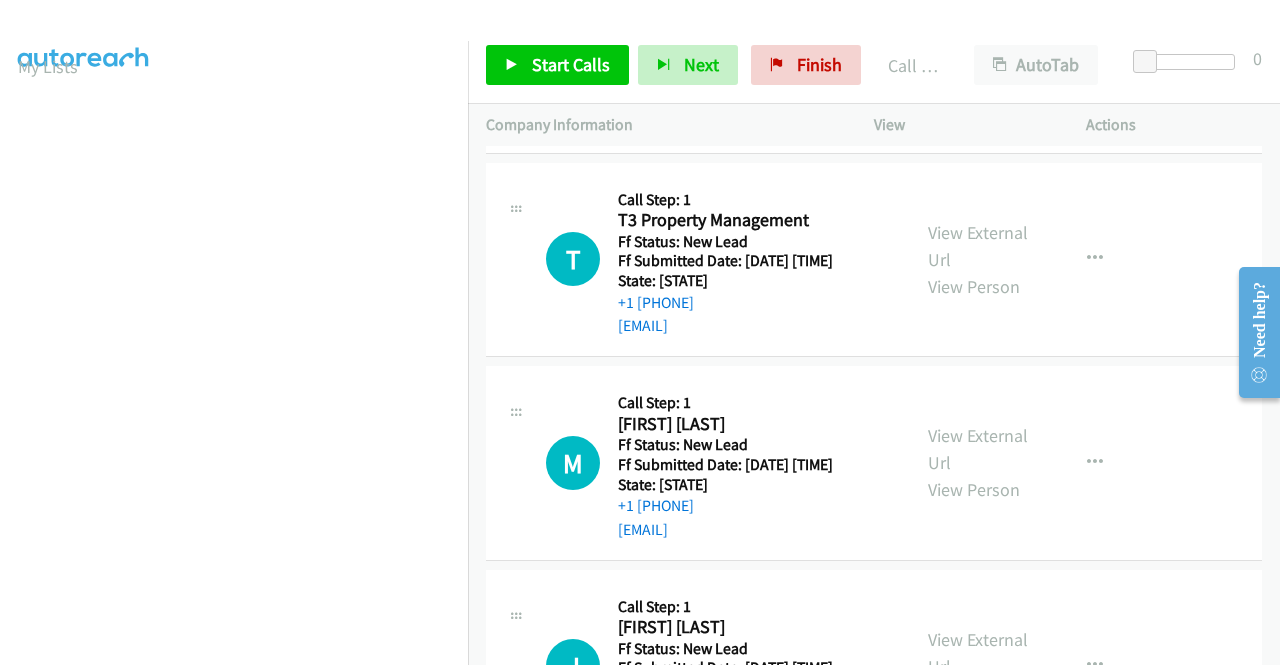 scroll, scrollTop: 113, scrollLeft: 0, axis: vertical 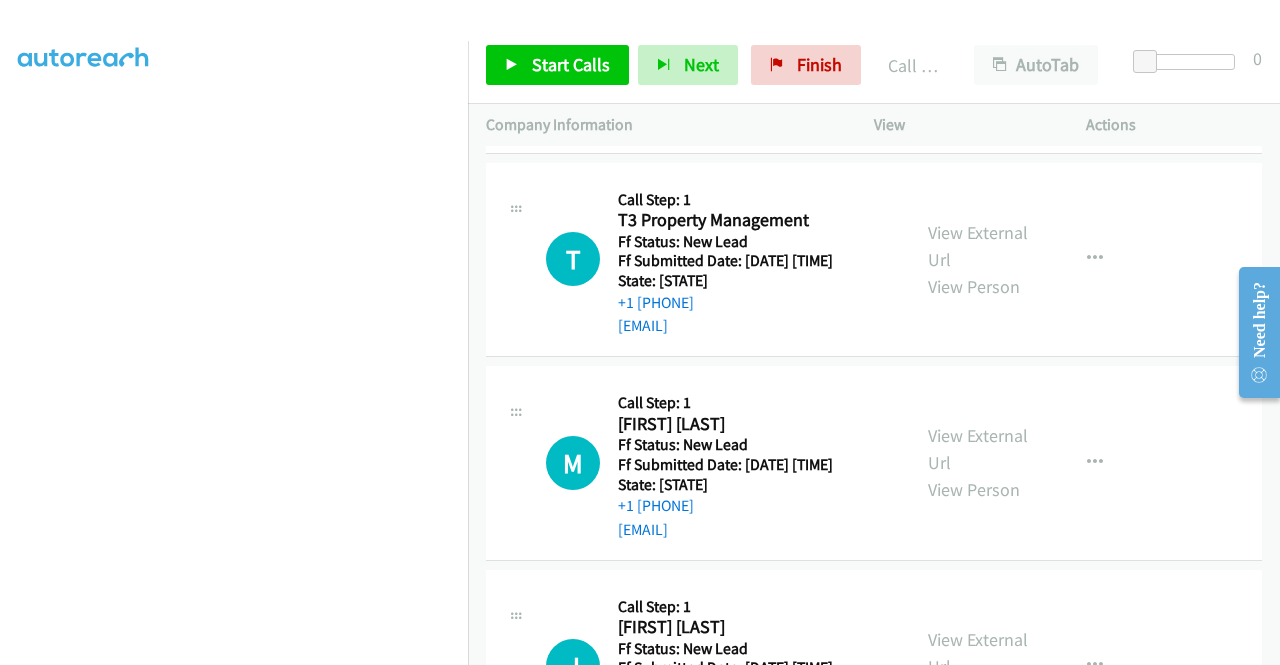 click on "M
Callback Scheduled
Call Step: 1
[FIRST] [LAST]
America/Los_Angeles
Ff Status: New Lead
Ff Submitted Date: [DATE] [TIME]
State: [STATE]
+1 [PHONE]
[EMAIL]
Call was successful?
View External Url
View Person
View ExternalUrl
Email
Schedule/Manage Callback
Skip Call
Add to do not call list" at bounding box center [874, -372] 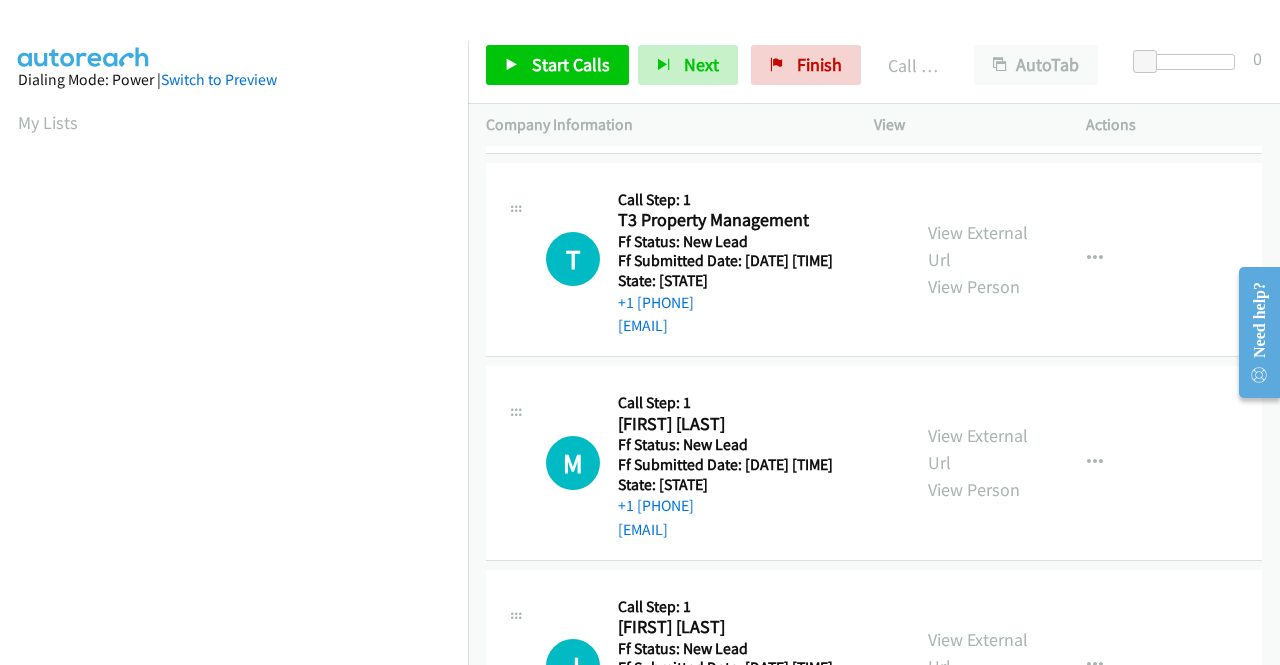 scroll, scrollTop: 456, scrollLeft: 0, axis: vertical 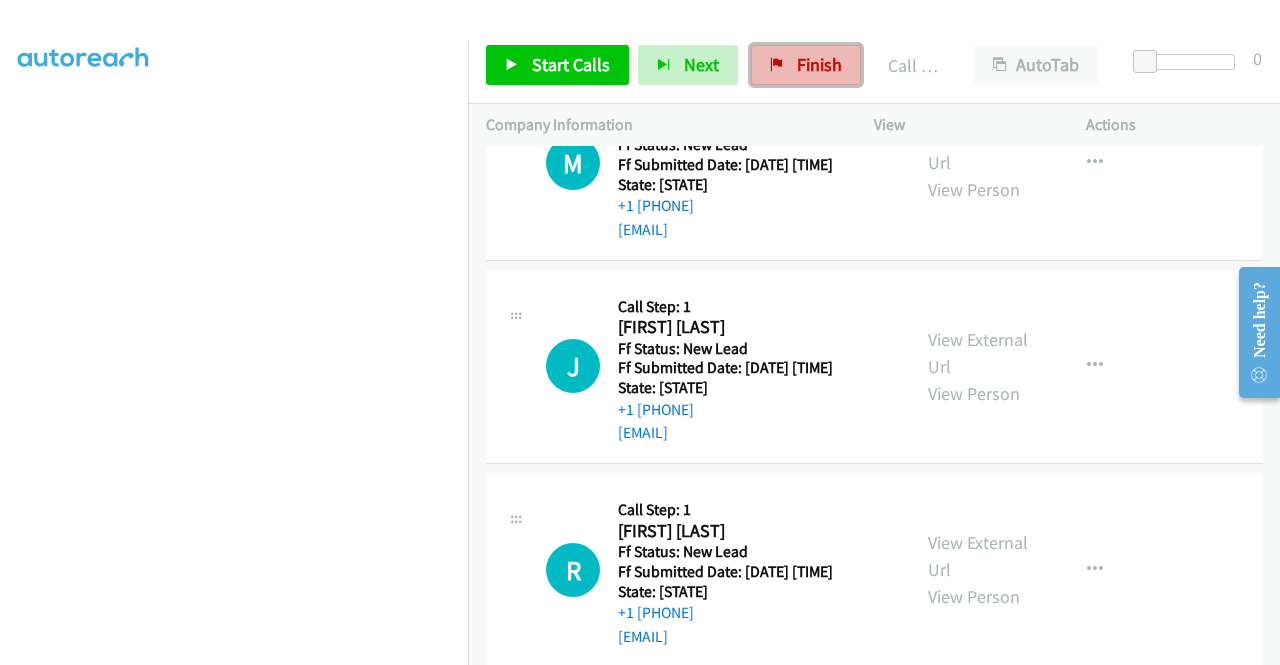 click on "Finish" at bounding box center [806, 65] 